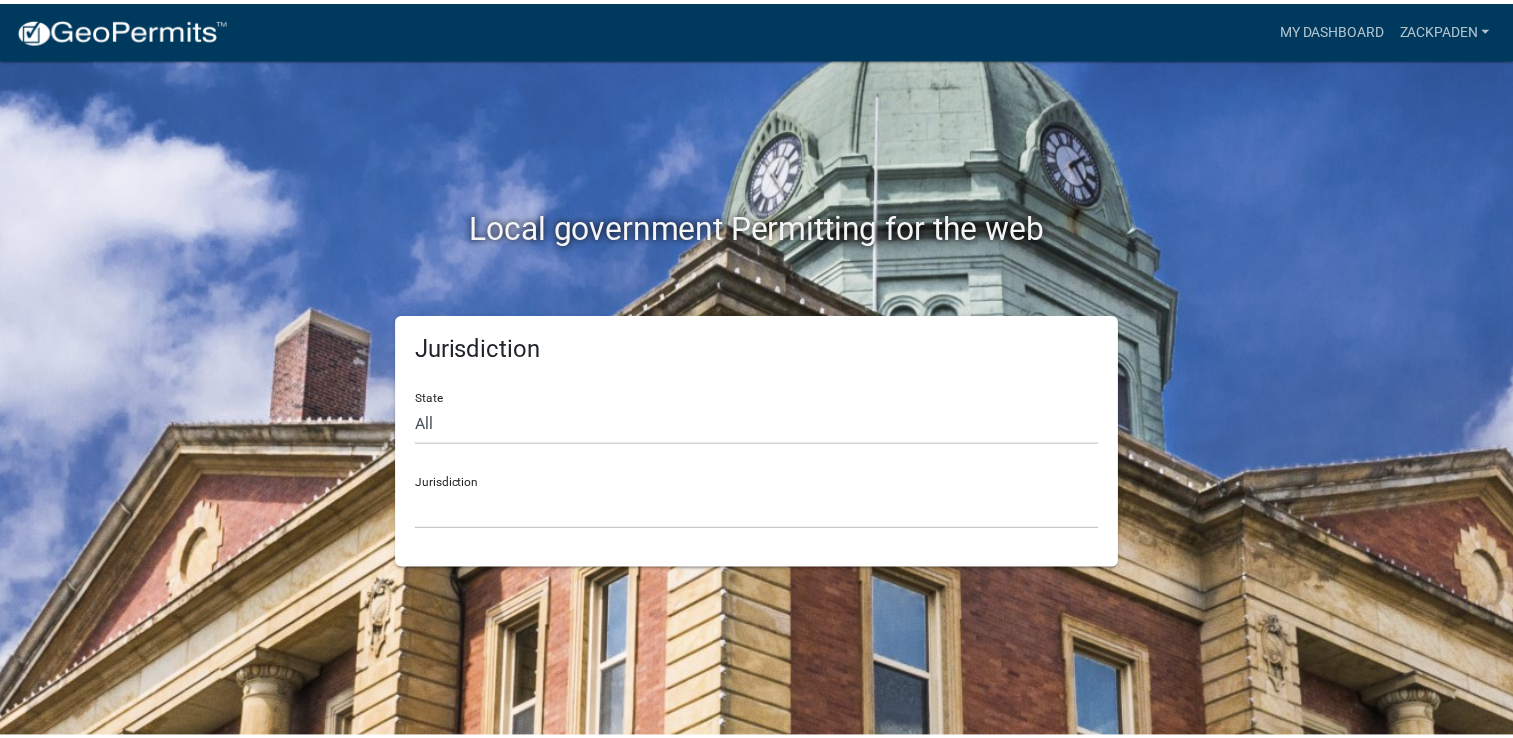 scroll, scrollTop: 0, scrollLeft: 0, axis: both 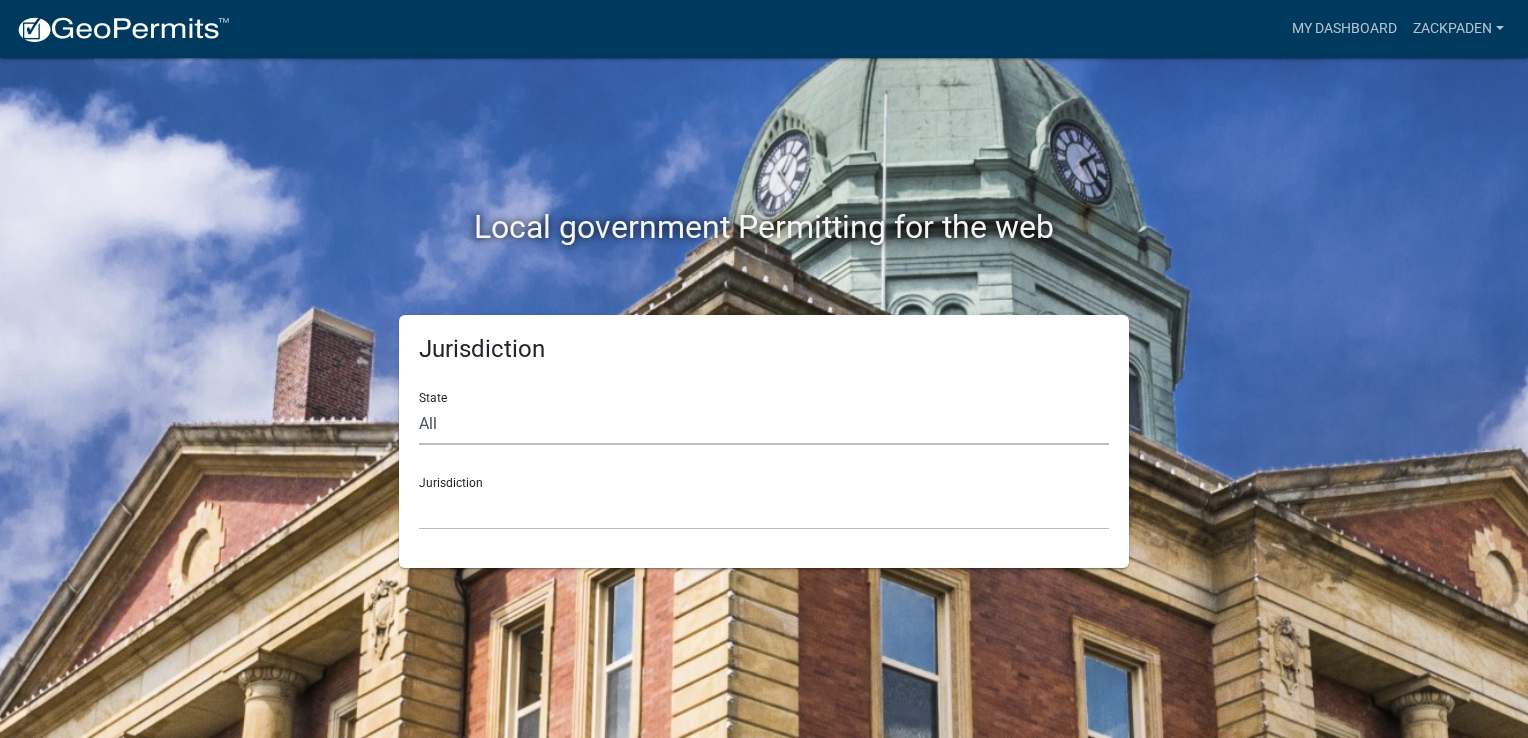 click on "All  [US_STATE]   [US_STATE]   [US_STATE]   [US_STATE]   [US_STATE]   [US_STATE]   [US_STATE]   [US_STATE]   [US_STATE]" 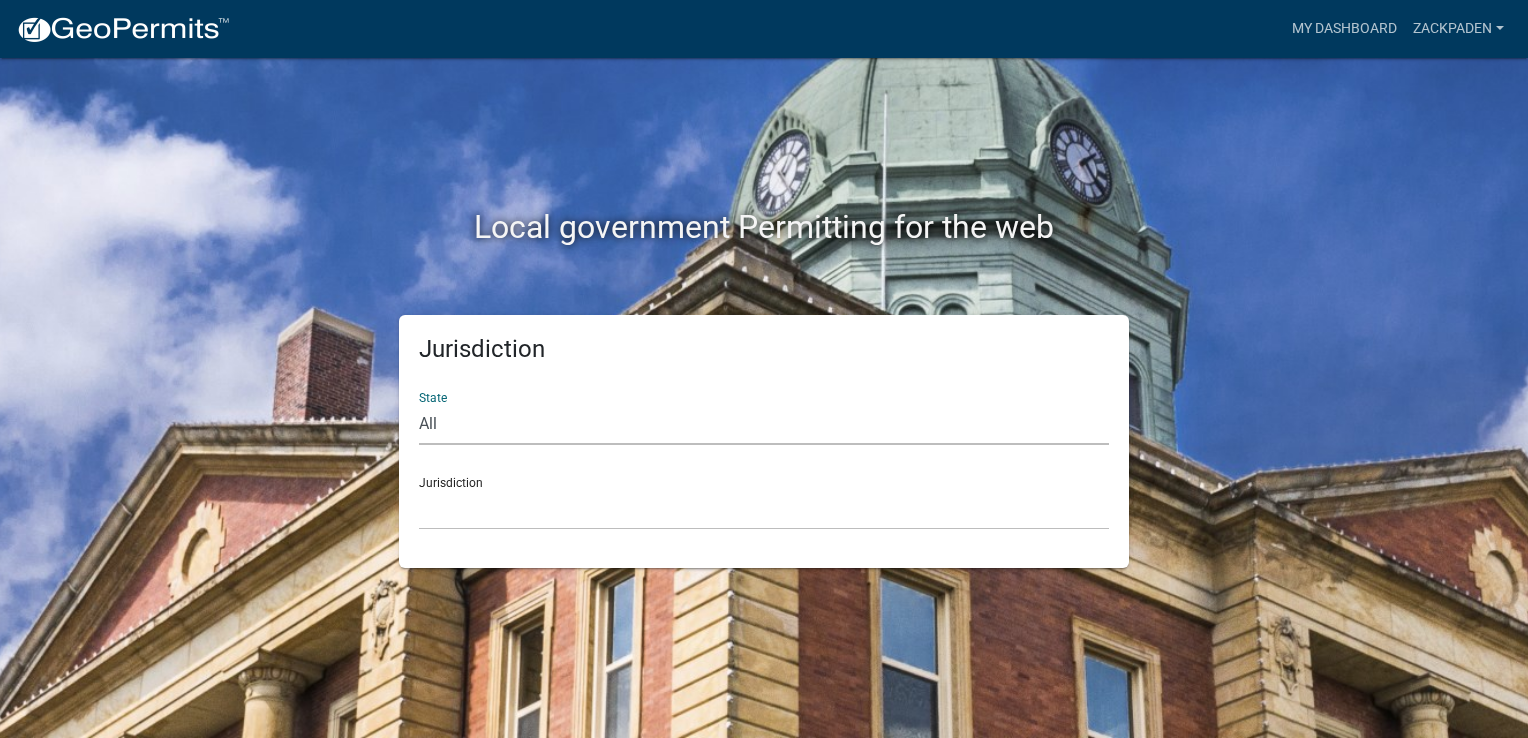 select on "[US_STATE]" 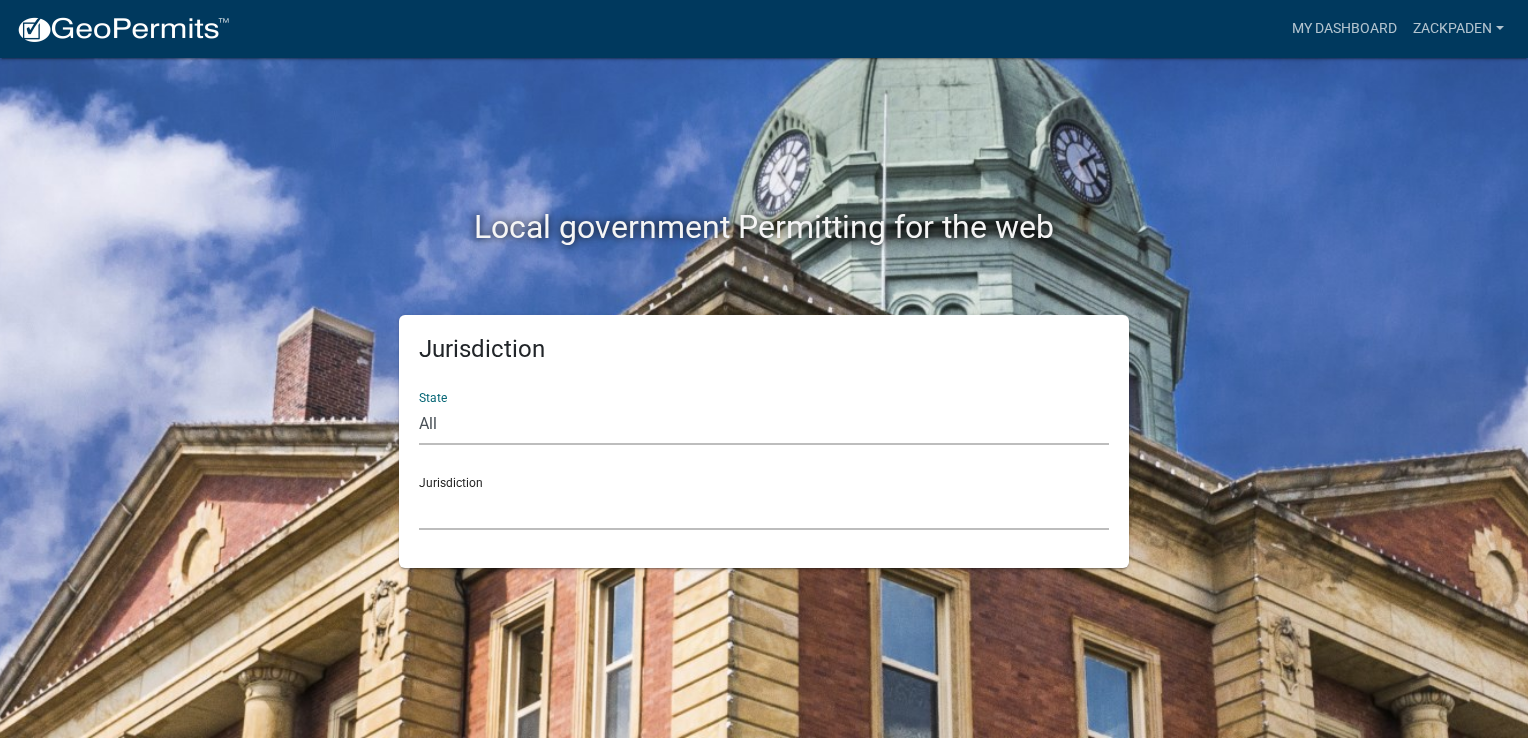 click on "City of [GEOGRAPHIC_DATA], [US_STATE] City of [GEOGRAPHIC_DATA], [US_STATE] City of [GEOGRAPHIC_DATA], [US_STATE] [GEOGRAPHIC_DATA], [US_STATE] [GEOGRAPHIC_DATA], [US_STATE] [GEOGRAPHIC_DATA], [US_STATE] [GEOGRAPHIC_DATA], [US_STATE] [GEOGRAPHIC_DATA], [US_STATE] [GEOGRAPHIC_DATA], [US_STATE] [GEOGRAPHIC_DATA], [US_STATE] [GEOGRAPHIC_DATA], [US_STATE] [GEOGRAPHIC_DATA], [US_STATE] [GEOGRAPHIC_DATA], [US_STATE] [GEOGRAPHIC_DATA], [US_STATE] [GEOGRAPHIC_DATA], [US_STATE] River Ridge Development Authority, [US_STATE] [GEOGRAPHIC_DATA], [US_STATE] [GEOGRAPHIC_DATA], [US_STATE][GEOGRAPHIC_DATA], [US_STATE] [GEOGRAPHIC_DATA], [US_STATE]" 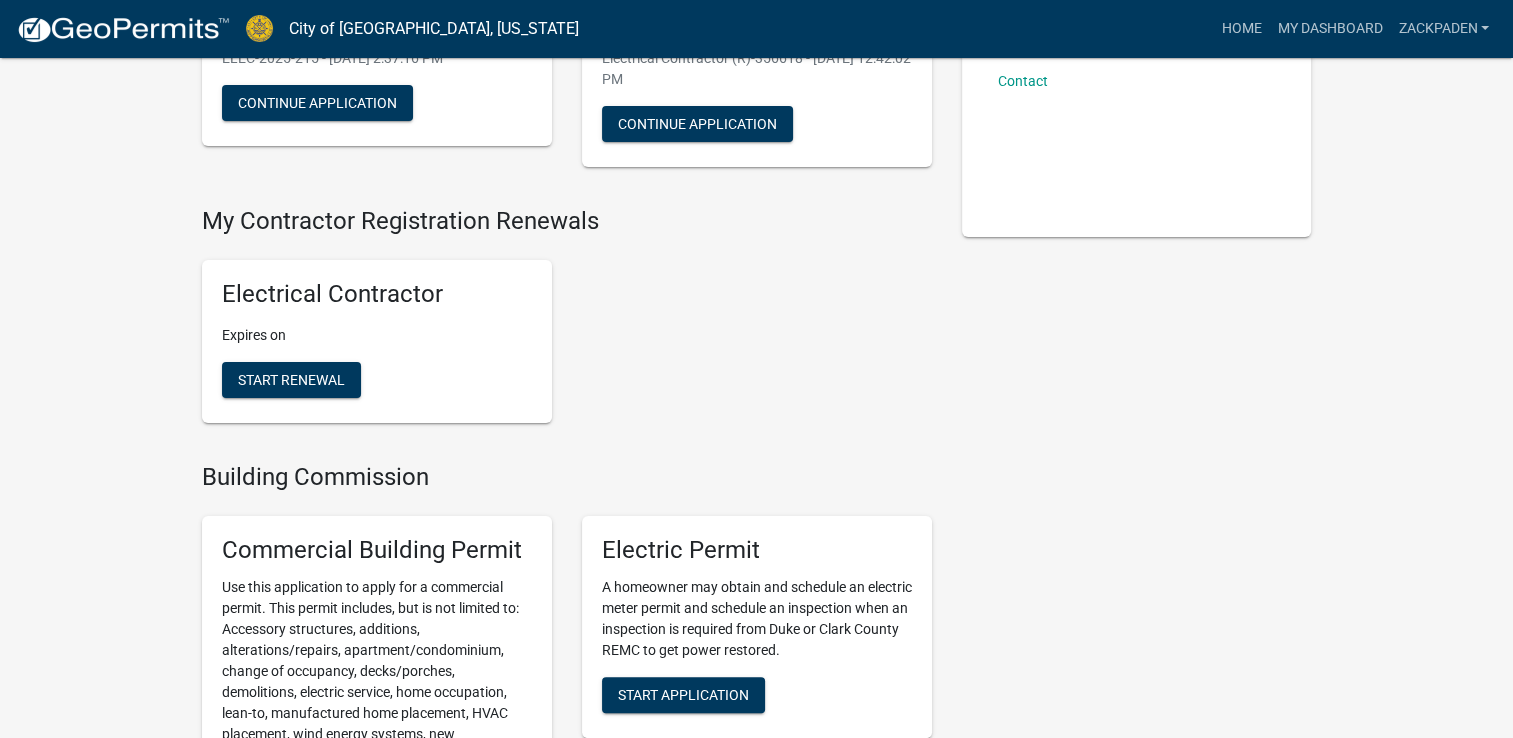 scroll, scrollTop: 400, scrollLeft: 0, axis: vertical 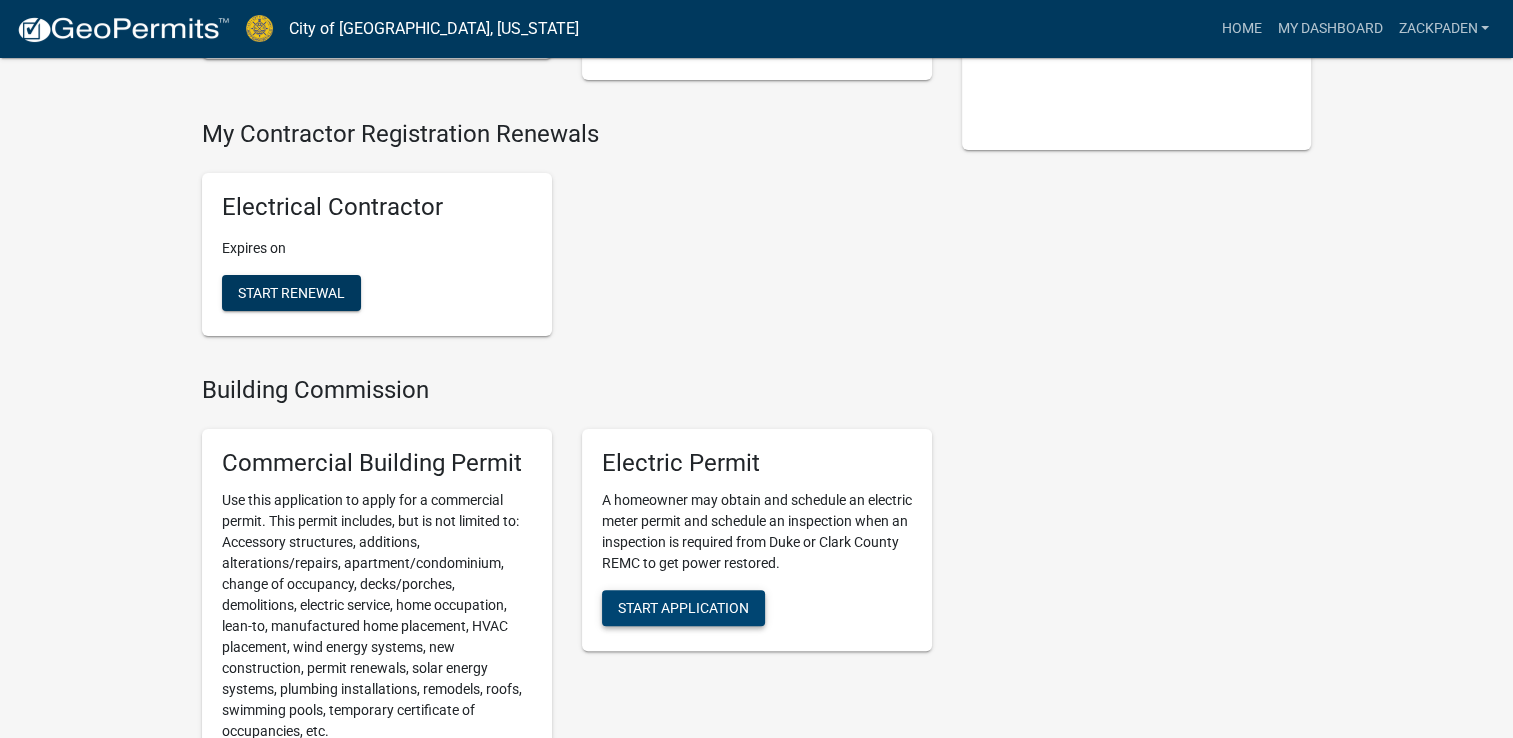 click on "Start Application" at bounding box center [683, 607] 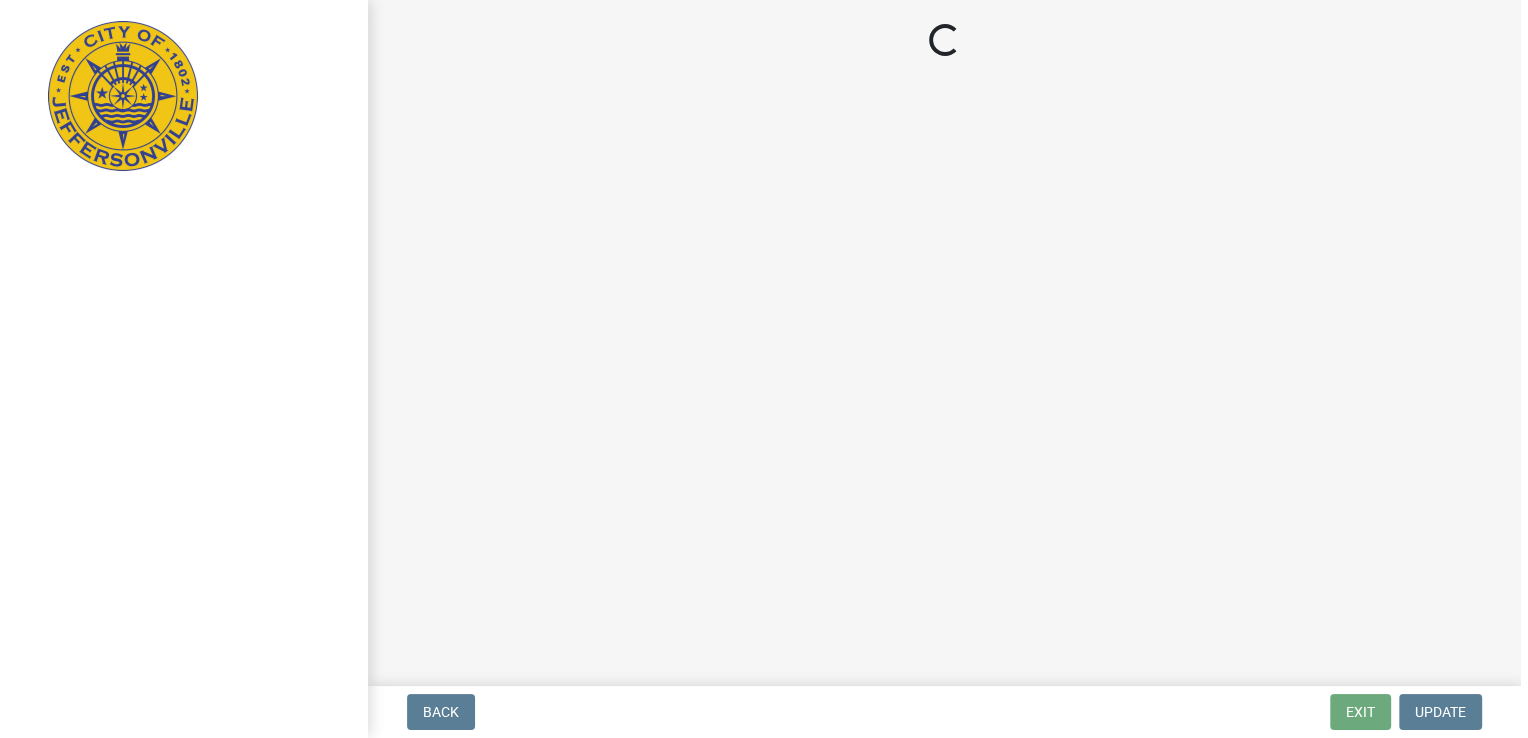 scroll, scrollTop: 0, scrollLeft: 0, axis: both 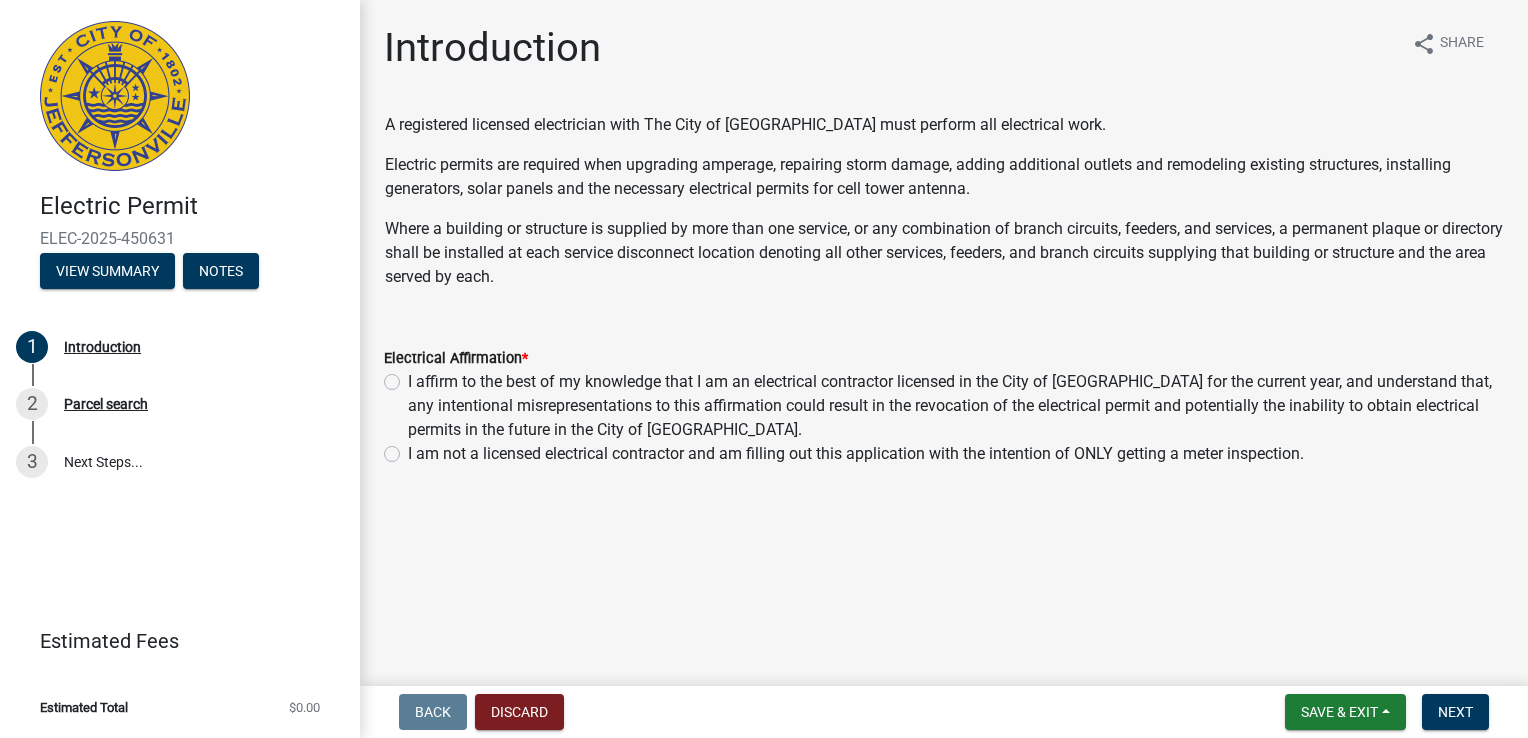 click on "I affirm to the best of my knowledge that I am an electrical contractor licensed in the City of [GEOGRAPHIC_DATA] for the current year, and understand that, any intentional misrepresentations to this affirmation could result in the revocation of the electrical permit and potentially the inability to obtain electrical permits in the future in the City of [GEOGRAPHIC_DATA]." 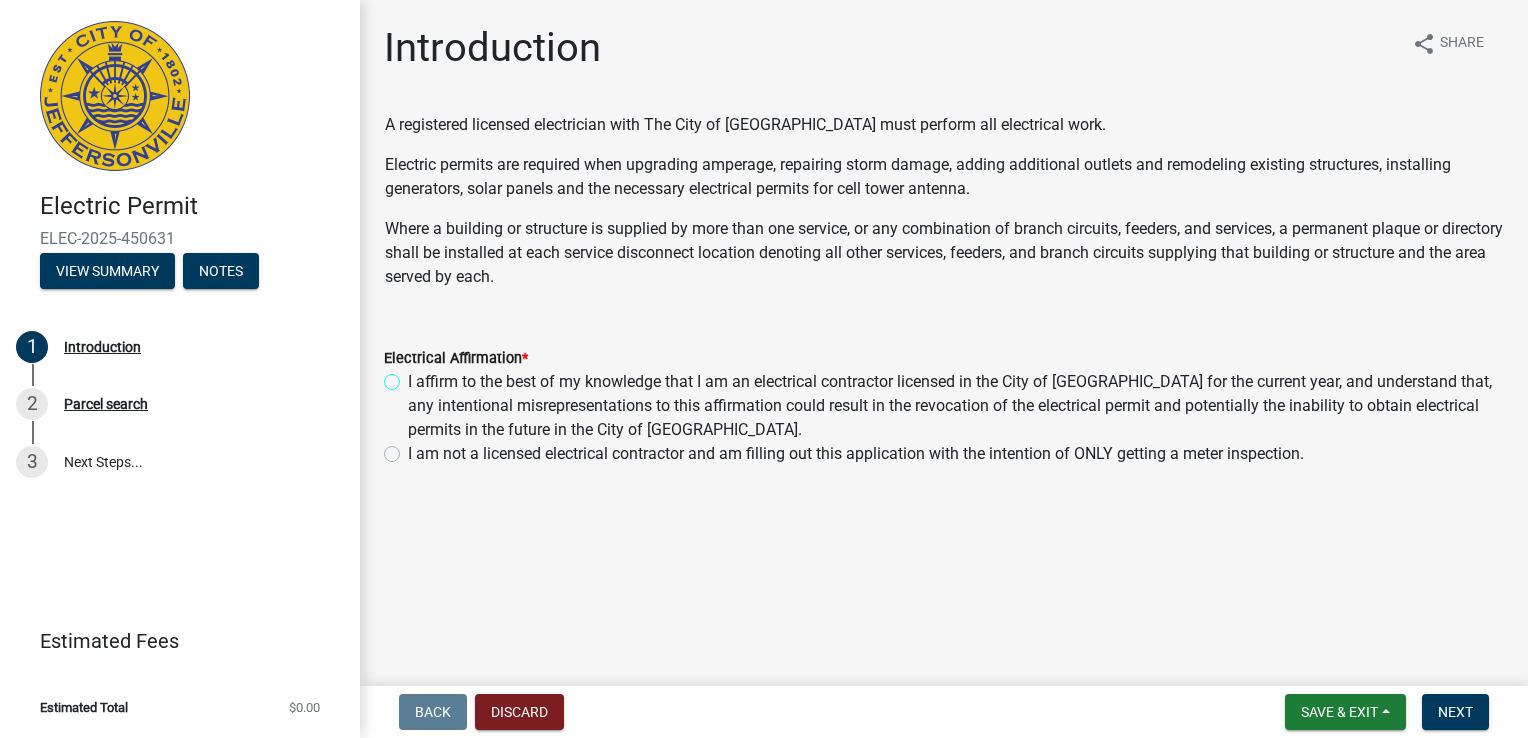 click on "I affirm to the best of my knowledge that I am an electrical contractor licensed in the City of [GEOGRAPHIC_DATA] for the current year, and understand that, any intentional misrepresentations to this affirmation could result in the revocation of the electrical permit and potentially the inability to obtain electrical permits in the future in the City of [GEOGRAPHIC_DATA]." at bounding box center [414, 376] 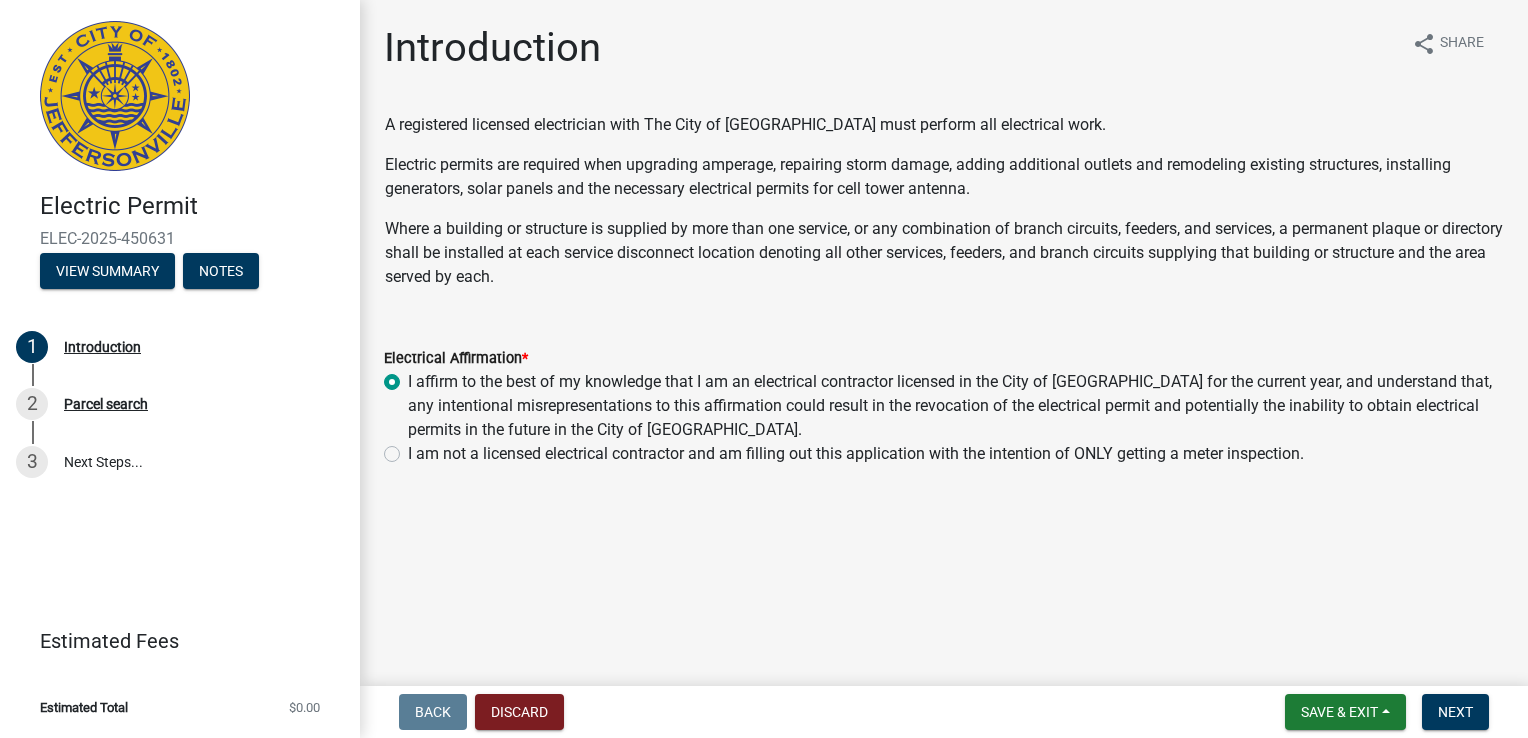 radio on "true" 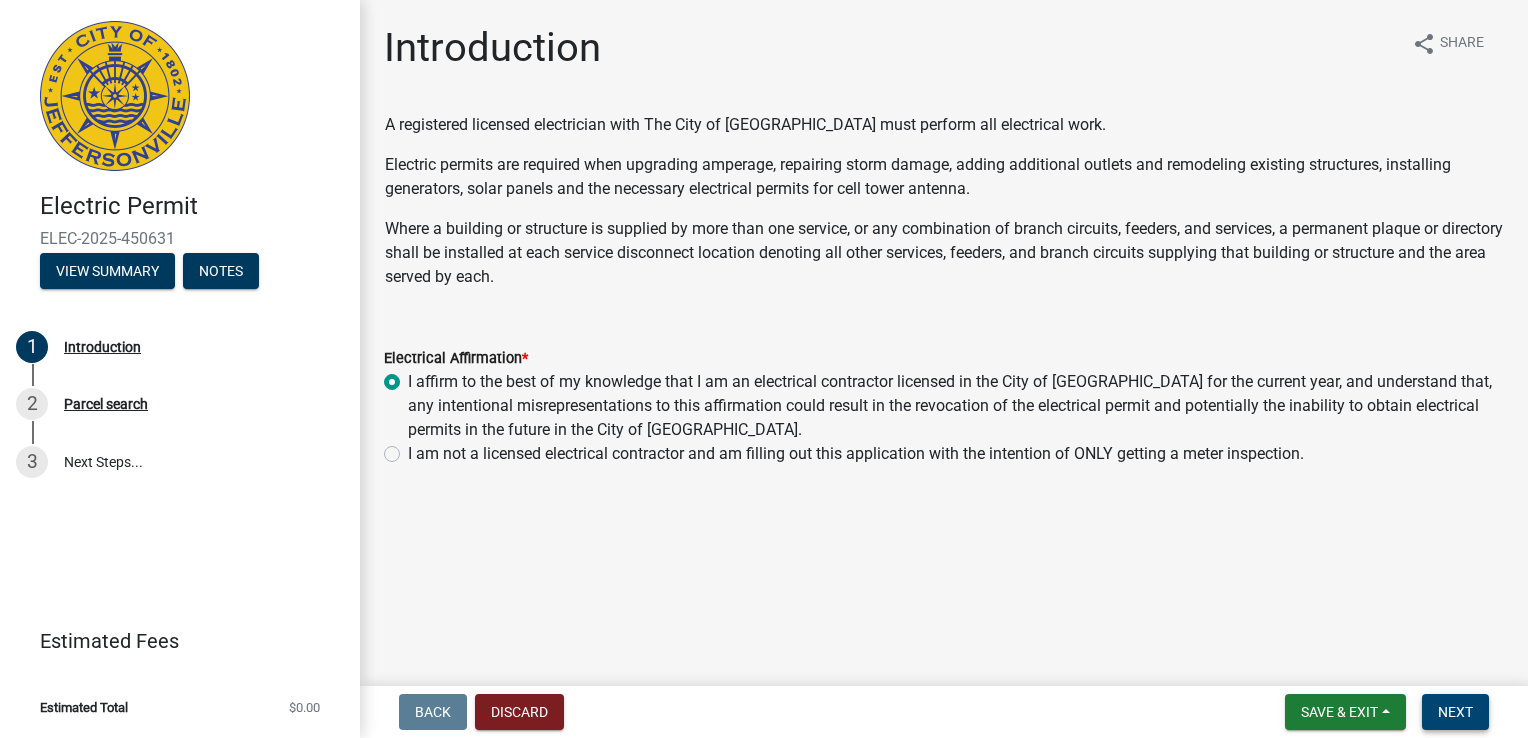 click on "Next" at bounding box center [1455, 712] 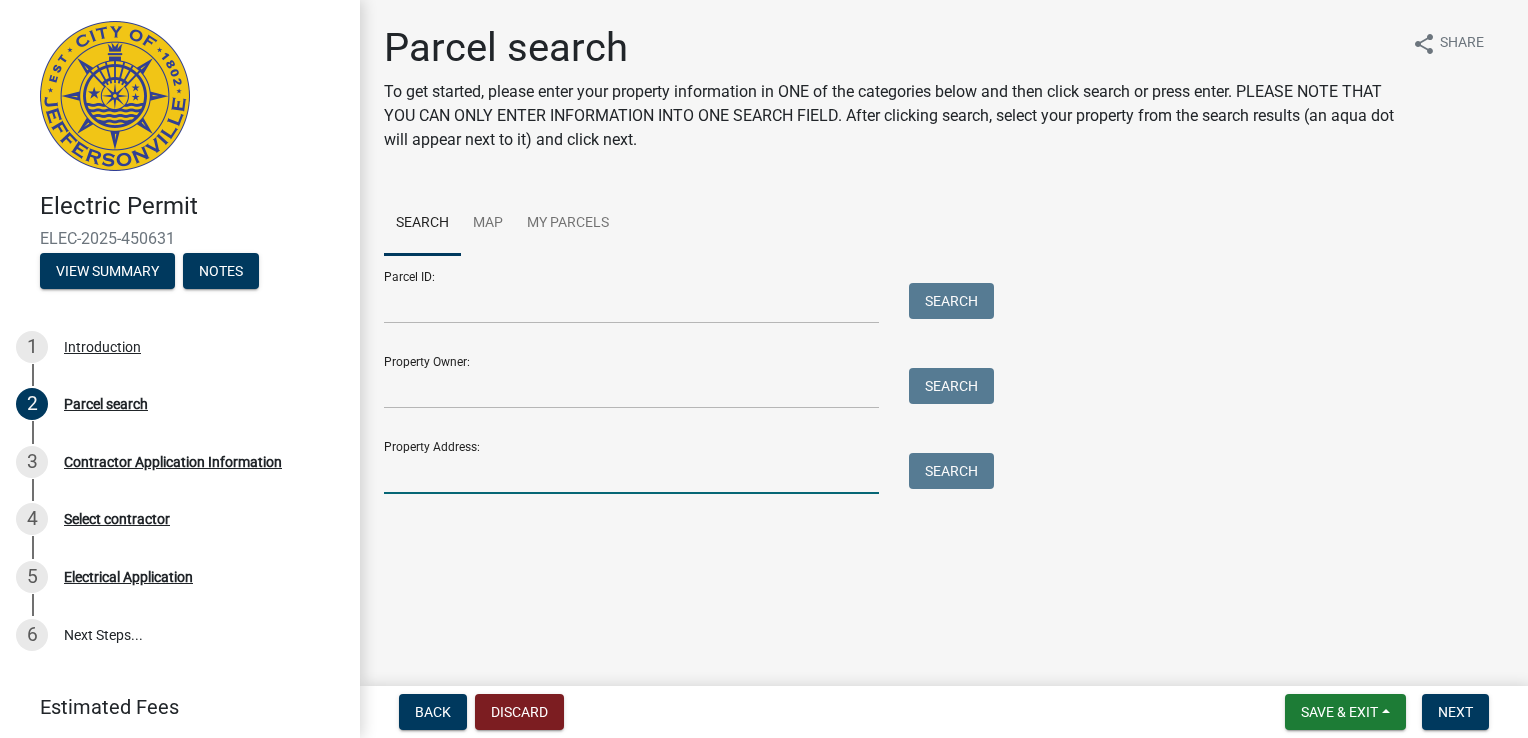 click on "Property Address:" at bounding box center [631, 473] 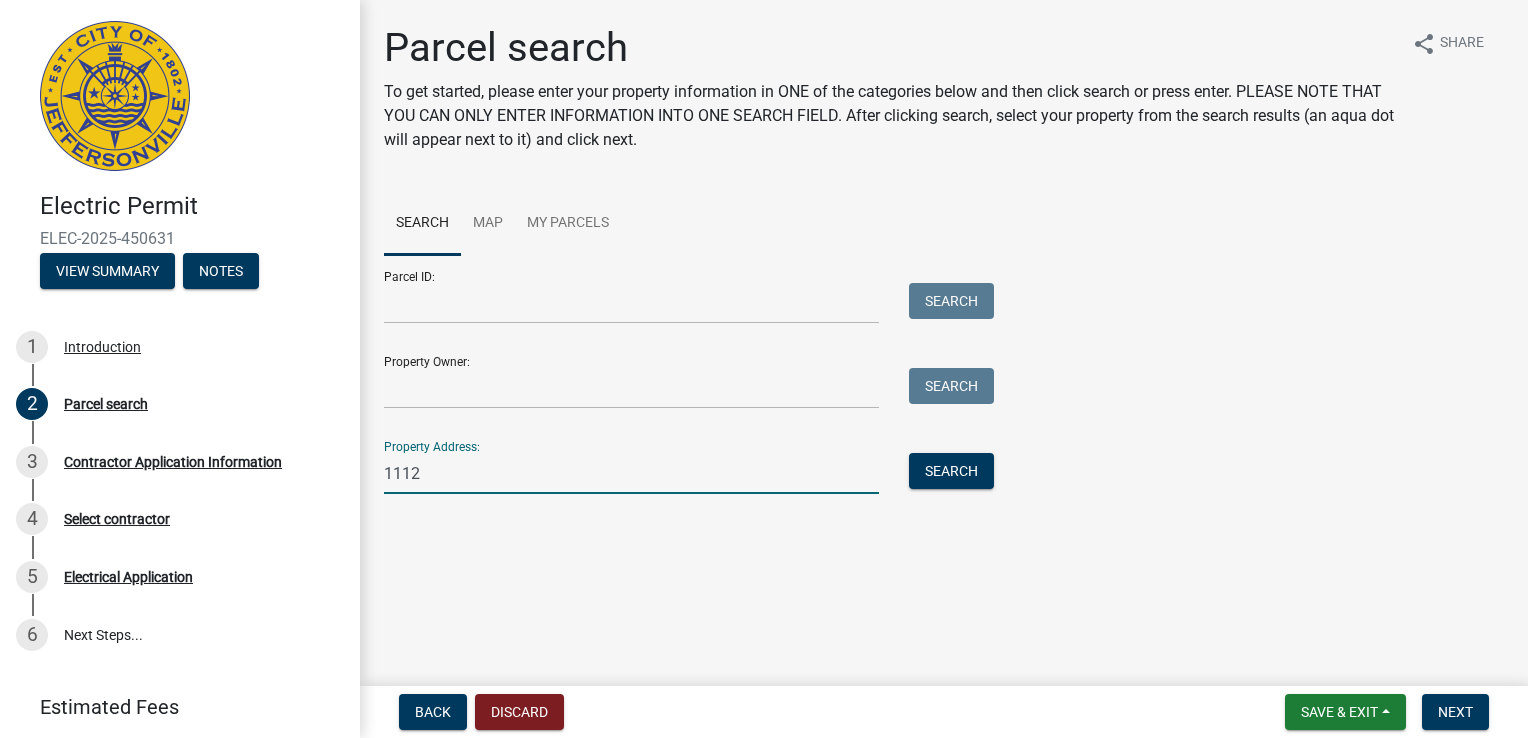 type on "[STREET_ADDRESS]" 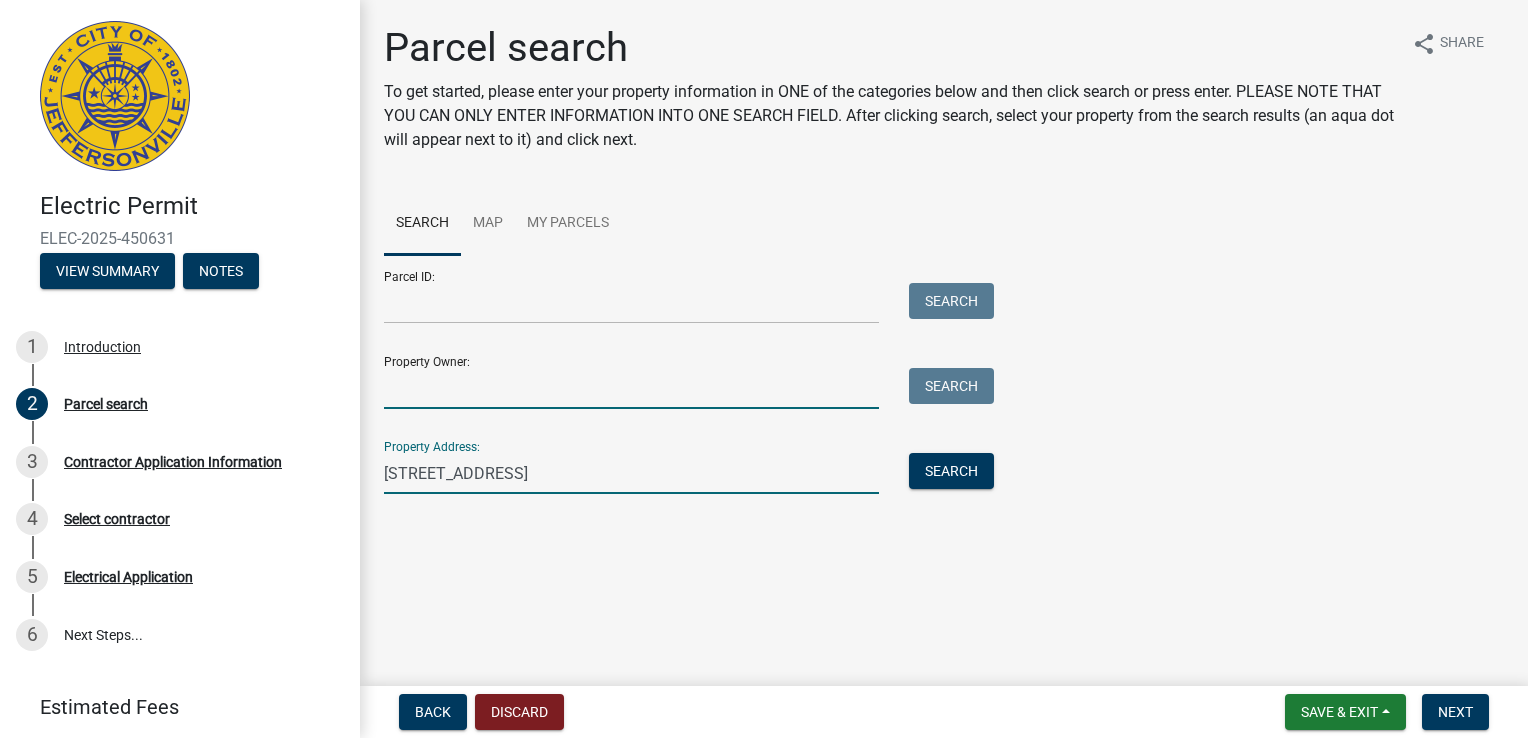 type on "Maggie Williams" 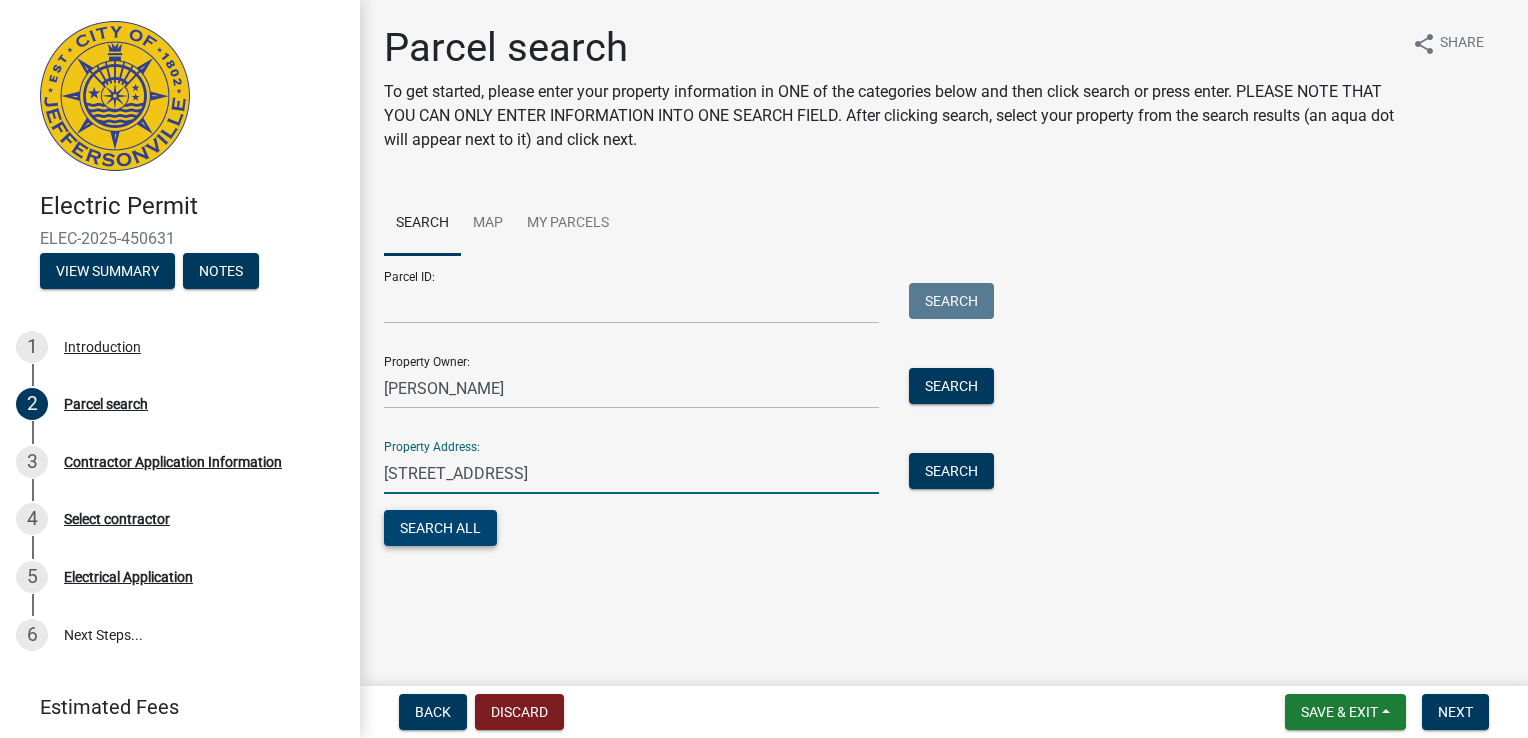 click on "Search All" at bounding box center [440, 528] 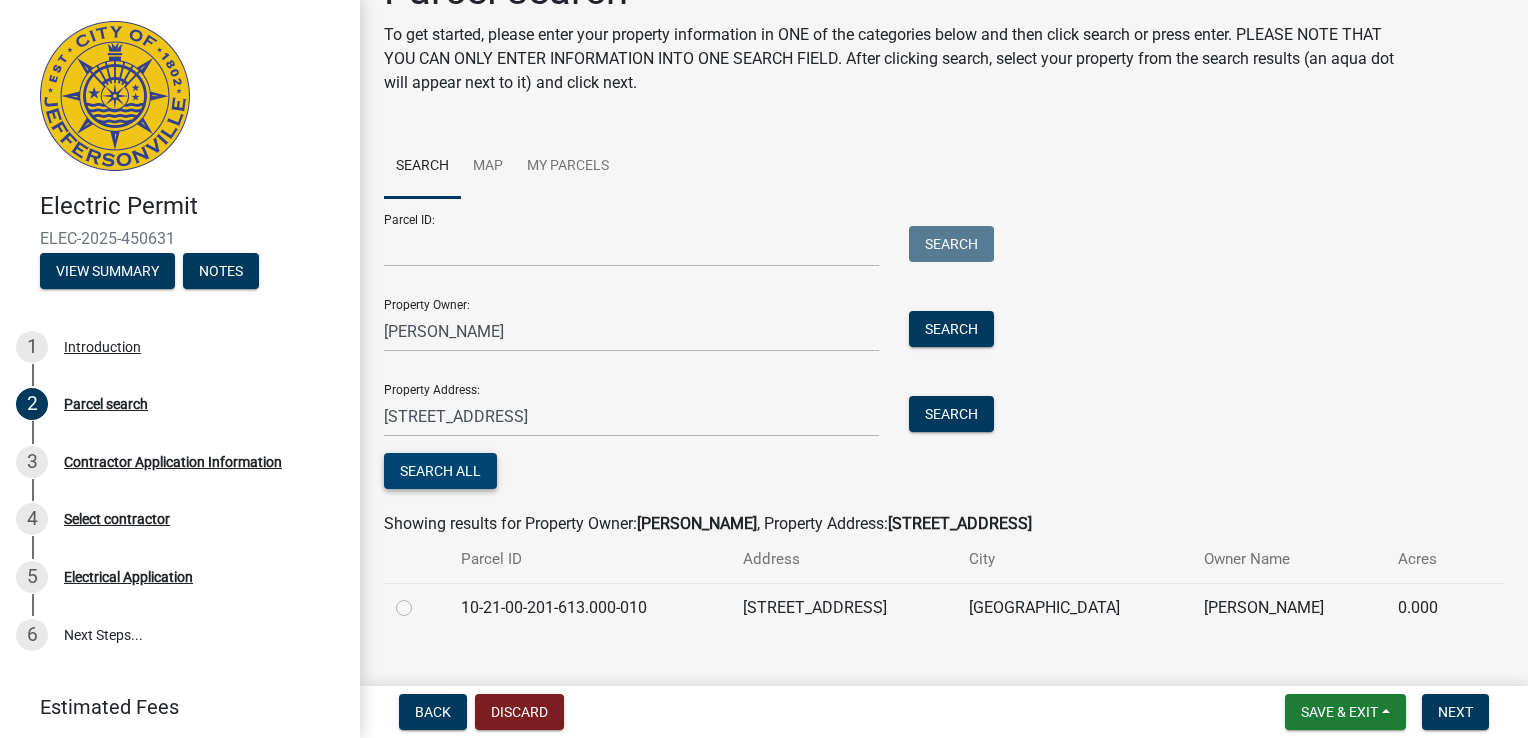 scroll, scrollTop: 88, scrollLeft: 0, axis: vertical 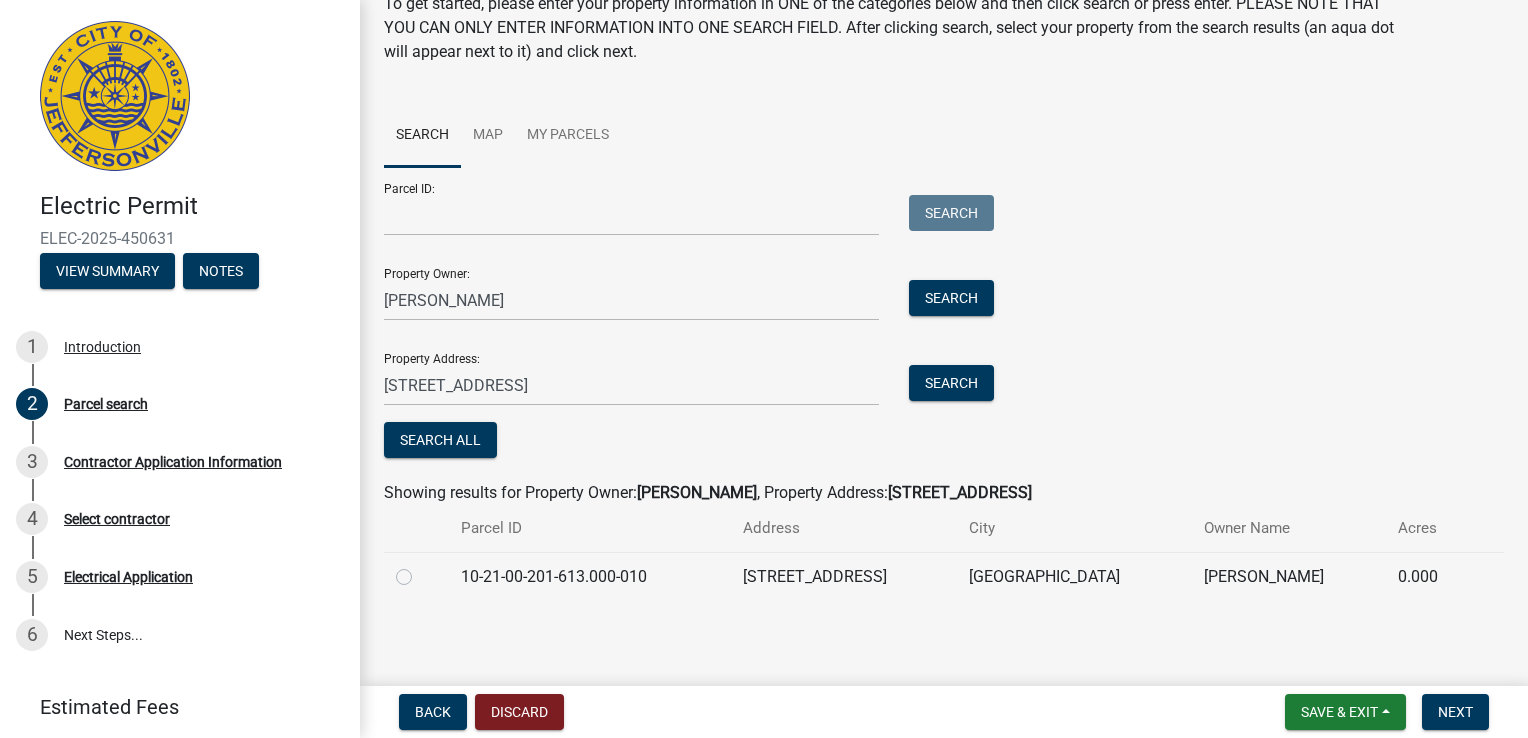 click 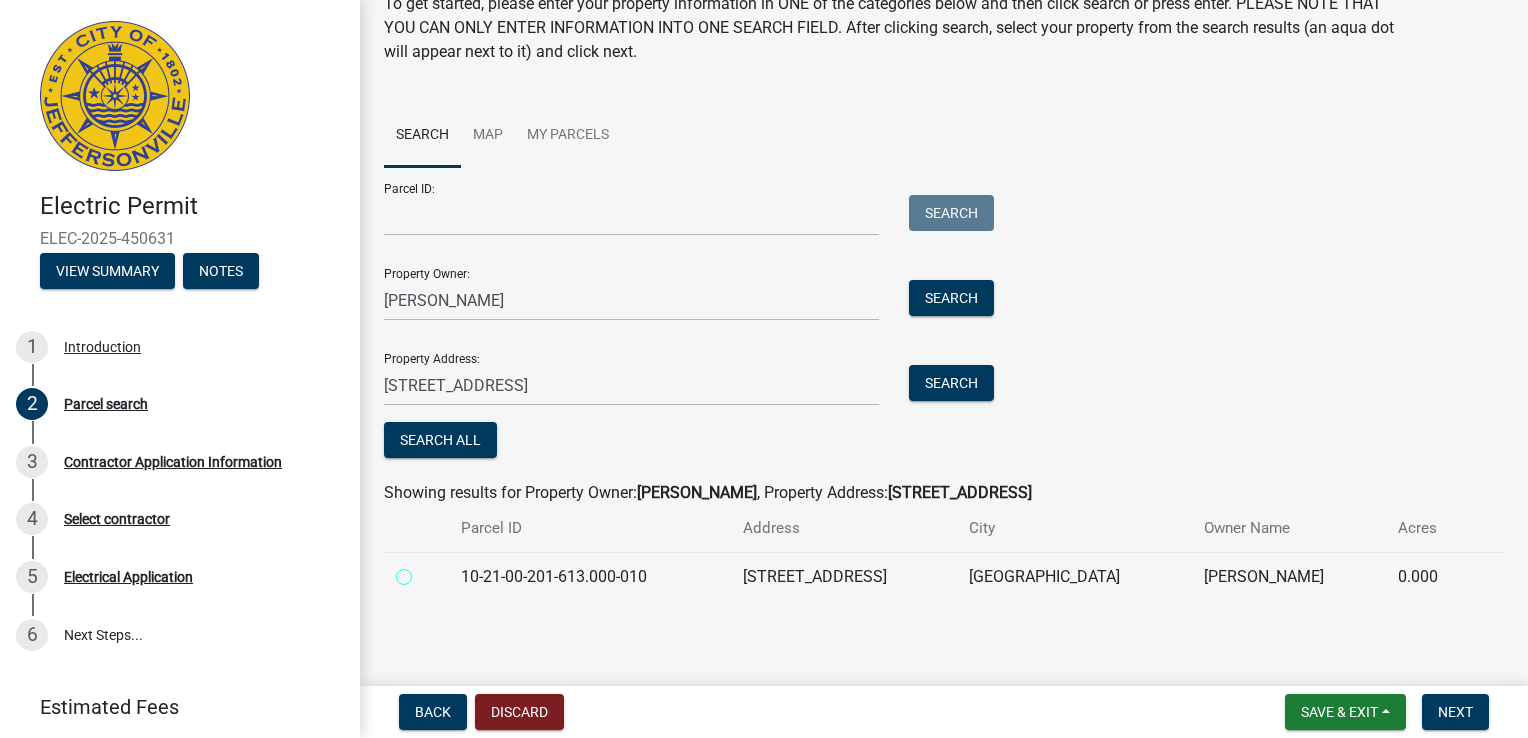 click at bounding box center (426, 571) 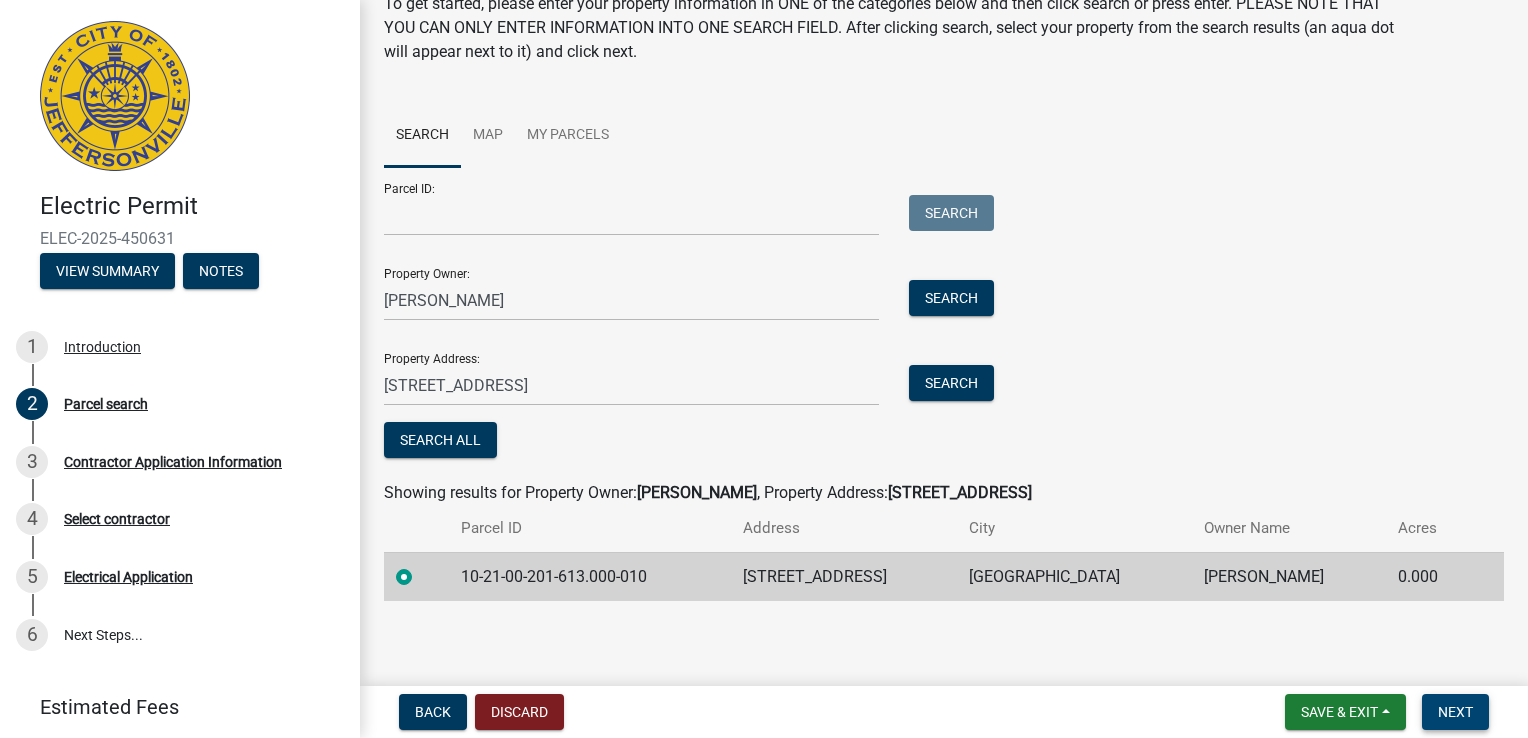 click on "Next" at bounding box center (1455, 712) 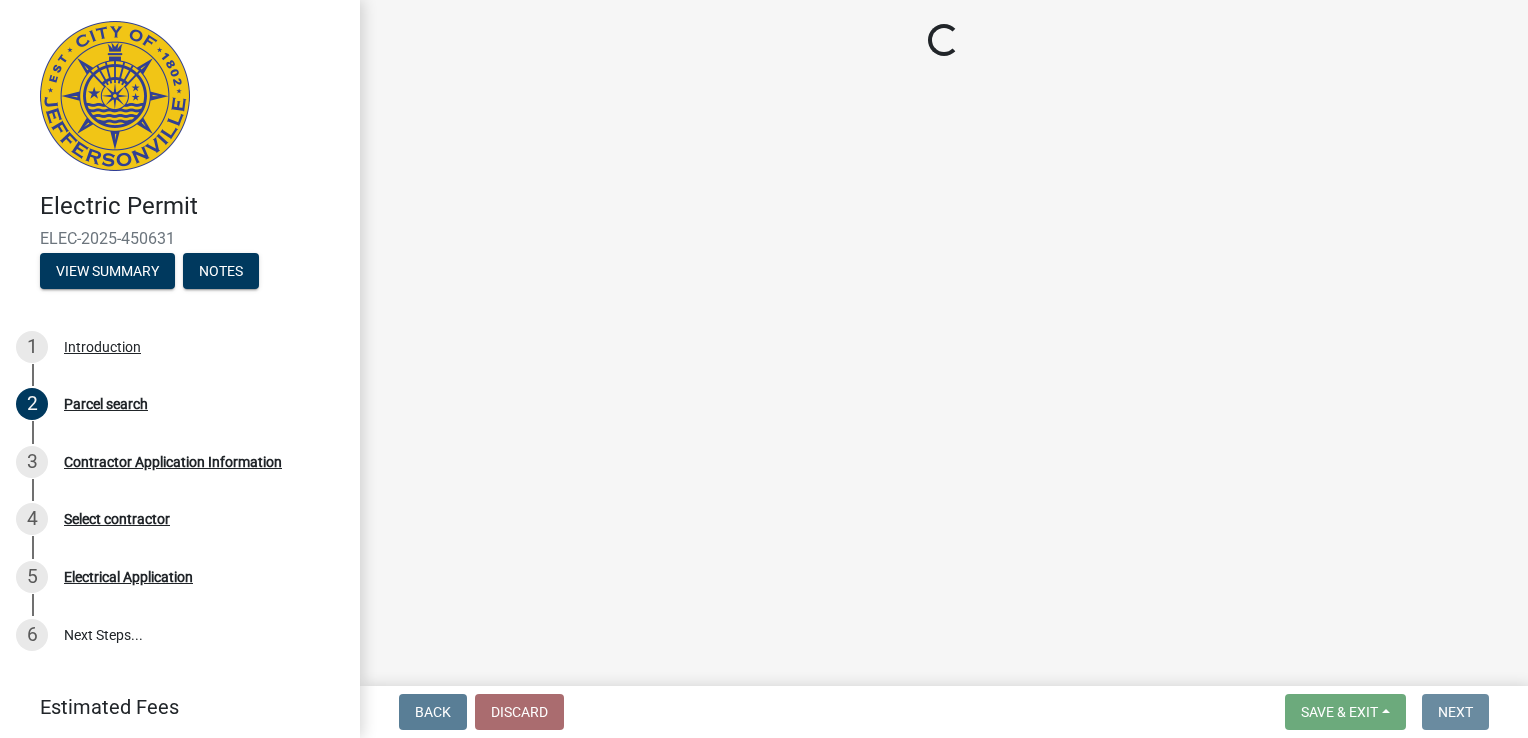 scroll, scrollTop: 0, scrollLeft: 0, axis: both 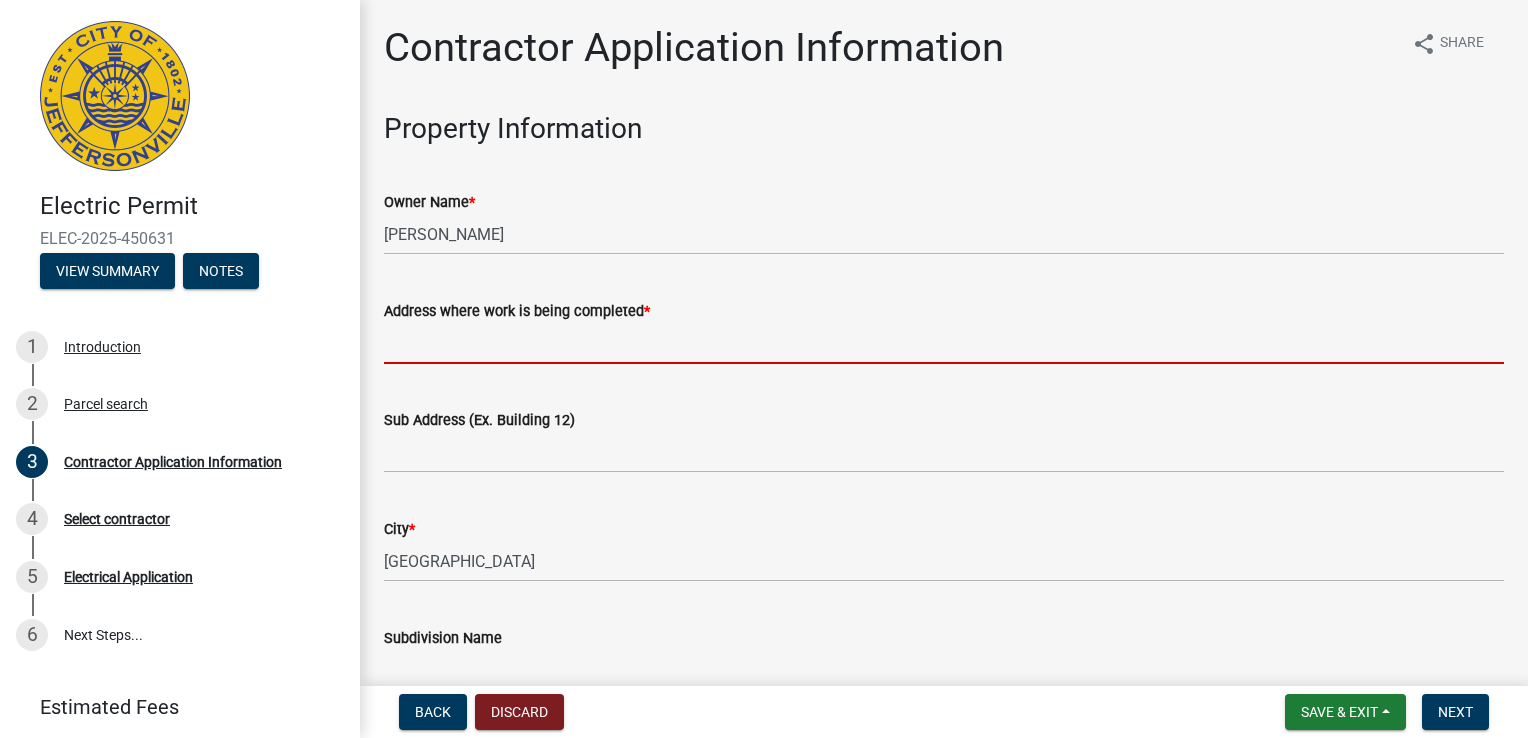click on "Address where work is being completed  *" at bounding box center [944, 343] 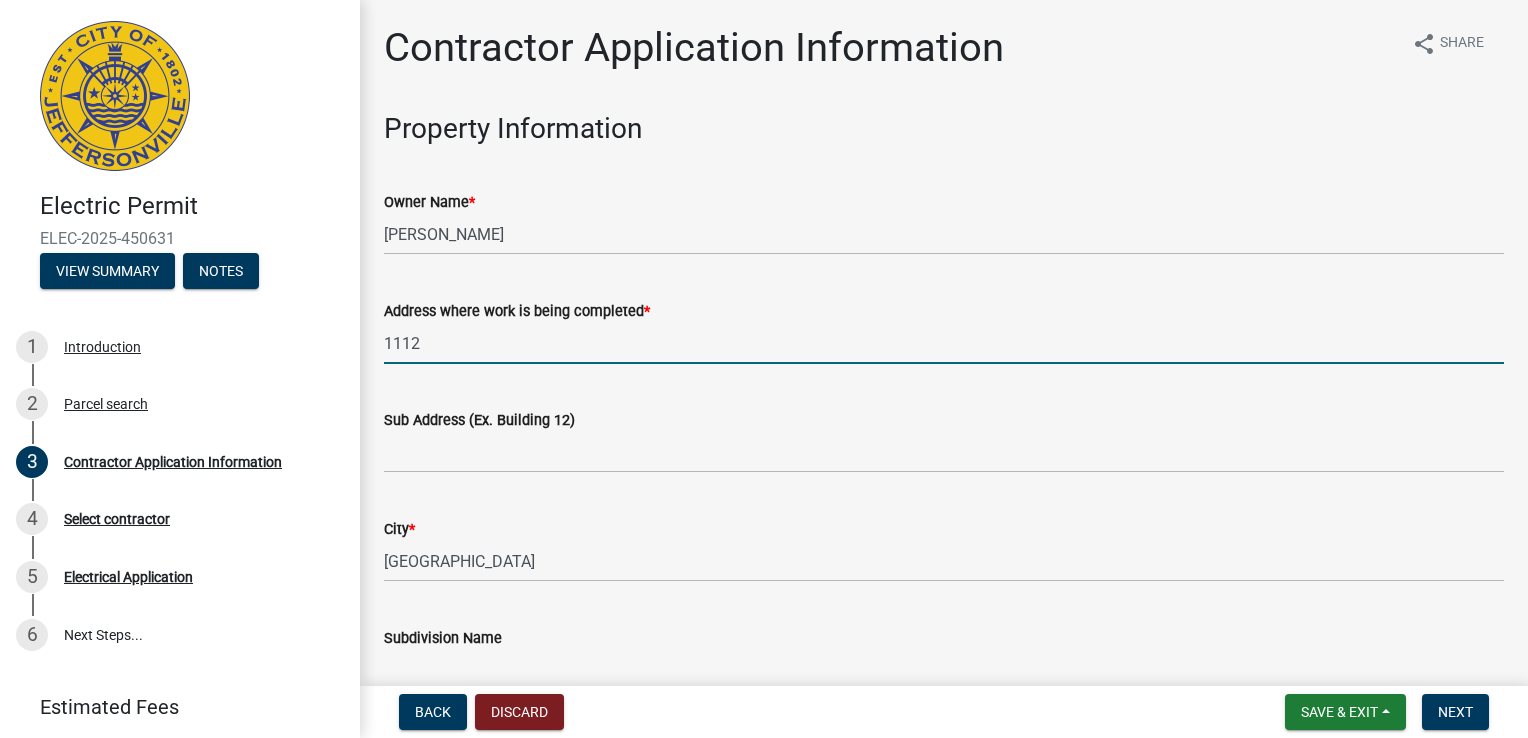 type on "[STREET_ADDRESS]" 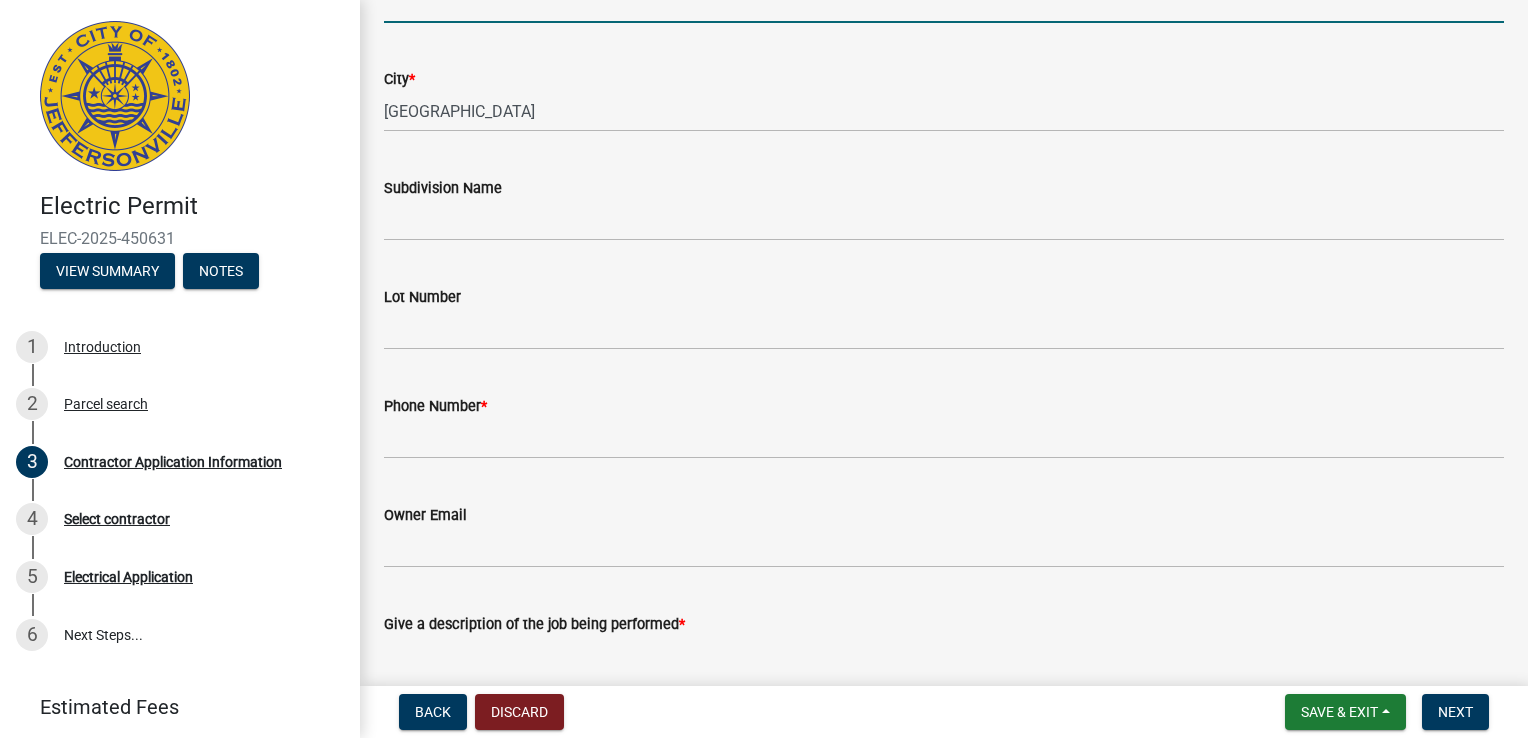 scroll, scrollTop: 500, scrollLeft: 0, axis: vertical 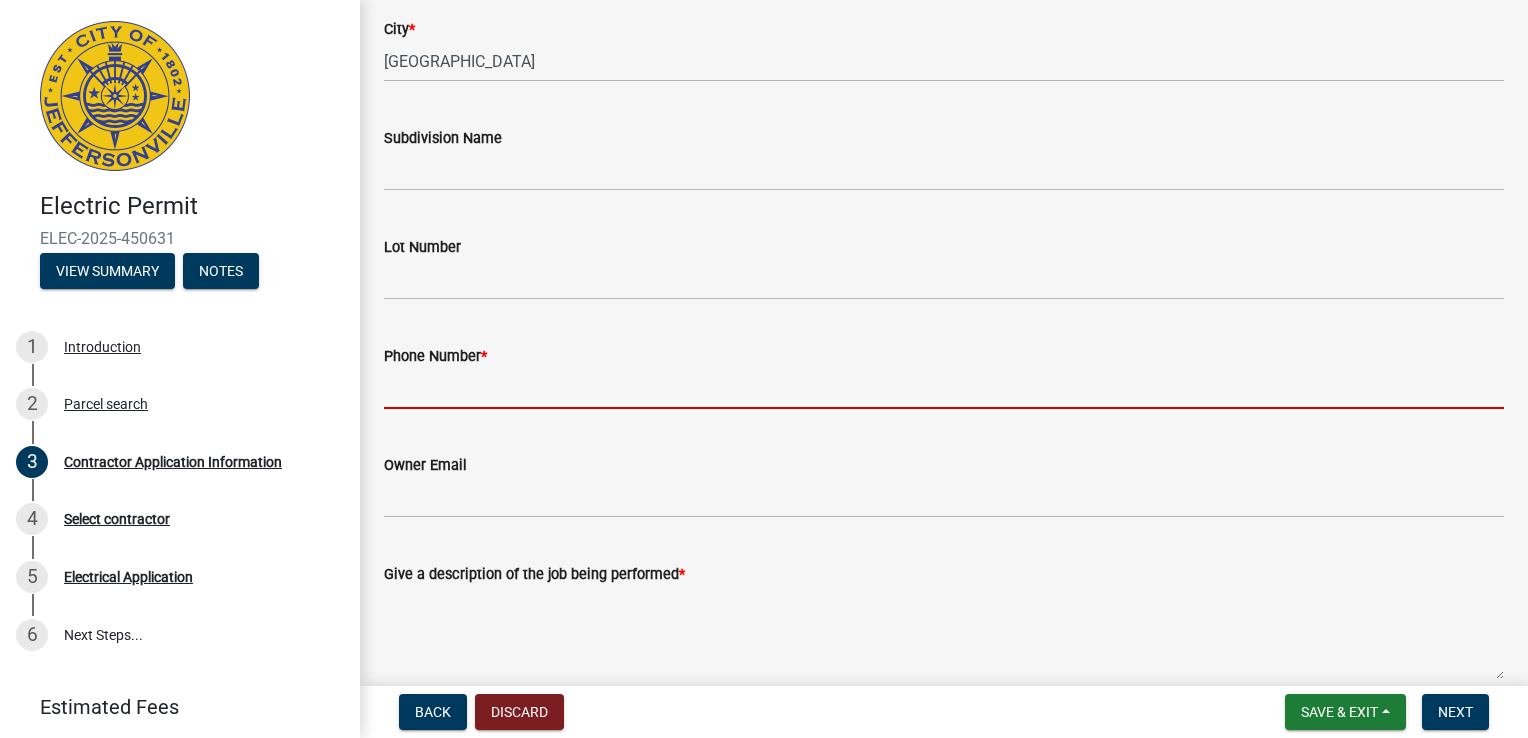 click on "Phone Number  *" at bounding box center [944, 388] 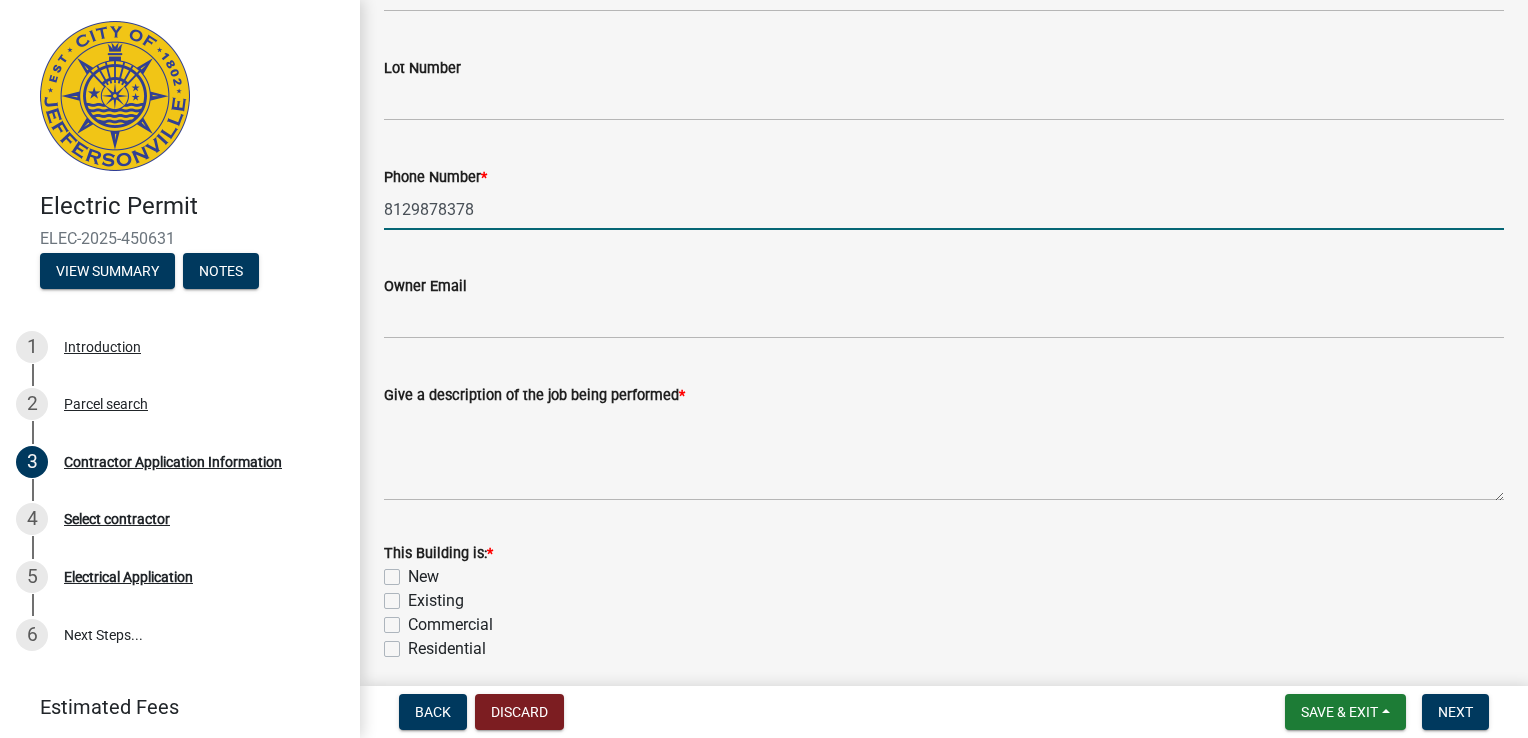 scroll, scrollTop: 800, scrollLeft: 0, axis: vertical 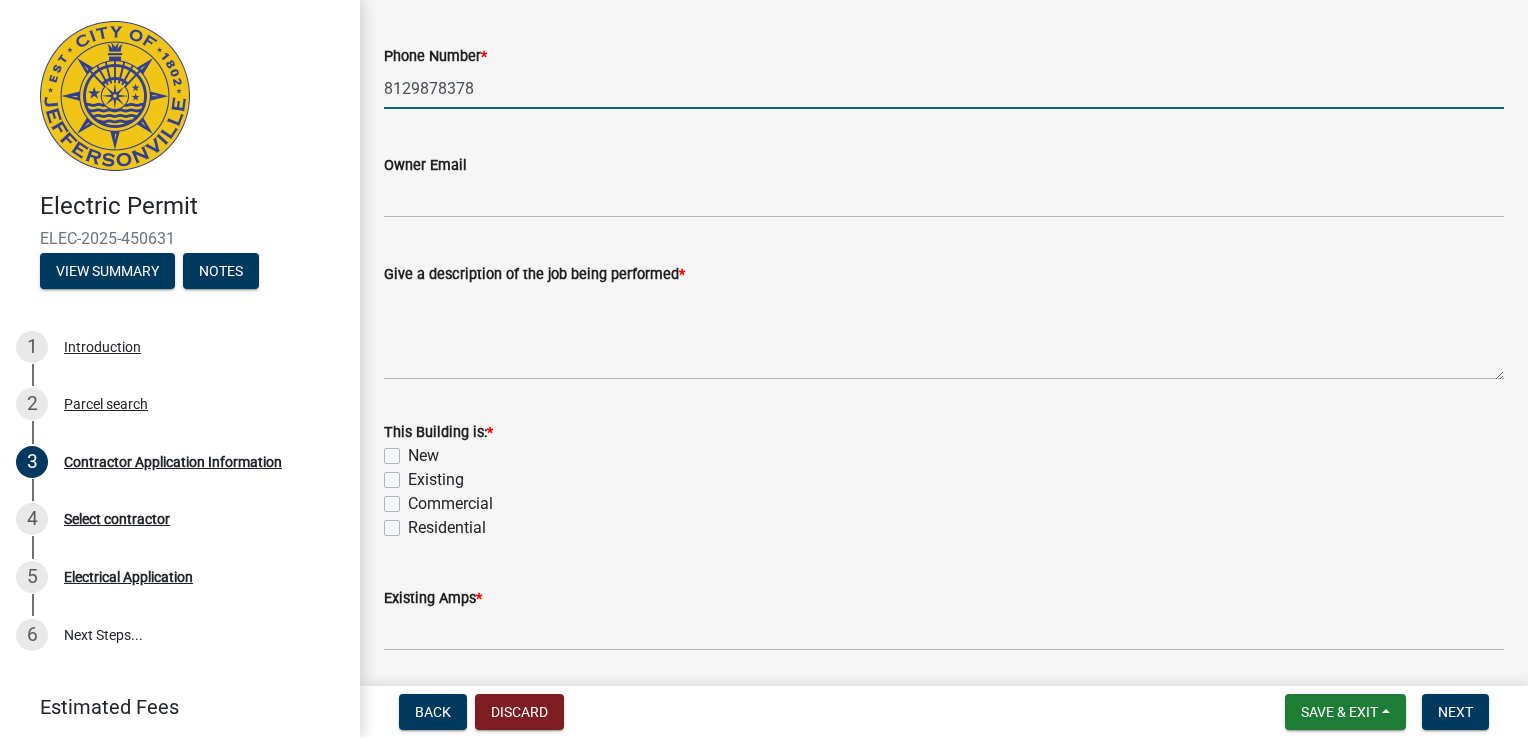 type on "8129878378" 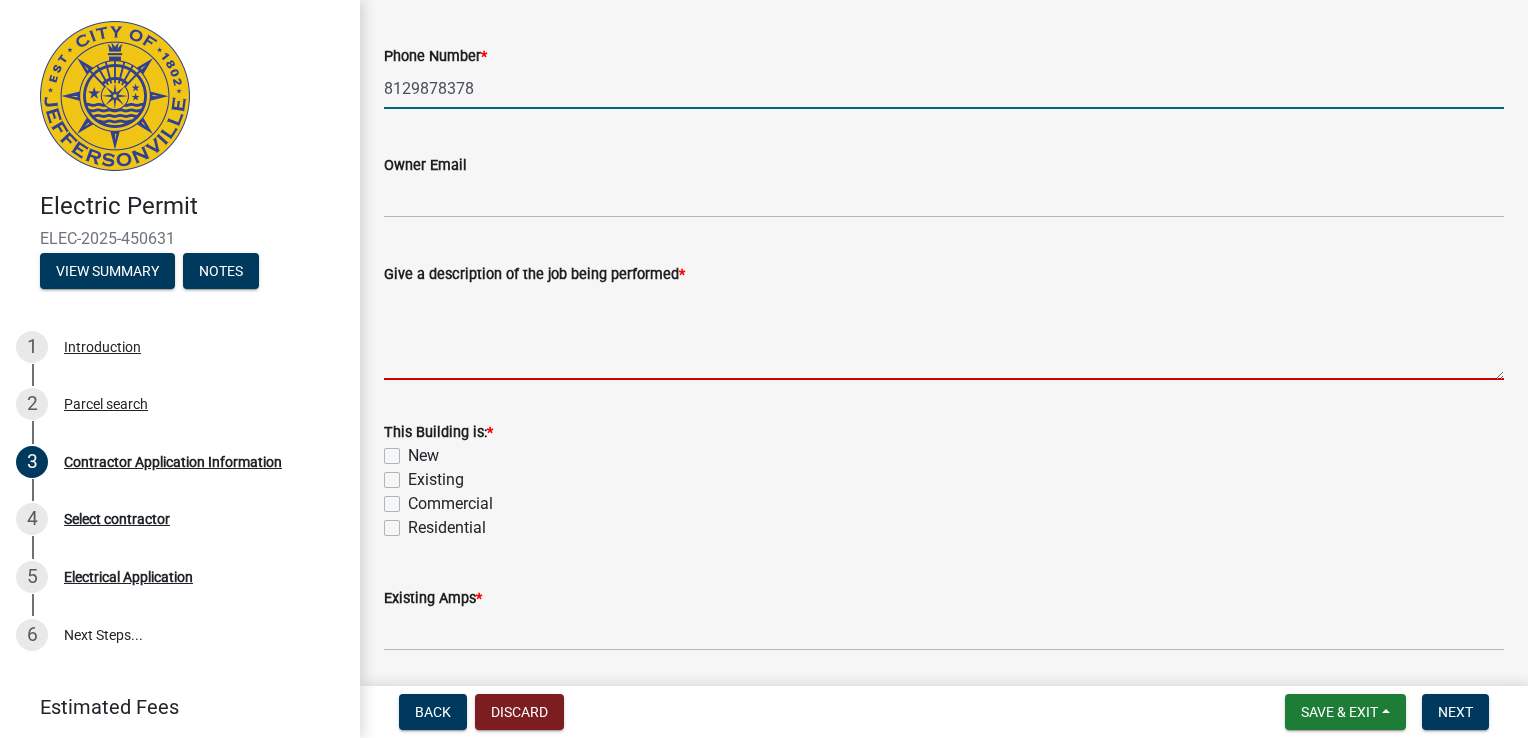 click on "Give a description of the job being performed  *" at bounding box center (944, 333) 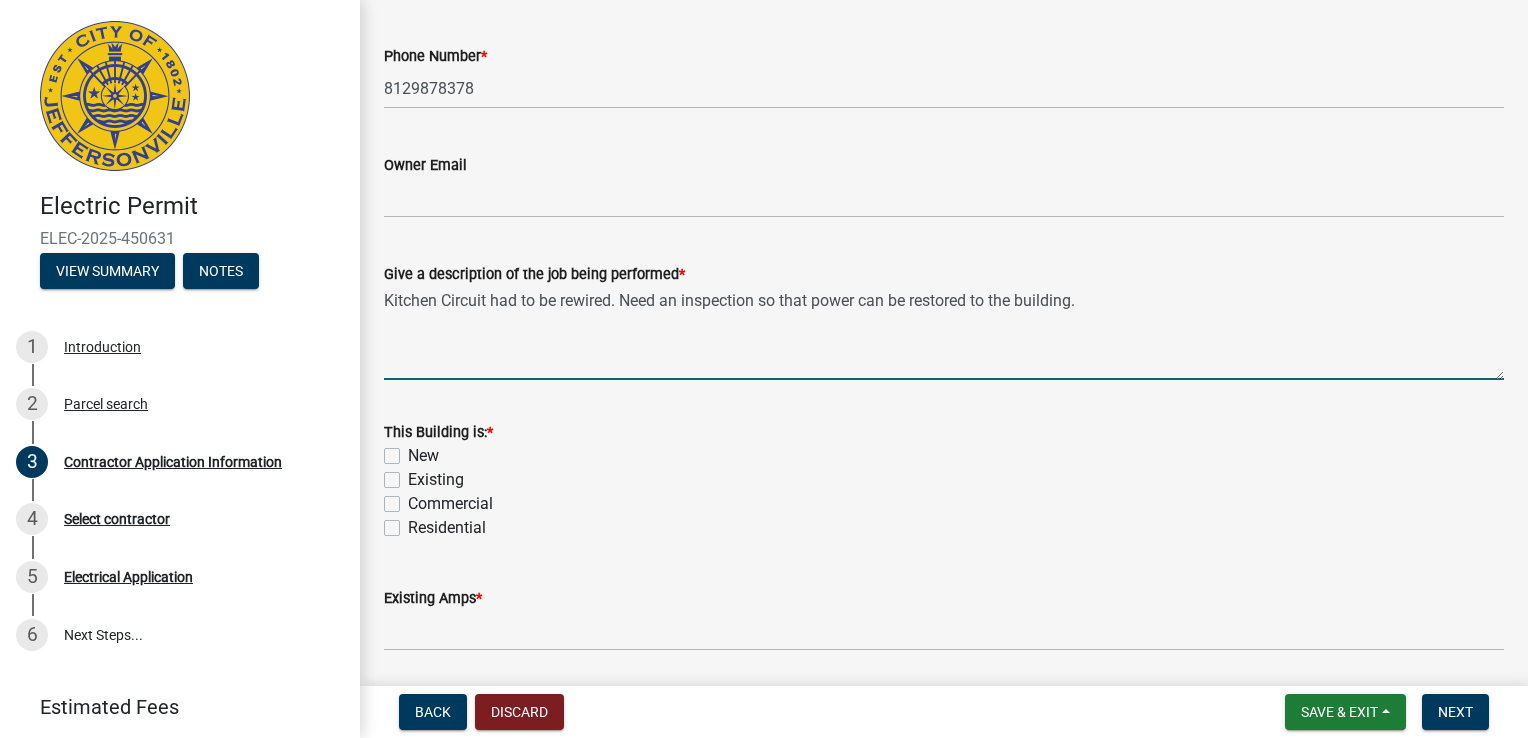 type on "Kitchen Circuit had to be rewired. Need an inspection so that power can be restored to the building." 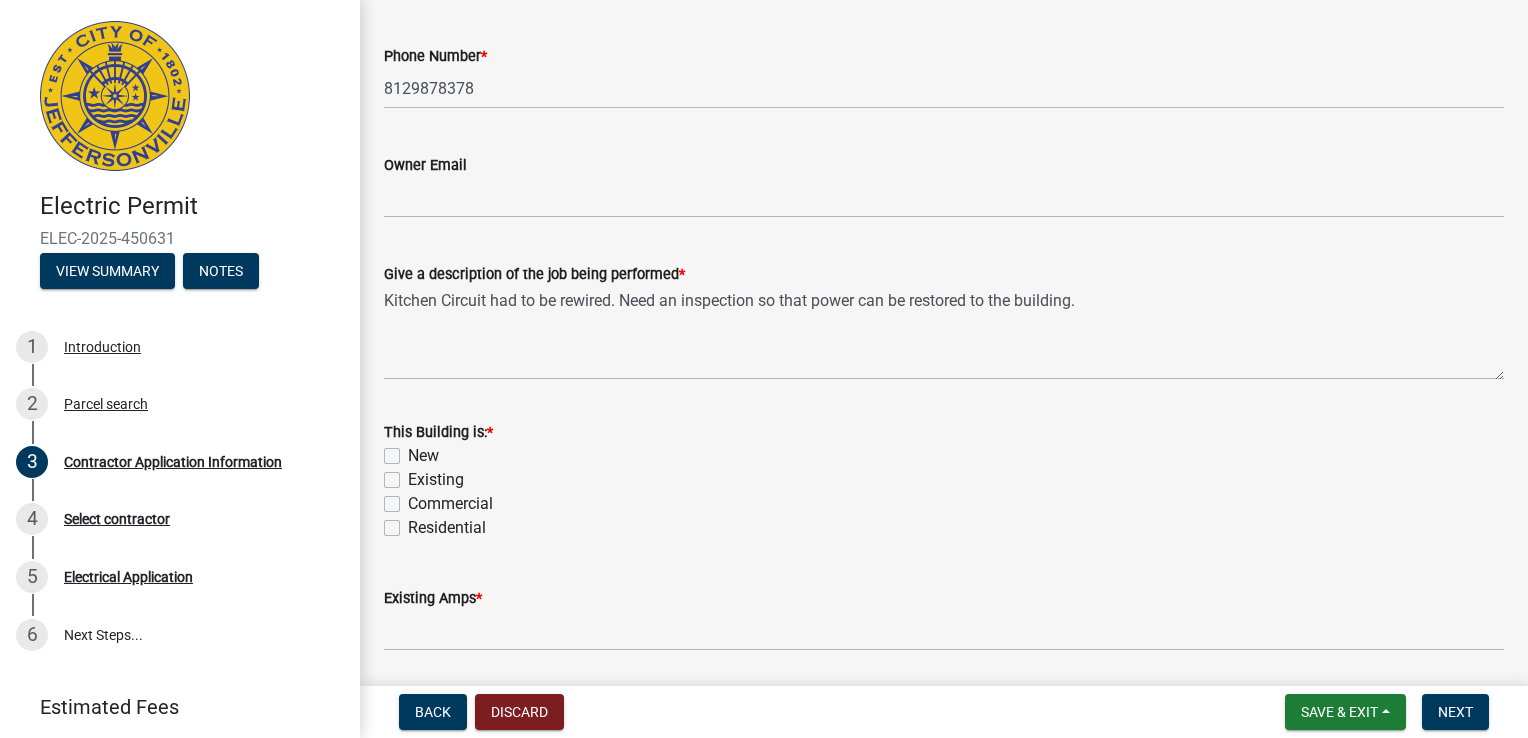 click on "Existing" 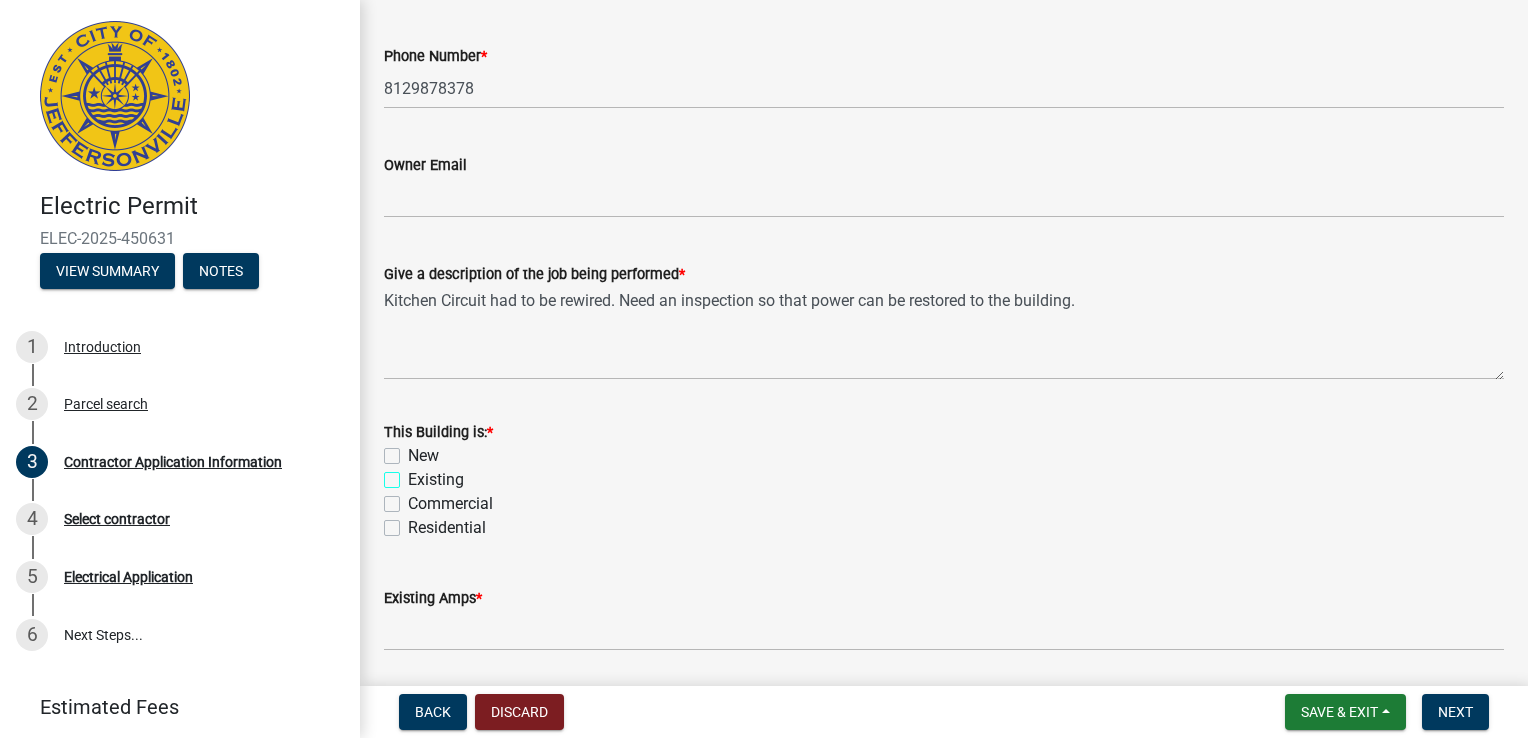 click on "Existing" at bounding box center [414, 474] 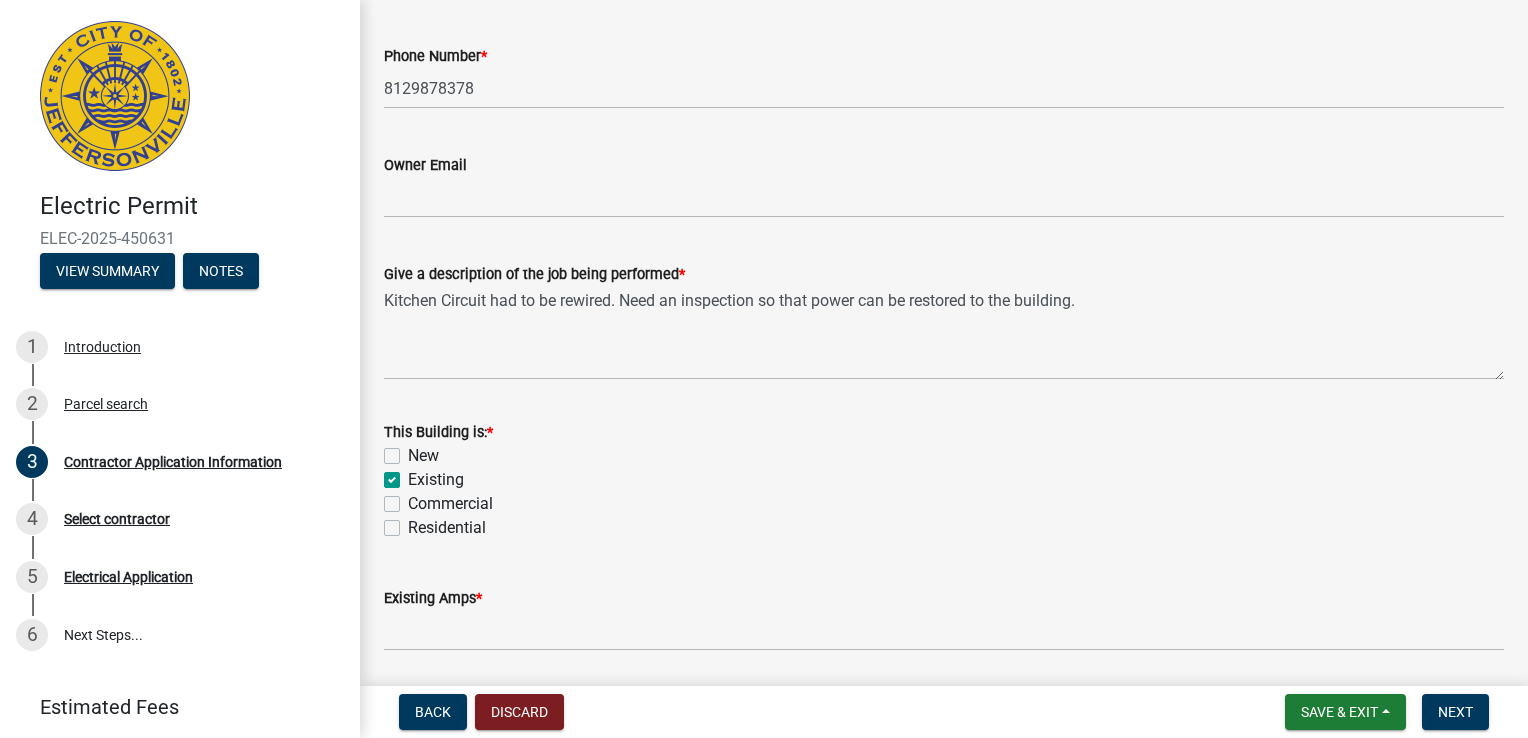 checkbox on "false" 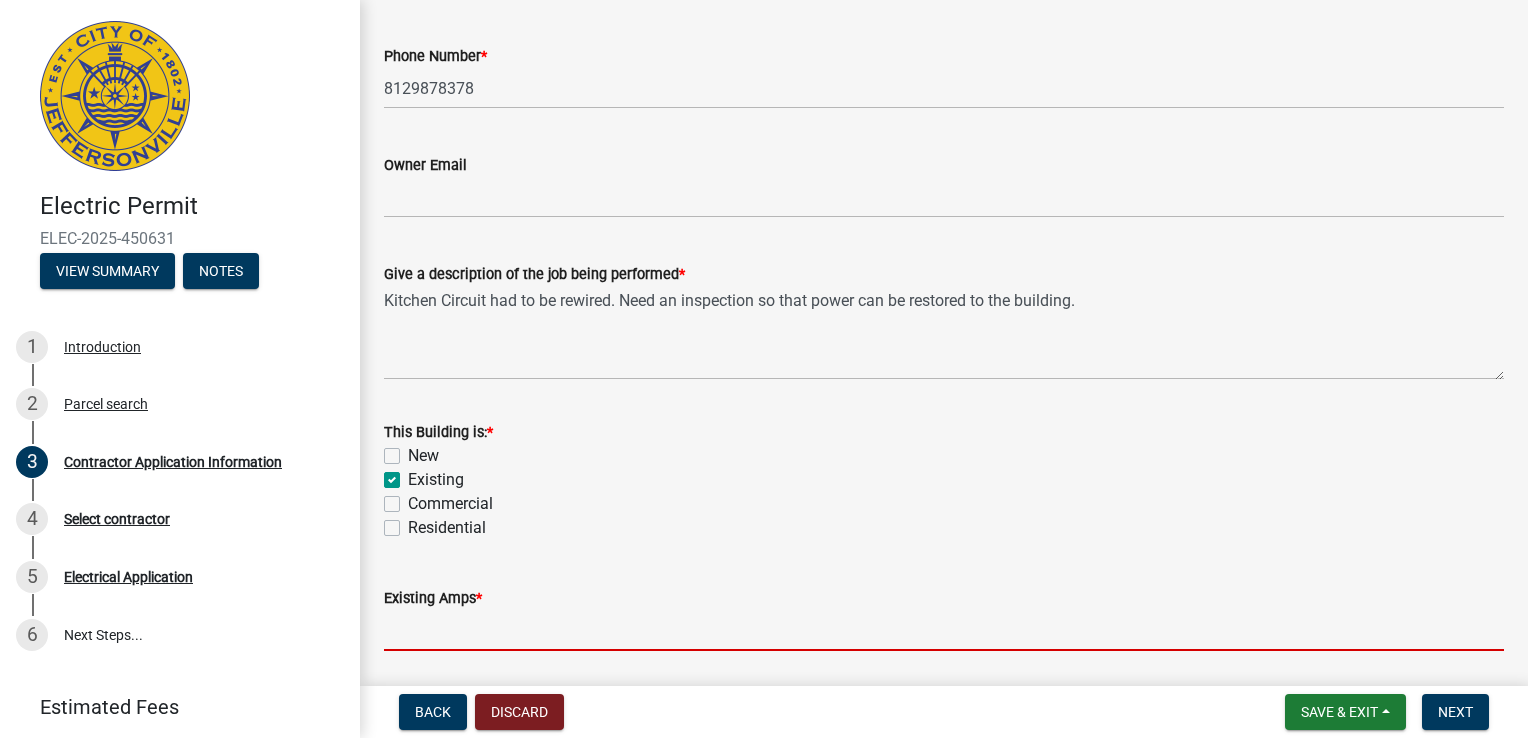 click 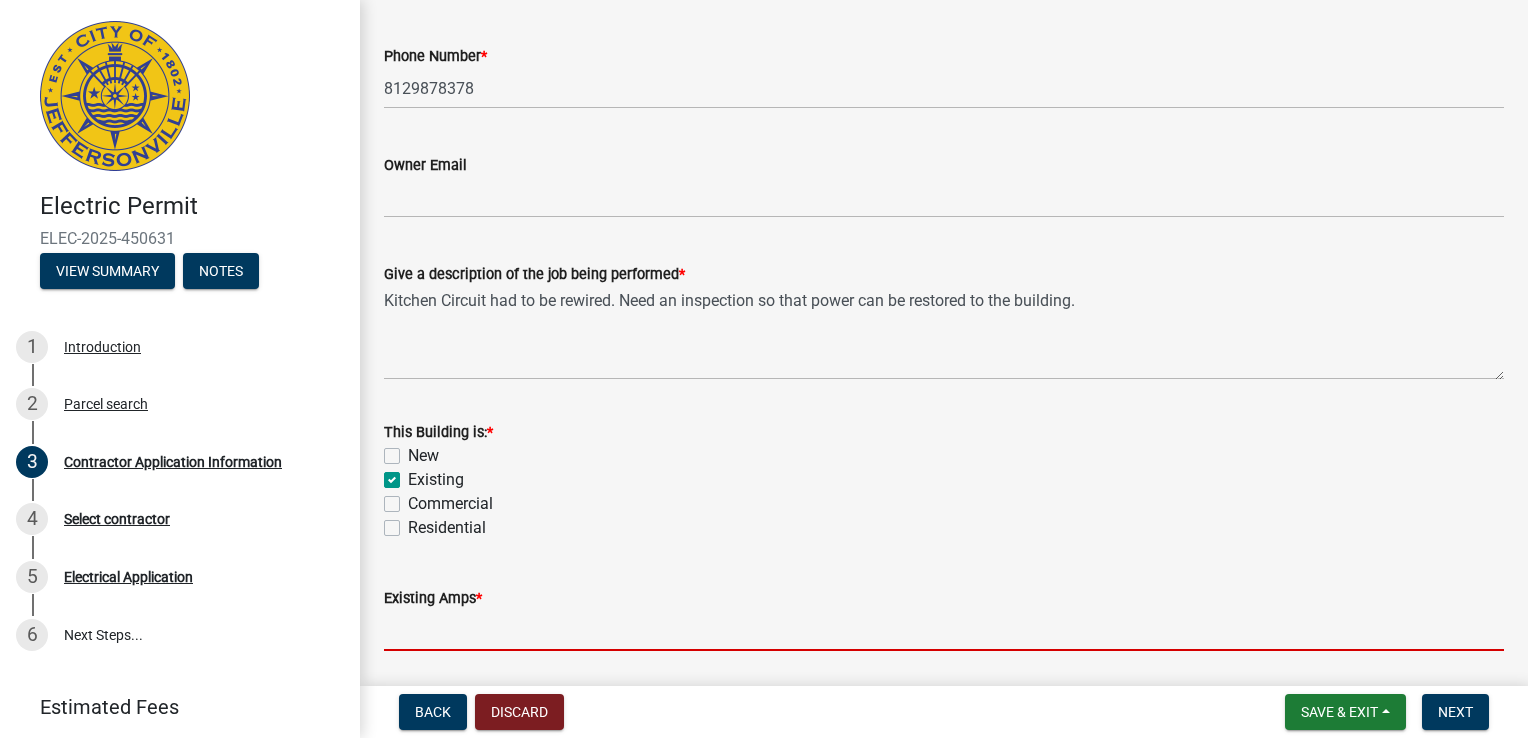 type on "200" 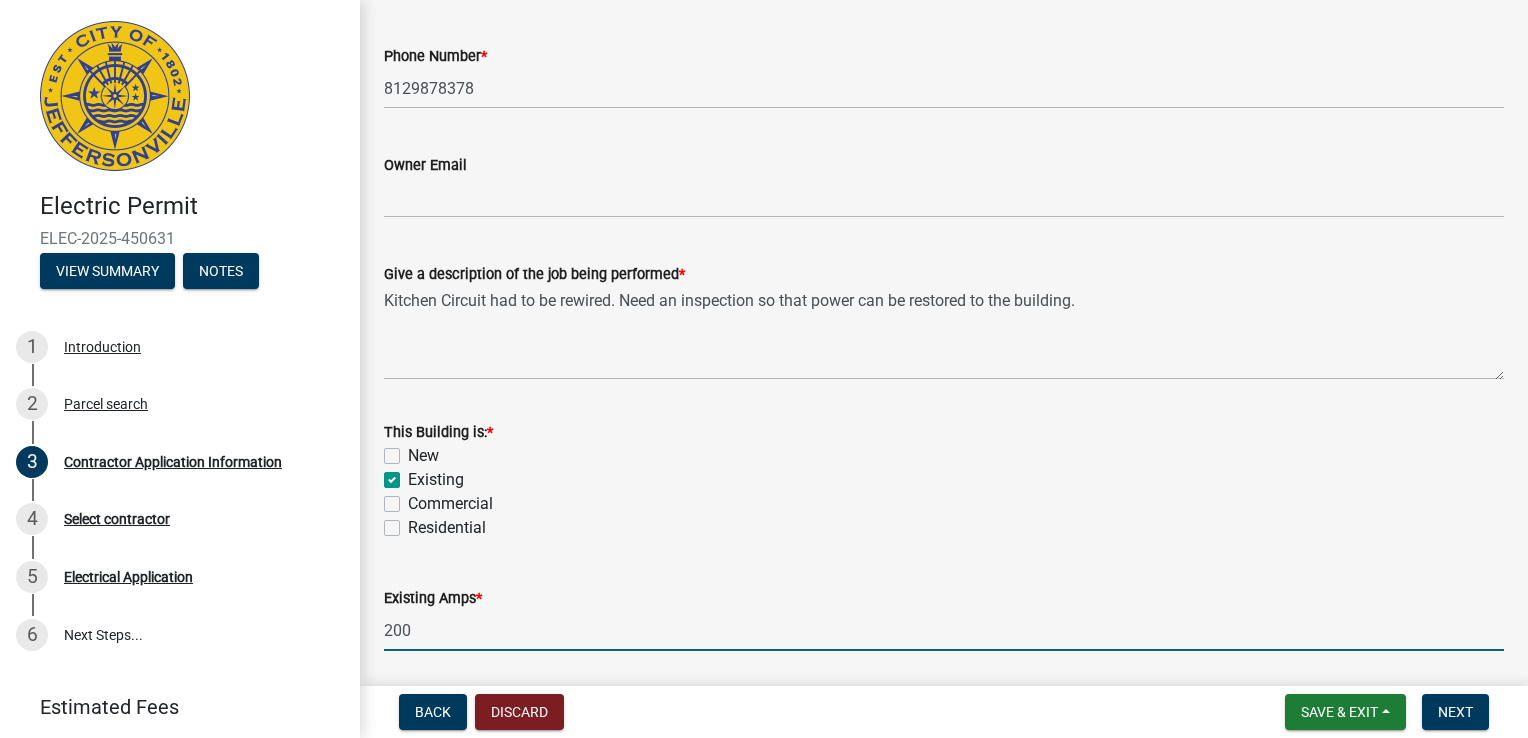 type on "200" 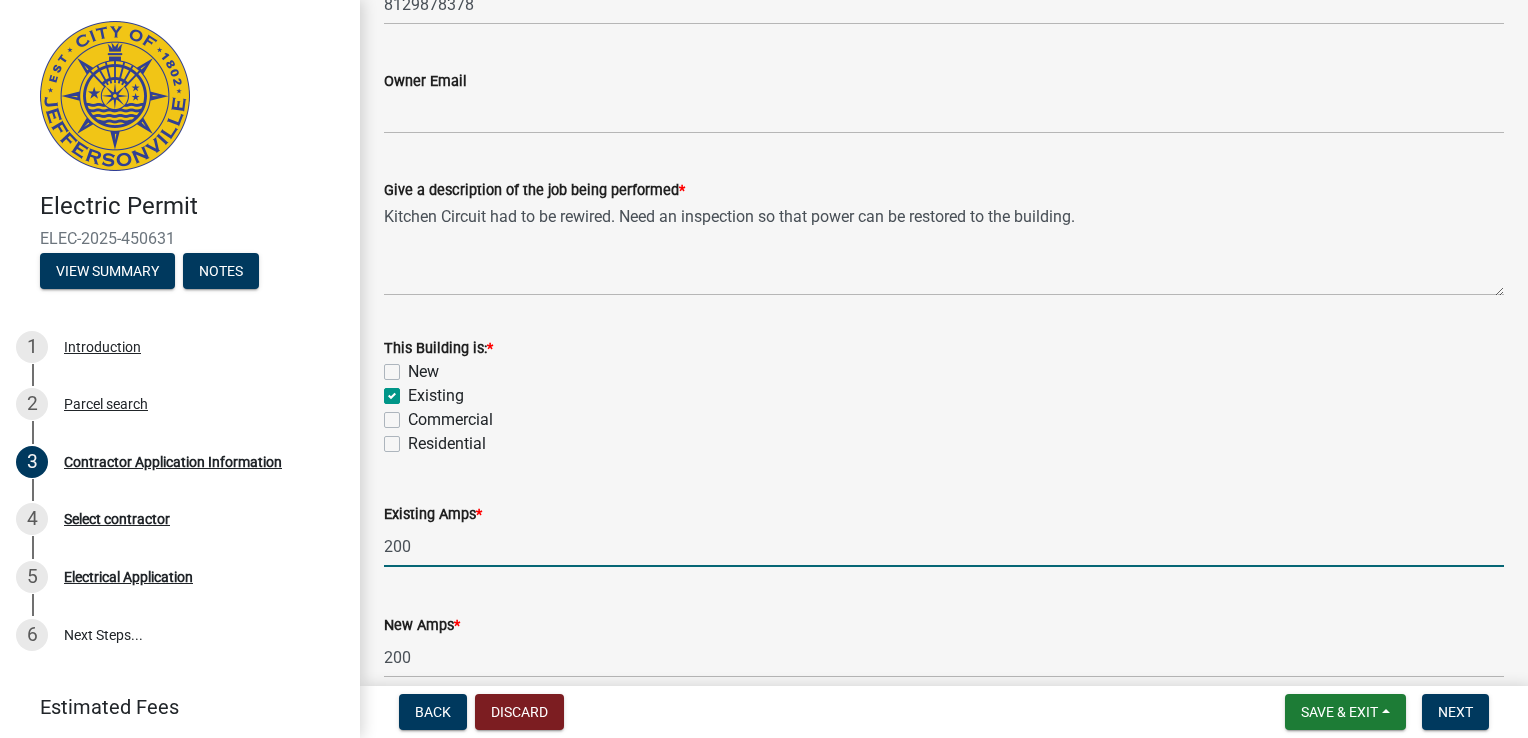 scroll, scrollTop: 979, scrollLeft: 0, axis: vertical 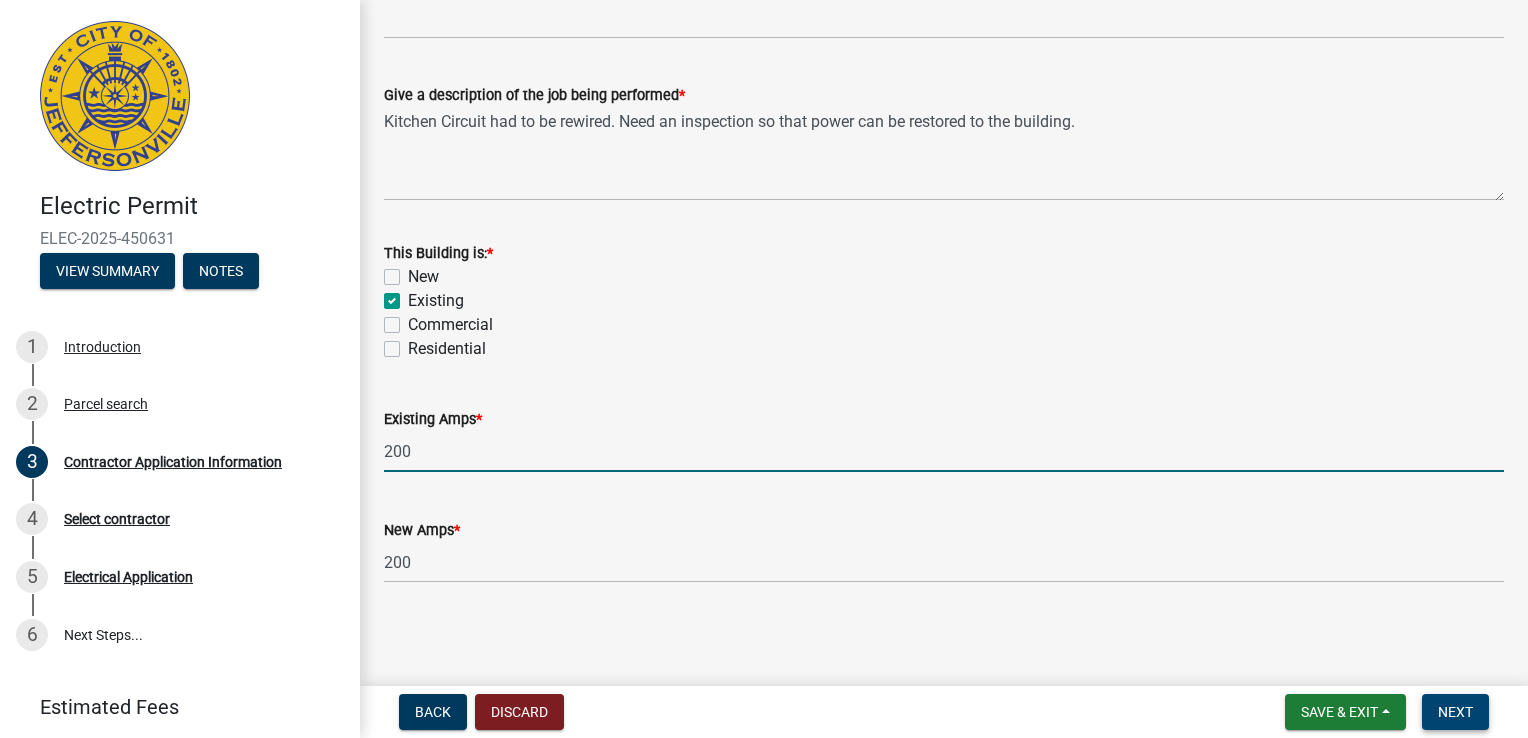 click on "Next" at bounding box center (1455, 712) 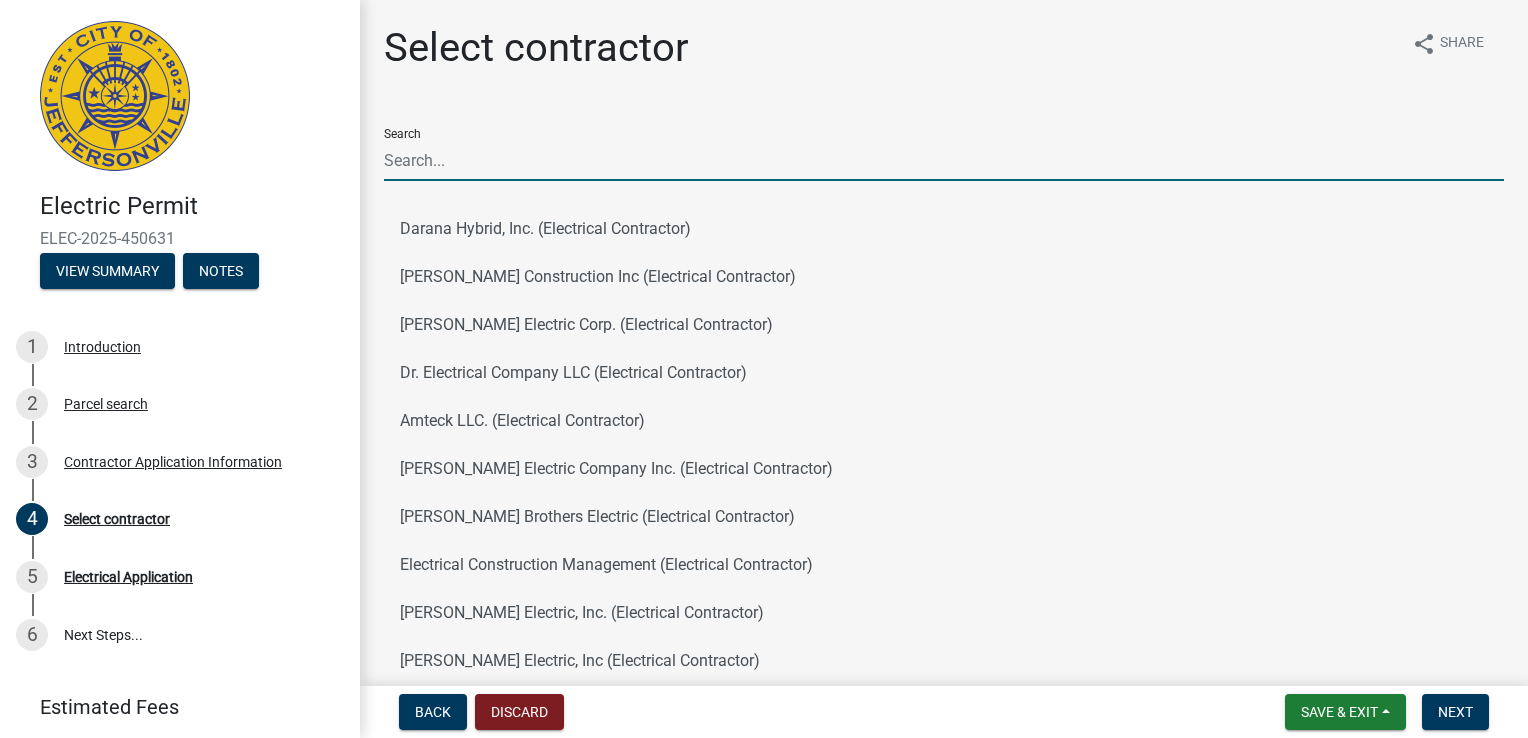 click on "Search" at bounding box center (944, 160) 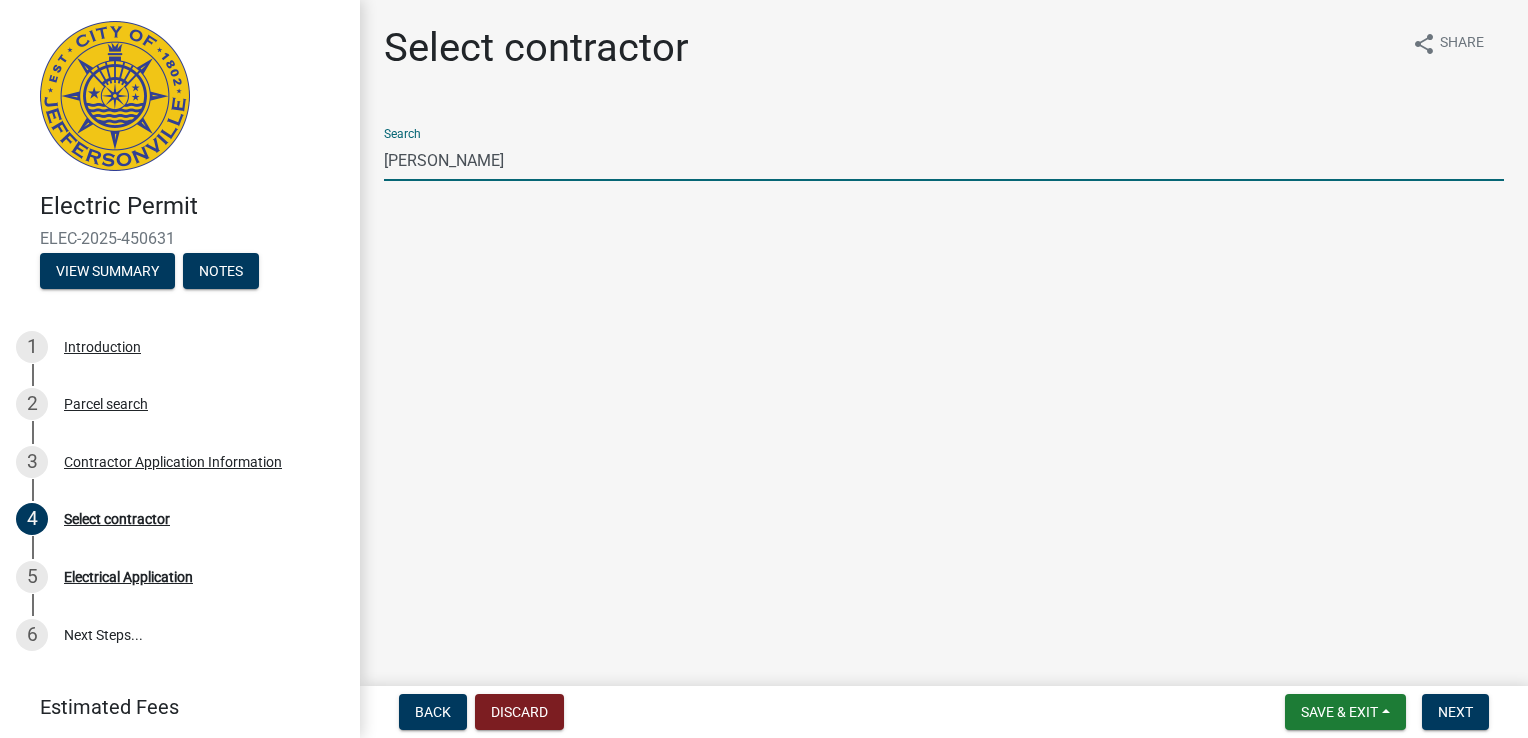click on "[PERSON_NAME]" at bounding box center [944, 160] 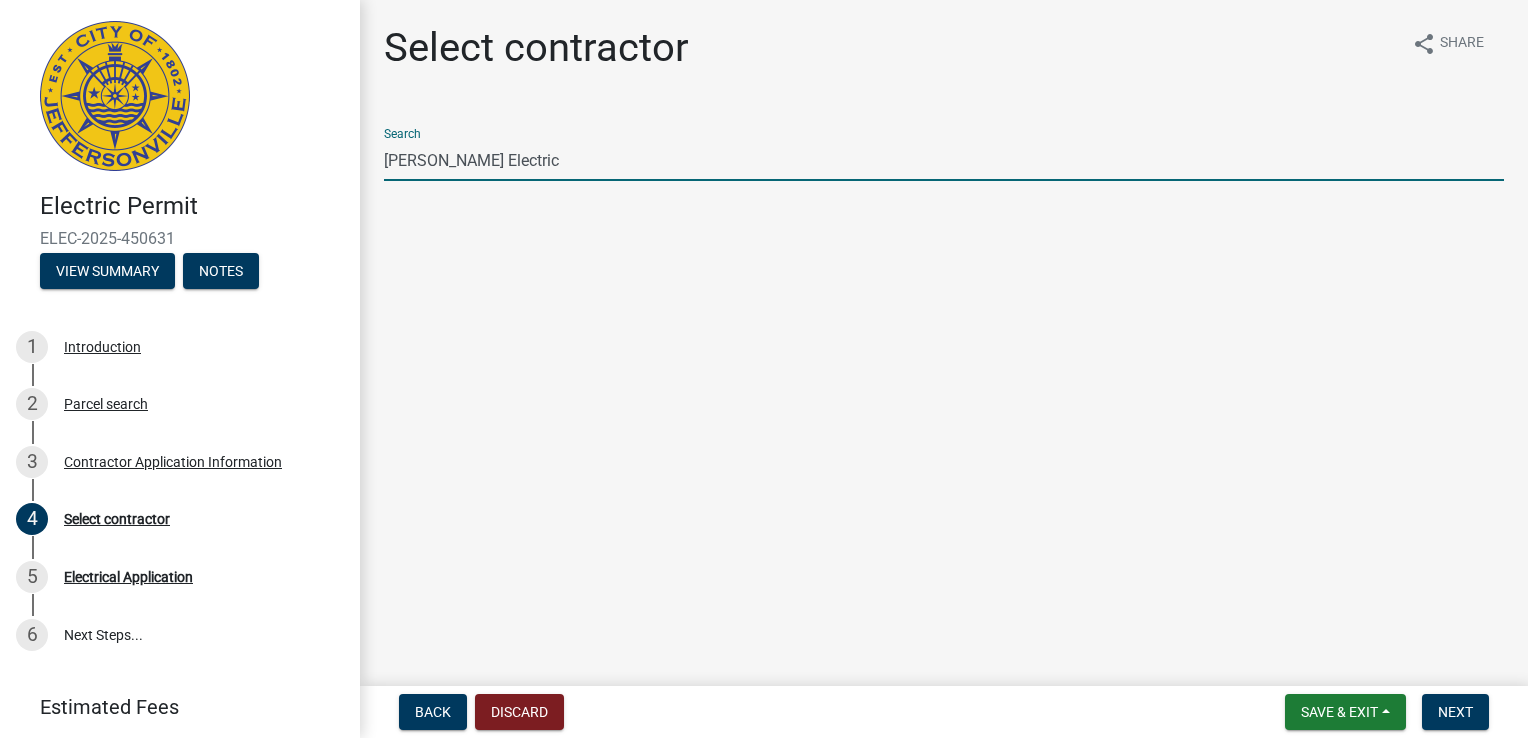 type on "Paden Electric" 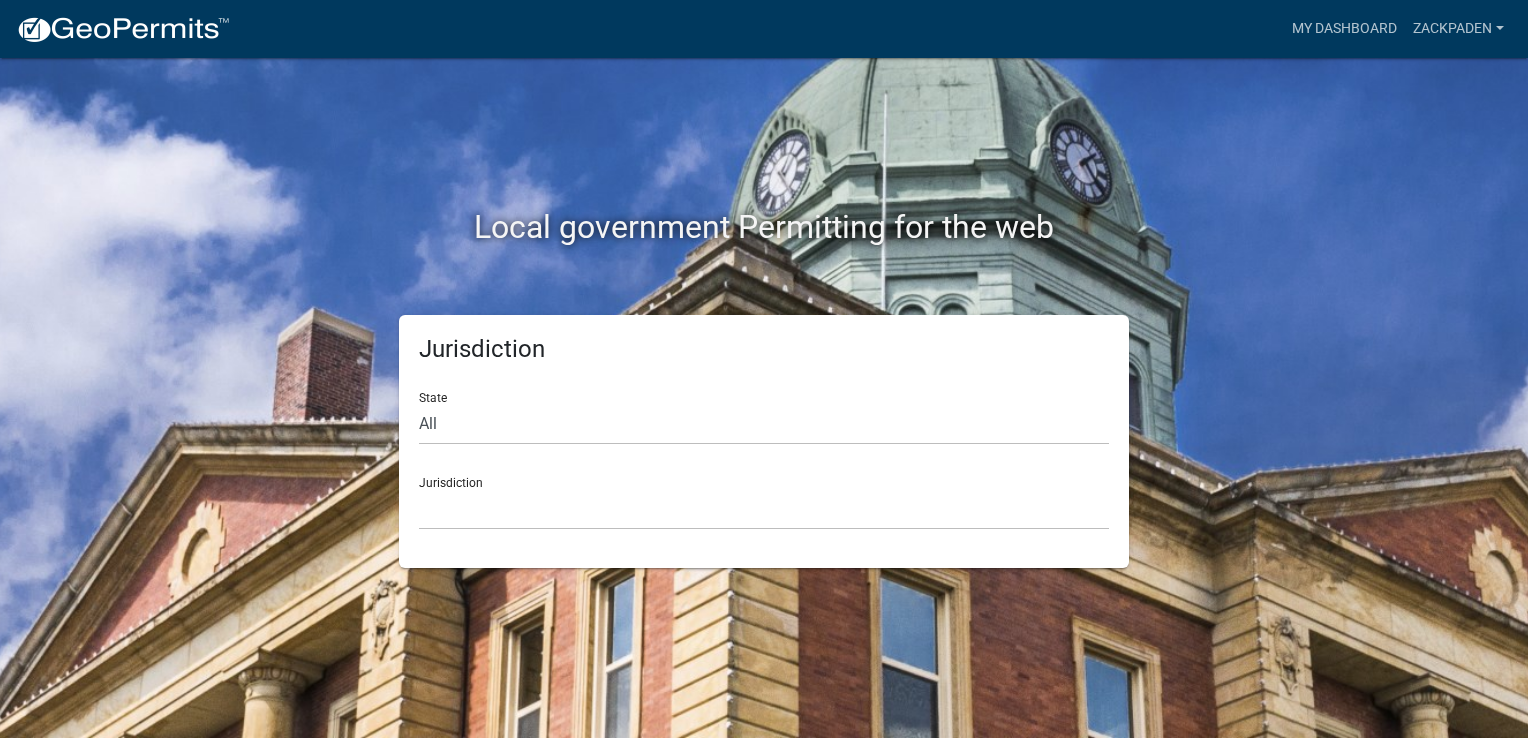 scroll, scrollTop: 0, scrollLeft: 0, axis: both 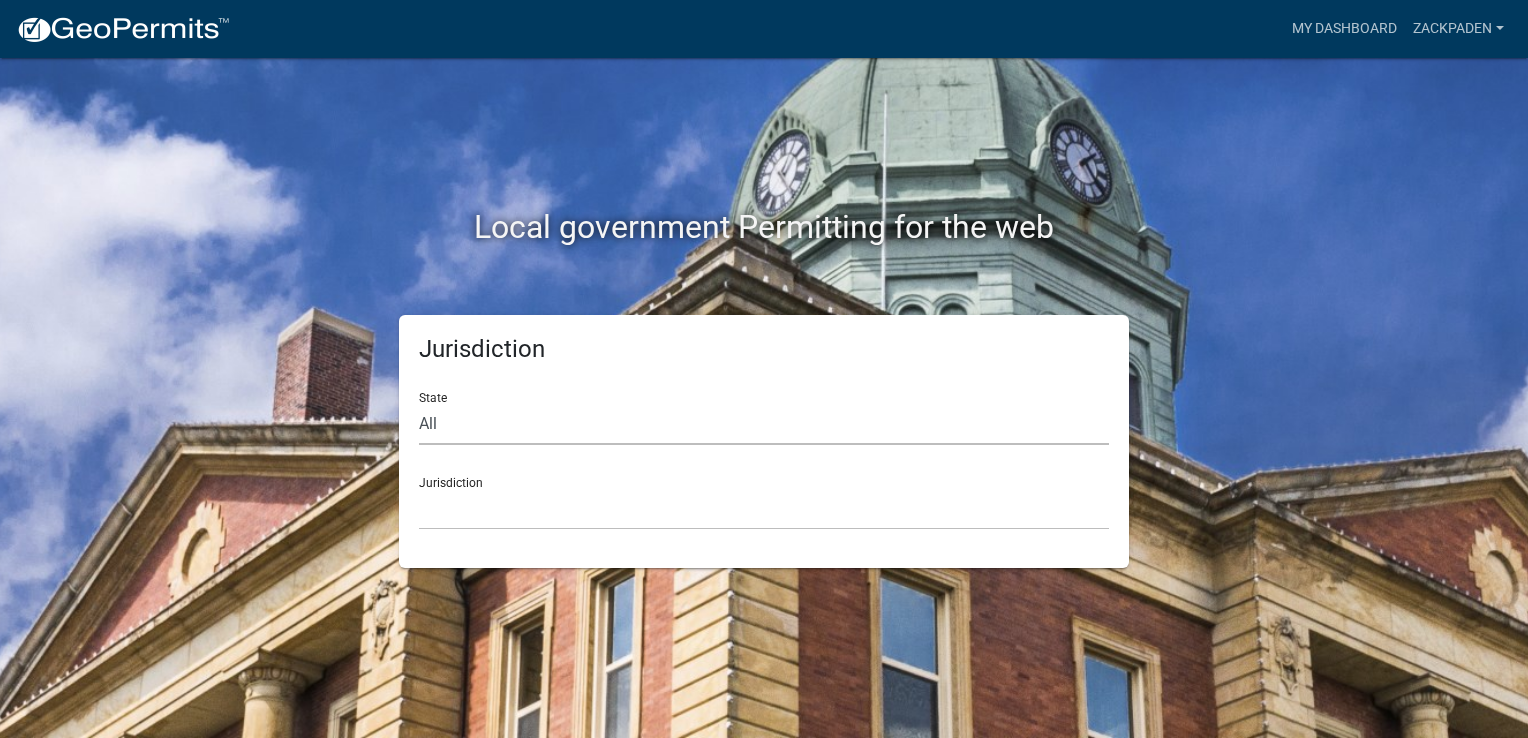 click on "All  [US_STATE]   [US_STATE]   [US_STATE]   [US_STATE]   [US_STATE]   [US_STATE]   [US_STATE]   [US_STATE]   [US_STATE]" 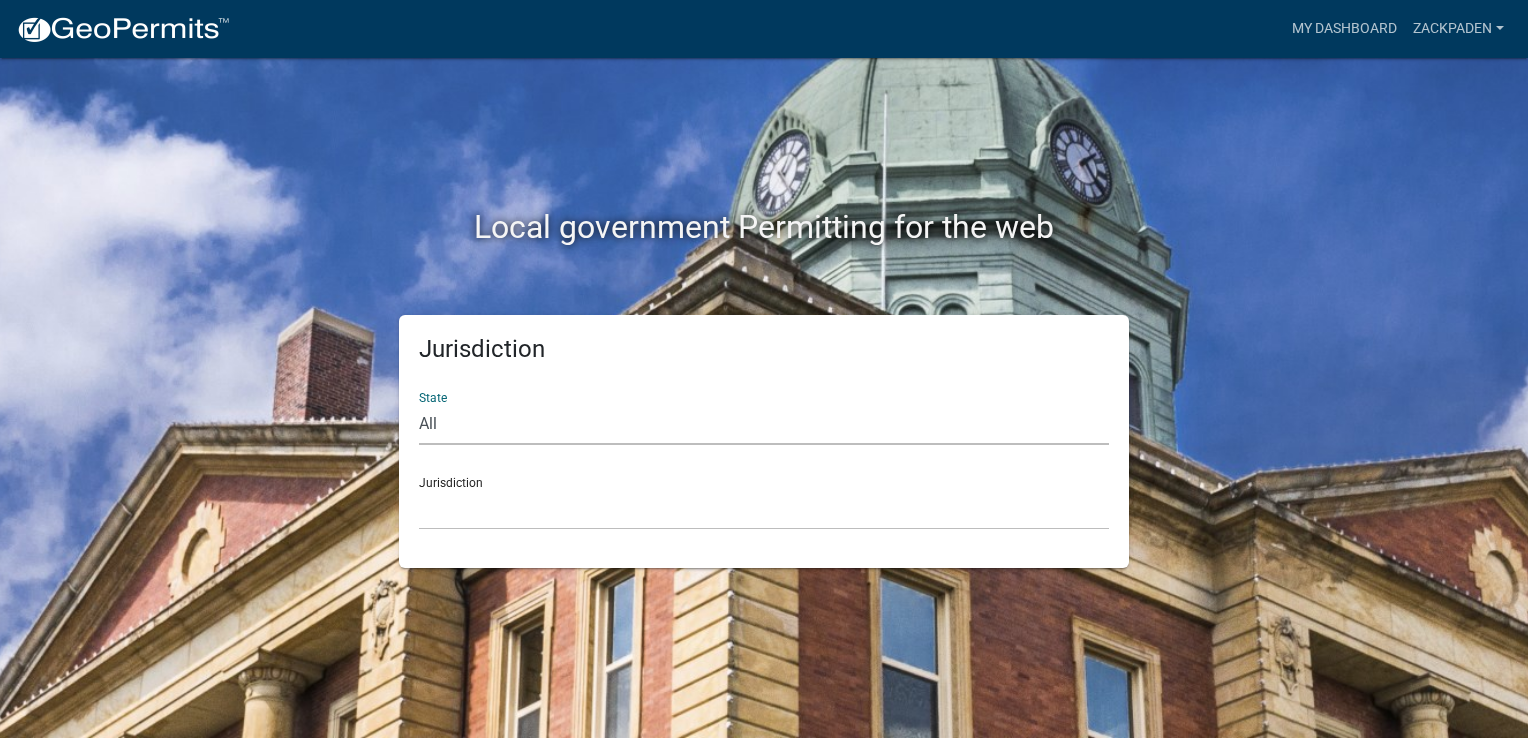 select on "[US_STATE]" 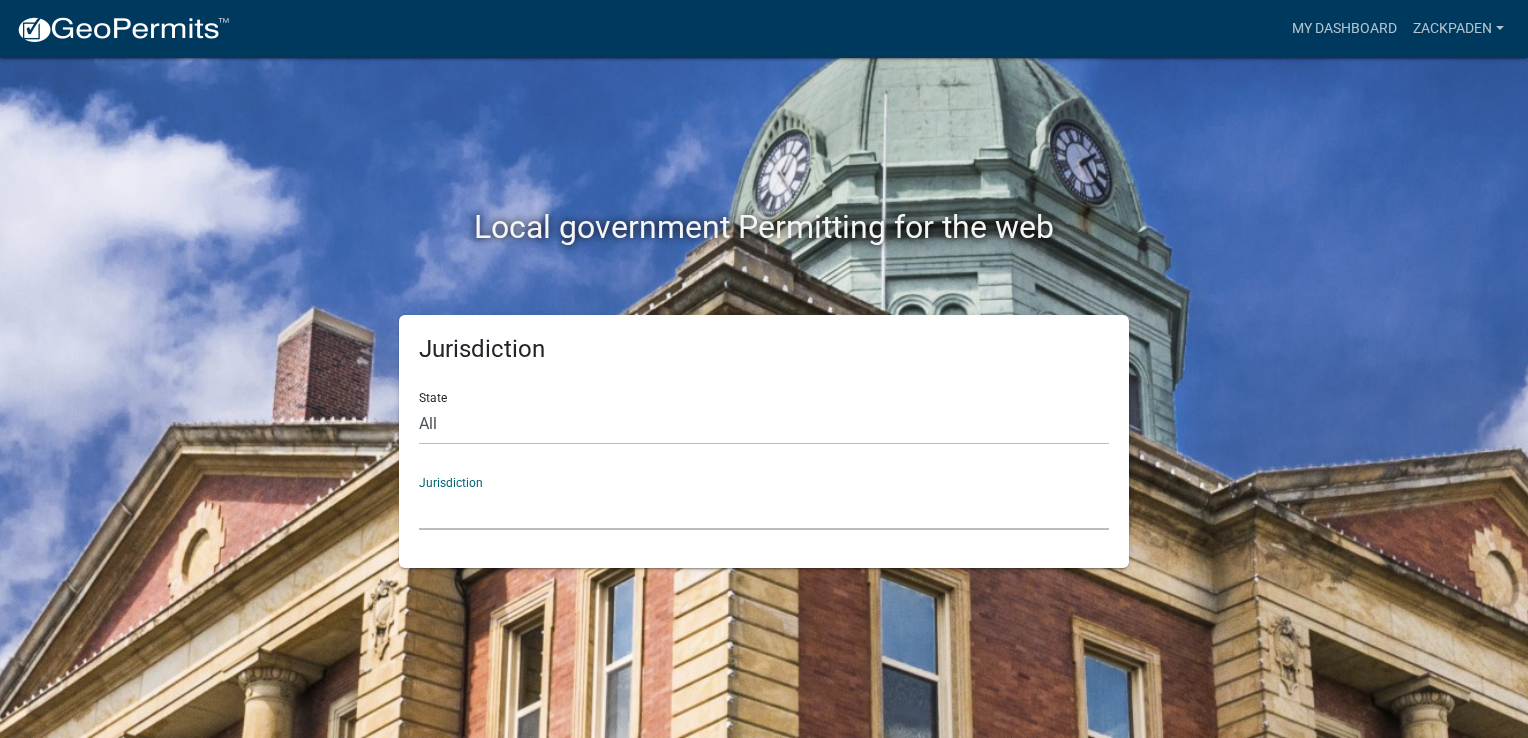 click on "City of [GEOGRAPHIC_DATA], [US_STATE] City of [GEOGRAPHIC_DATA], [US_STATE] City of [GEOGRAPHIC_DATA], [US_STATE] [GEOGRAPHIC_DATA], [US_STATE] [GEOGRAPHIC_DATA], [US_STATE] [GEOGRAPHIC_DATA], [US_STATE] [GEOGRAPHIC_DATA], [US_STATE] [GEOGRAPHIC_DATA], [US_STATE] [GEOGRAPHIC_DATA], [US_STATE] [GEOGRAPHIC_DATA], [US_STATE] [GEOGRAPHIC_DATA], [US_STATE] [GEOGRAPHIC_DATA], [US_STATE] [GEOGRAPHIC_DATA], [US_STATE] [GEOGRAPHIC_DATA], [US_STATE] [GEOGRAPHIC_DATA], [US_STATE] River Ridge Development Authority, [US_STATE] [GEOGRAPHIC_DATA], [US_STATE] [GEOGRAPHIC_DATA], [US_STATE][GEOGRAPHIC_DATA], [US_STATE] [GEOGRAPHIC_DATA], [US_STATE]" 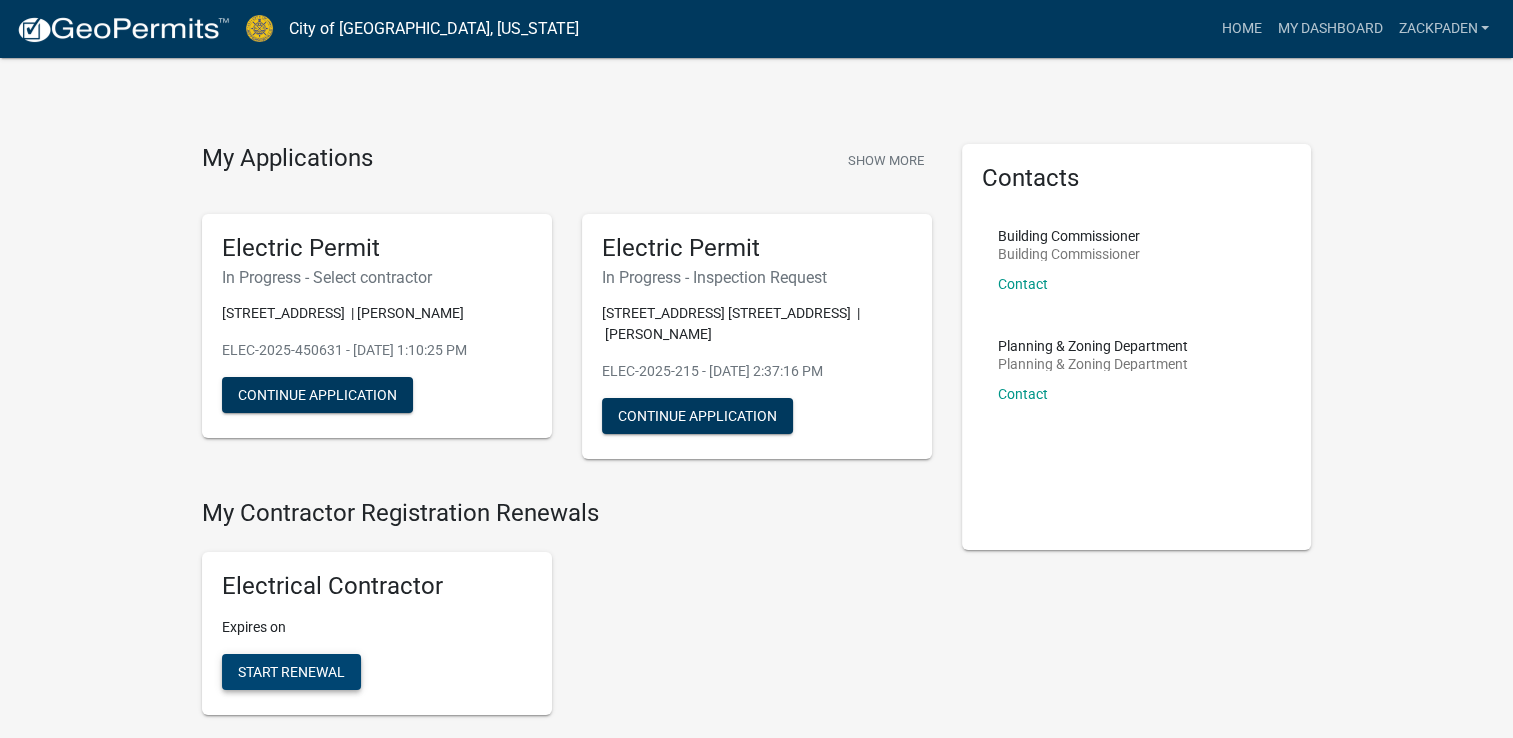 click on "Start Renewal" 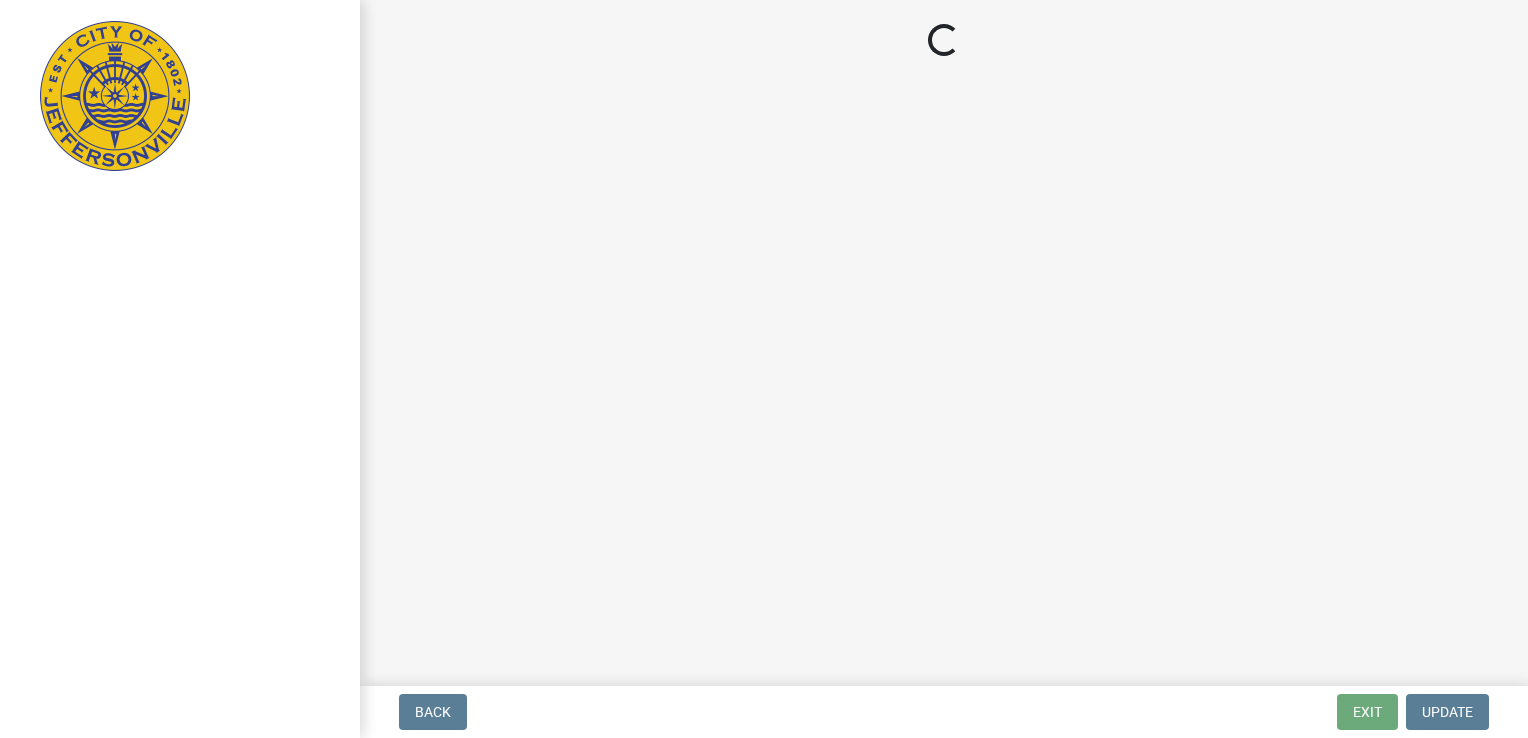 select on "IN" 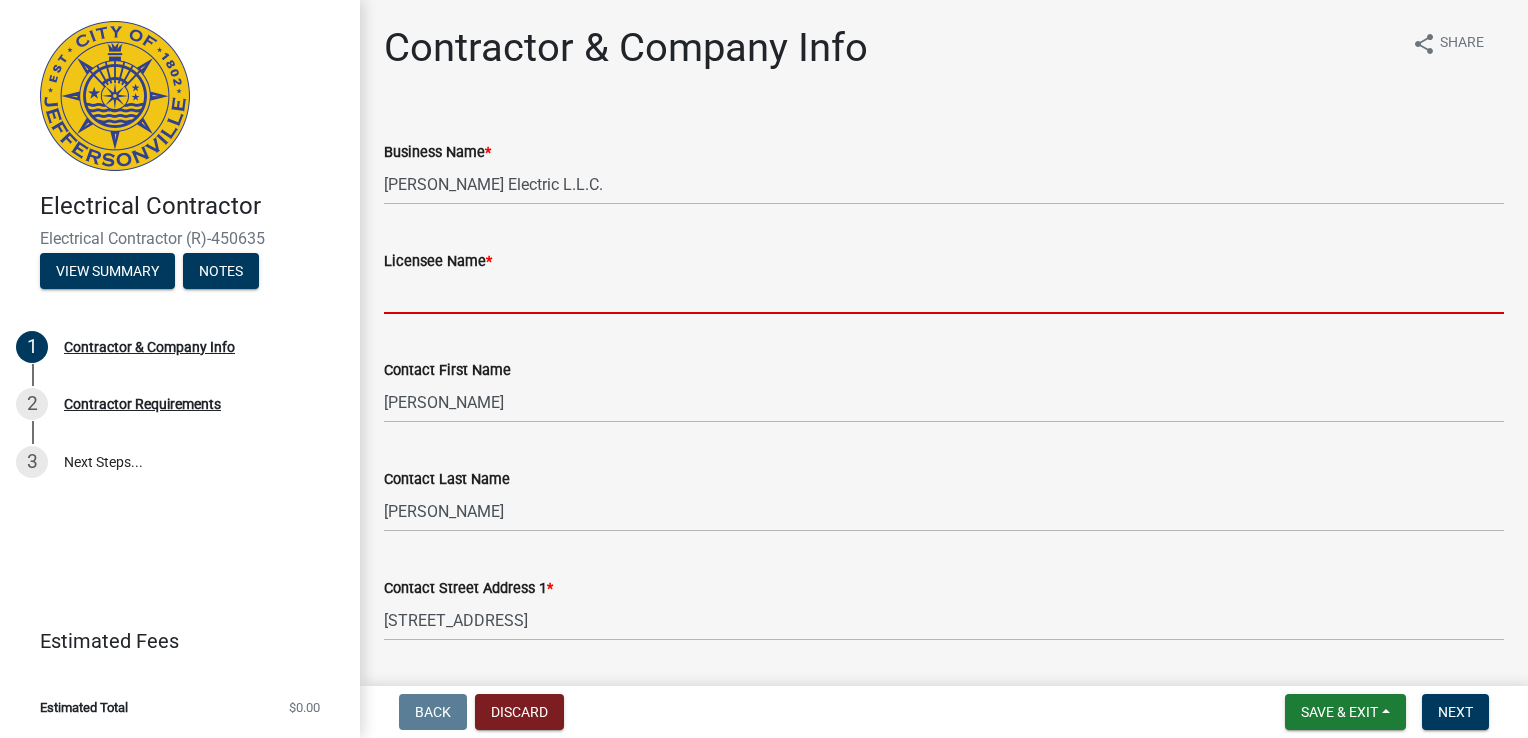 click on "Licensee Name  *" at bounding box center [944, 293] 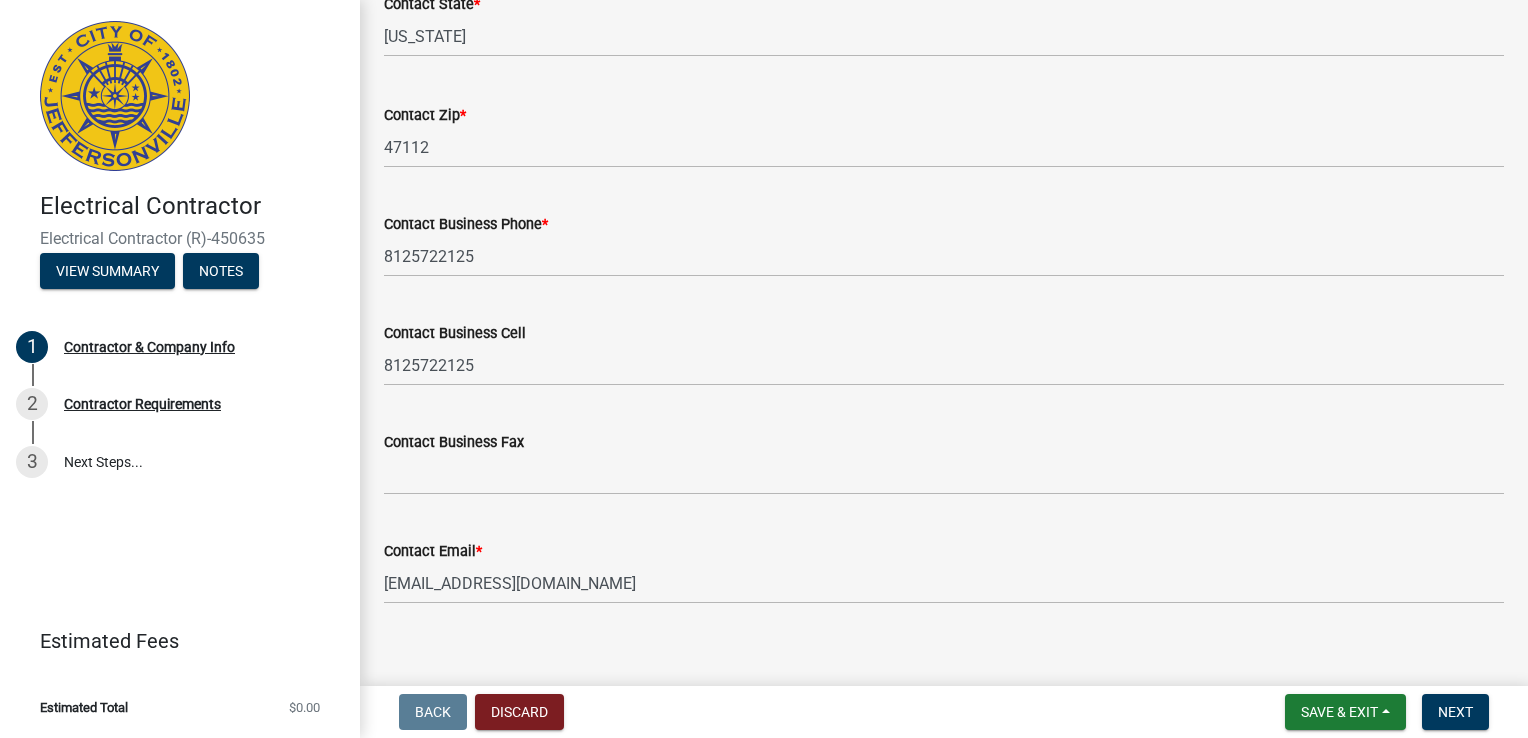 scroll, scrollTop: 954, scrollLeft: 0, axis: vertical 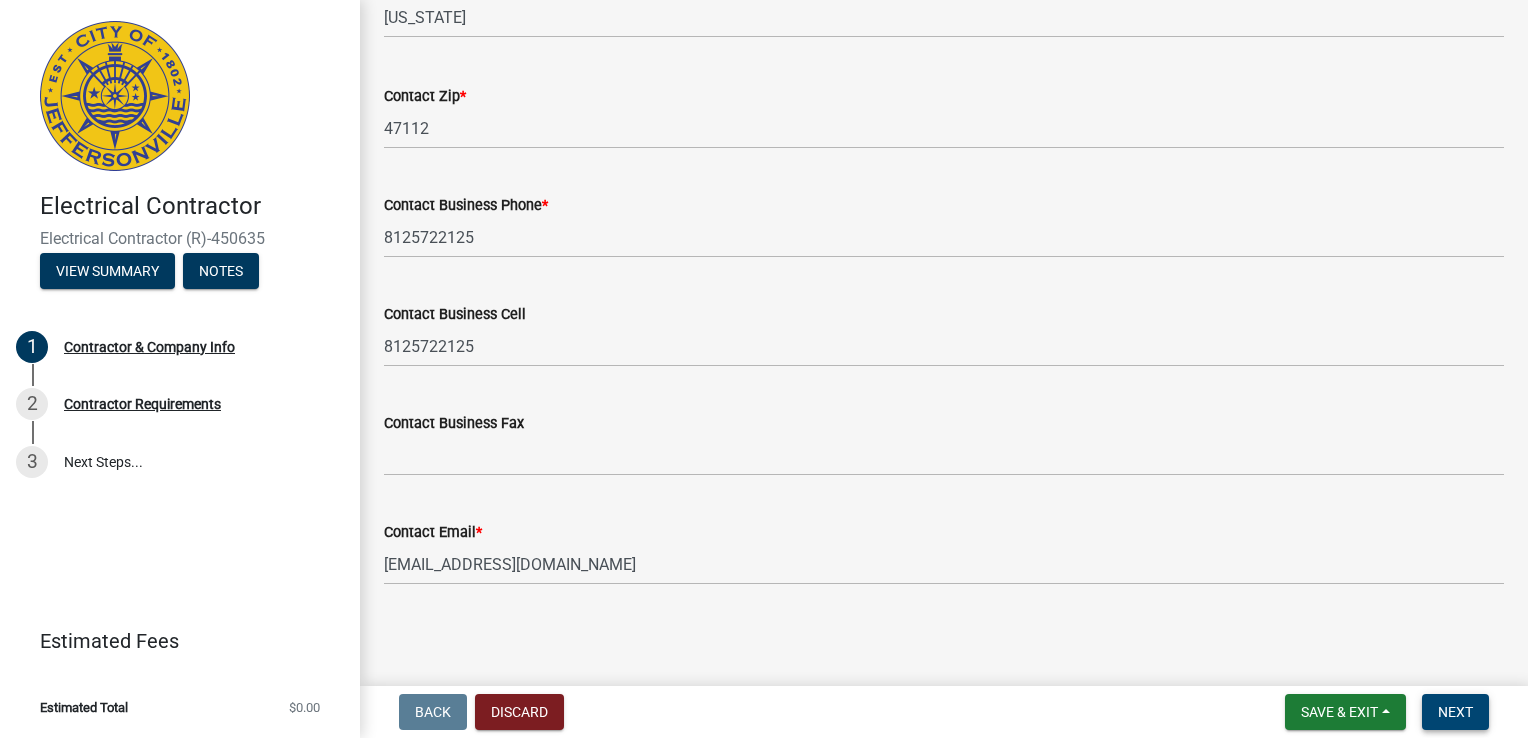 click on "Next" at bounding box center (1455, 712) 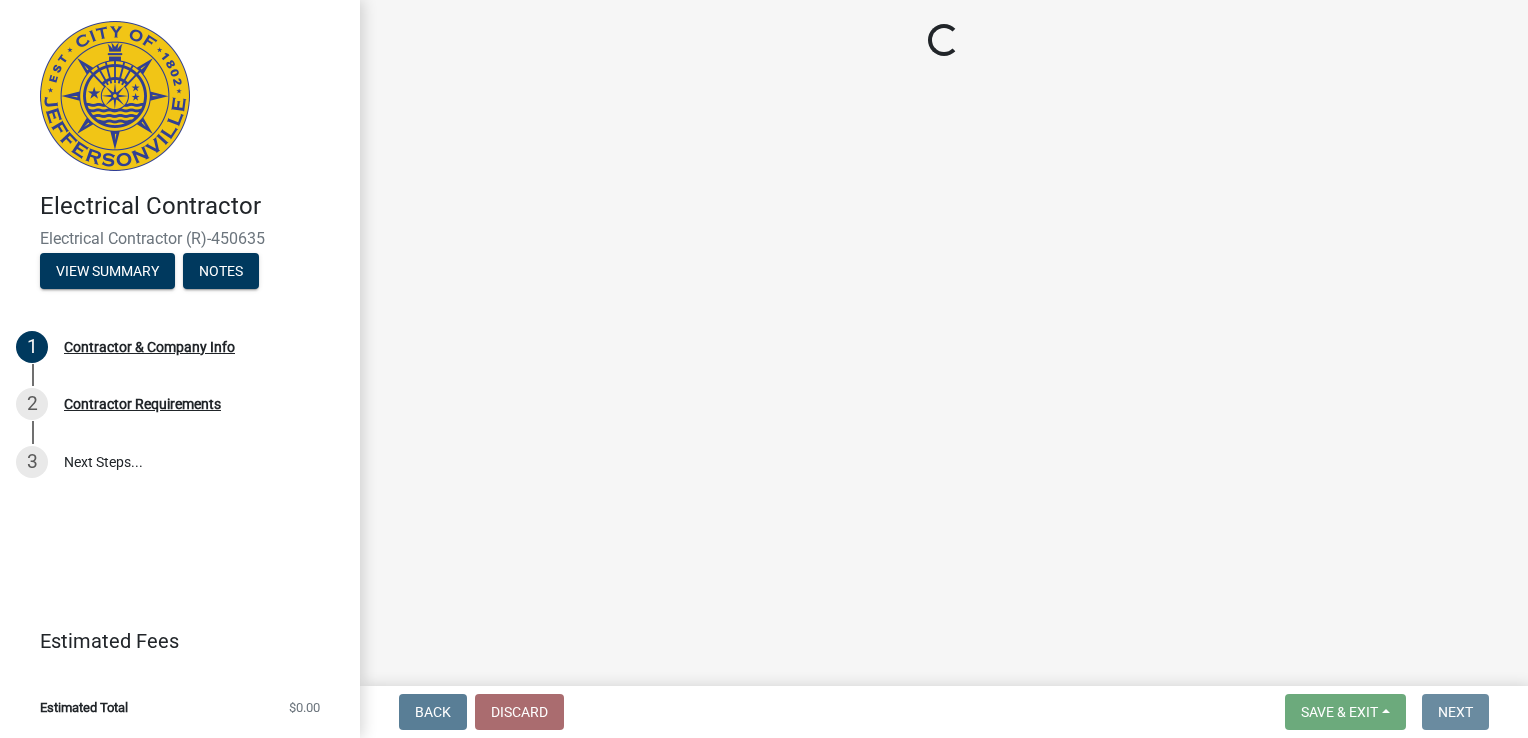 scroll, scrollTop: 0, scrollLeft: 0, axis: both 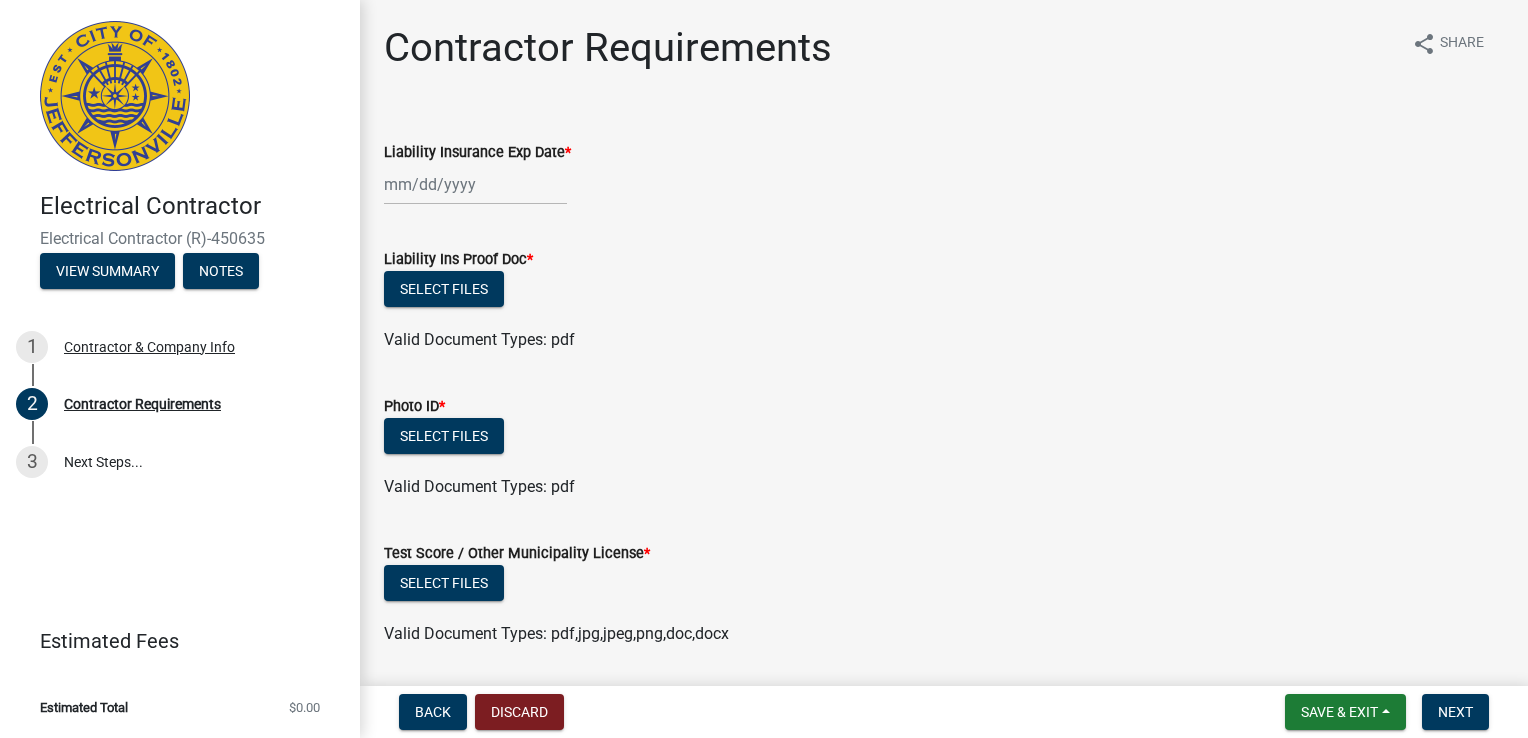 click 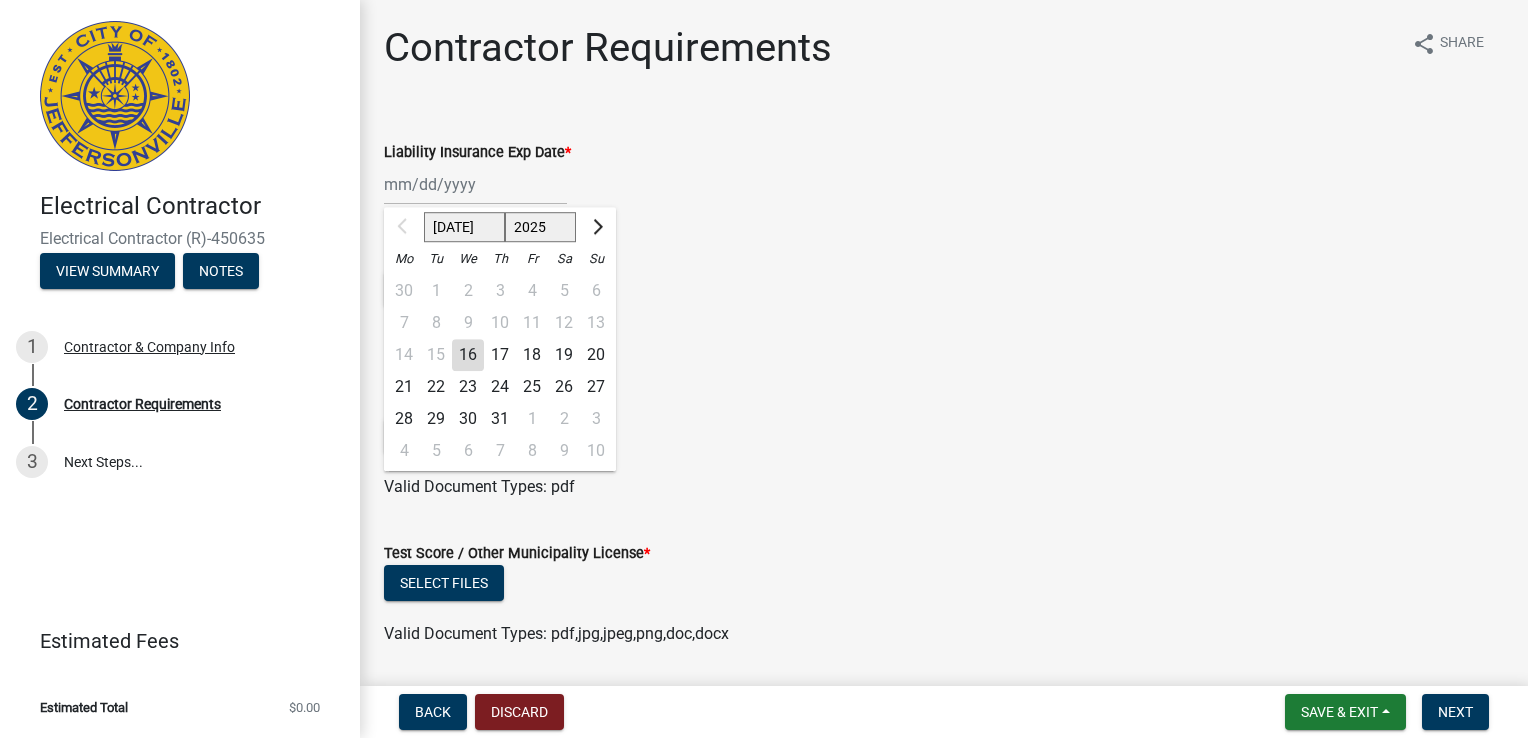 click 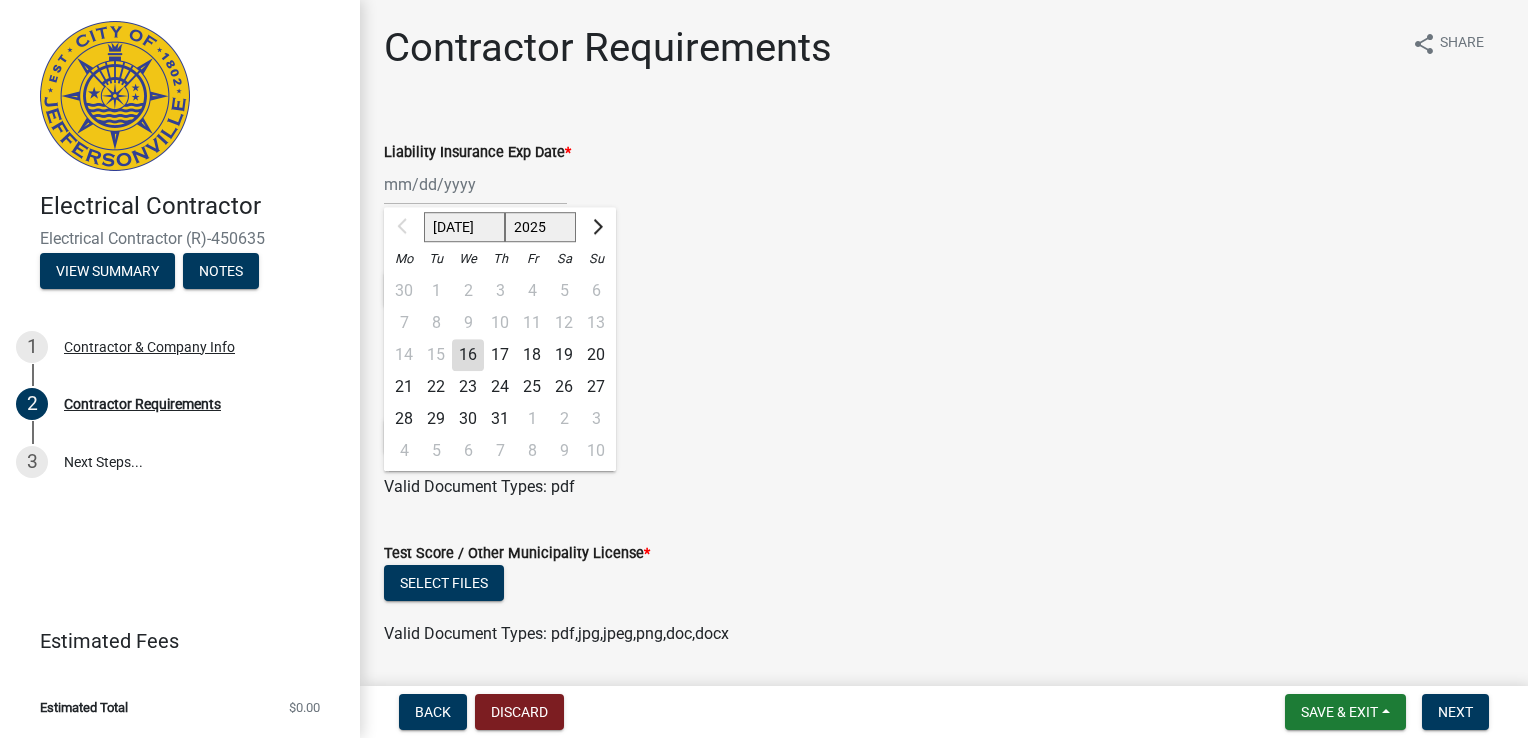 click on "2025 2026 2027 2028 2029 2030 2031 2032 2033 2034 2035 2036 2037 2038 2039 2040 2041 2042 2043 2044 2045 2046 2047 2048 2049 2050 2051 2052 2053 2054 2055 2056 2057 2058 2059 2060 2061 2062 2063 2064 2065 2066 2067 2068 2069 2070 2071 2072 2073 2074 2075 2076 2077 2078 2079 2080 2081 2082 2083 2084 2085 2086 2087 2088 2089 2090 2091 2092 2093 2094 2095 2096 2097 2098 2099 2100 2101 2102 2103 2104 2105 2106 2107 2108 2109 2110 2111 2112 2113 2114 2115 2116 2117 2118 2119 2120 2121 2122 2123 2124 2125 2126 2127 2128 2129 2130 2131 2132 2133 2134 2135 2136 2137 2138 2139 2140 2141 2142 2143 2144 2145 2146 2147 2148 2149 2150 2151 2152 2153 2154 2155 2156 2157 2158 2159 2160 2161 2162 2163 2164 2165 2166 2167 2168 2169 2170 2171 2172 2173 2174 2175 2176 2177 2178 2179 2180 2181 2182 2183 2184 2185 2186 2187 2188 2189 2190 2191 2192 2193 2194 2195 2196 2197 2198 2199 2200 2201 2202 2203 2204 2205 2206 2207 2208 2209 2210 2211 2212 2213 2214 2215 2216 2217 2218 2219 2220 2221 2222 2223 2224 2225 2226 2227 2228 2229" 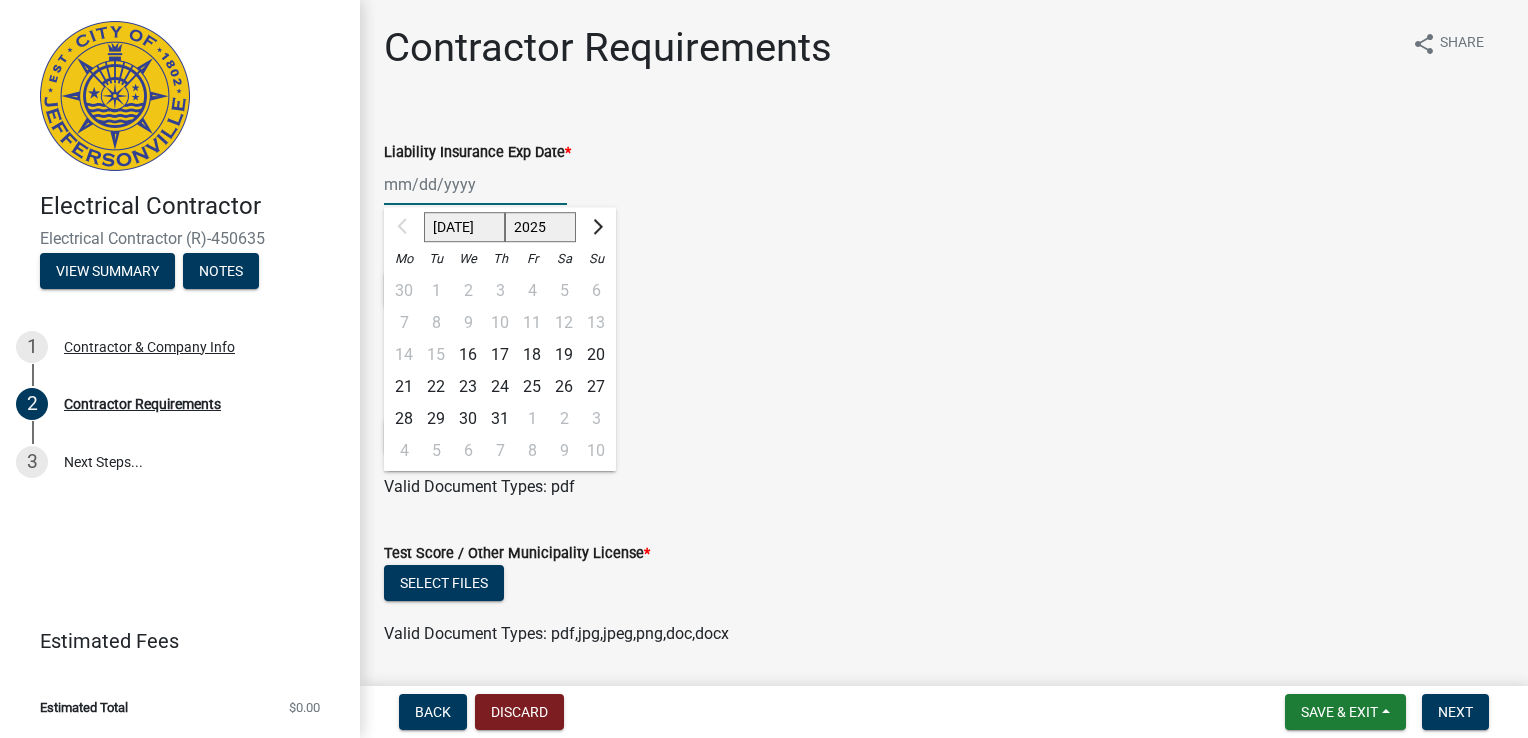 select on "2026" 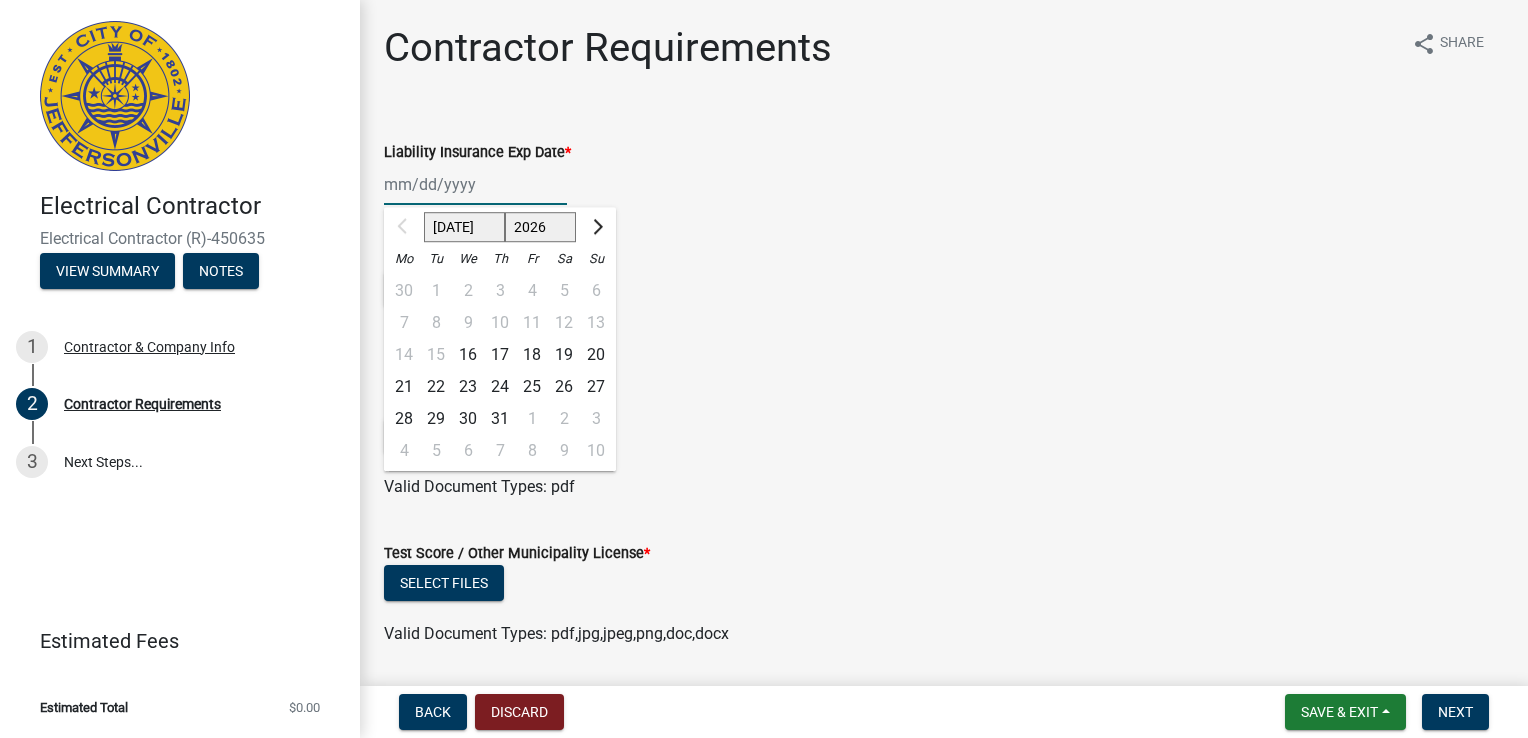click on "2025 2026 2027 2028 2029 2030 2031 2032 2033 2034 2035 2036 2037 2038 2039 2040 2041 2042 2043 2044 2045 2046 2047 2048 2049 2050 2051 2052 2053 2054 2055 2056 2057 2058 2059 2060 2061 2062 2063 2064 2065 2066 2067 2068 2069 2070 2071 2072 2073 2074 2075 2076 2077 2078 2079 2080 2081 2082 2083 2084 2085 2086 2087 2088 2089 2090 2091 2092 2093 2094 2095 2096 2097 2098 2099 2100 2101 2102 2103 2104 2105 2106 2107 2108 2109 2110 2111 2112 2113 2114 2115 2116 2117 2118 2119 2120 2121 2122 2123 2124 2125 2126 2127 2128 2129 2130 2131 2132 2133 2134 2135 2136 2137 2138 2139 2140 2141 2142 2143 2144 2145 2146 2147 2148 2149 2150 2151 2152 2153 2154 2155 2156 2157 2158 2159 2160 2161 2162 2163 2164 2165 2166 2167 2168 2169 2170 2171 2172 2173 2174 2175 2176 2177 2178 2179 2180 2181 2182 2183 2184 2185 2186 2187 2188 2189 2190 2191 2192 2193 2194 2195 2196 2197 2198 2199 2200 2201 2202 2203 2204 2205 2206 2207 2208 2209 2210 2211 2212 2213 2214 2215 2216 2217 2218 2219 2220 2221 2222 2223 2224 2225 2226 2227 2228 2229" 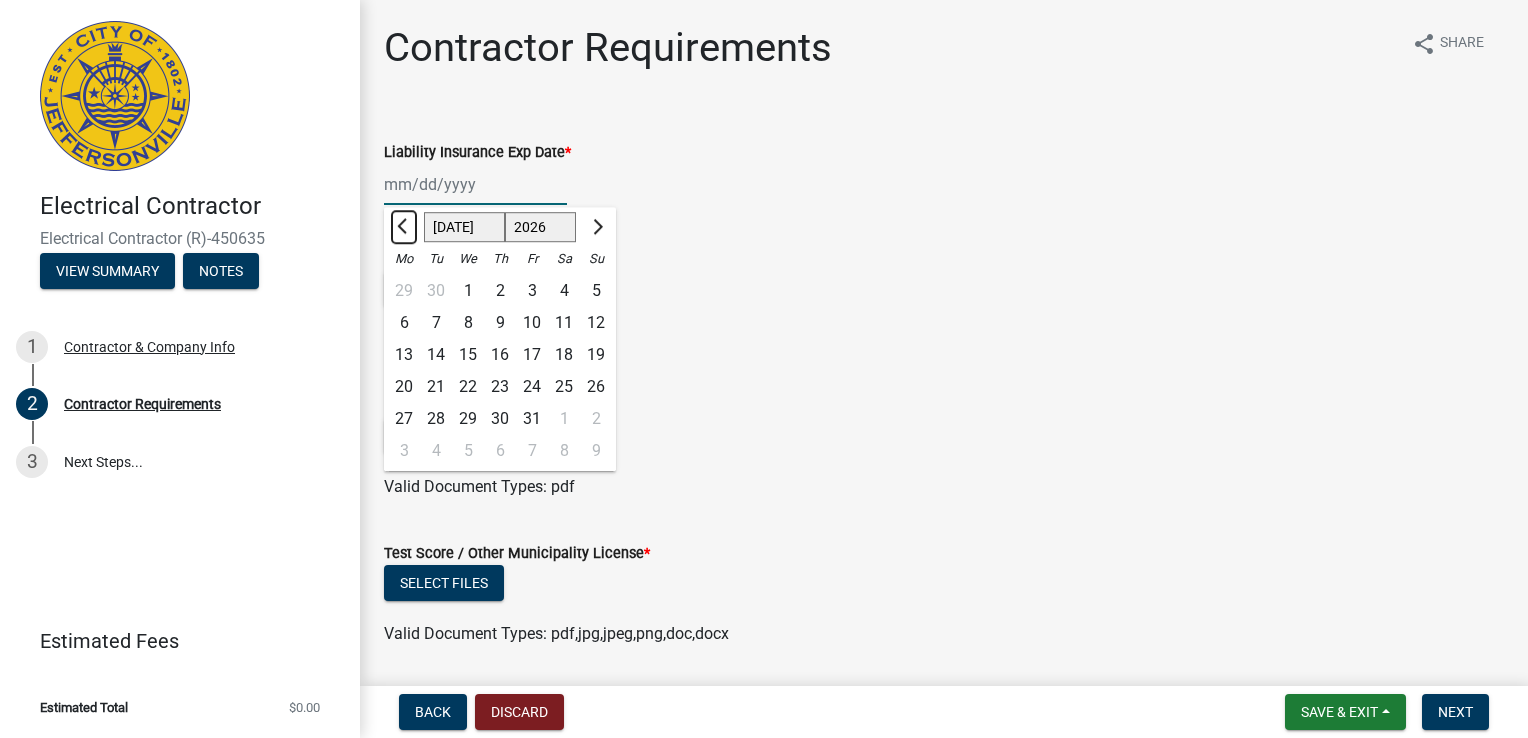 click 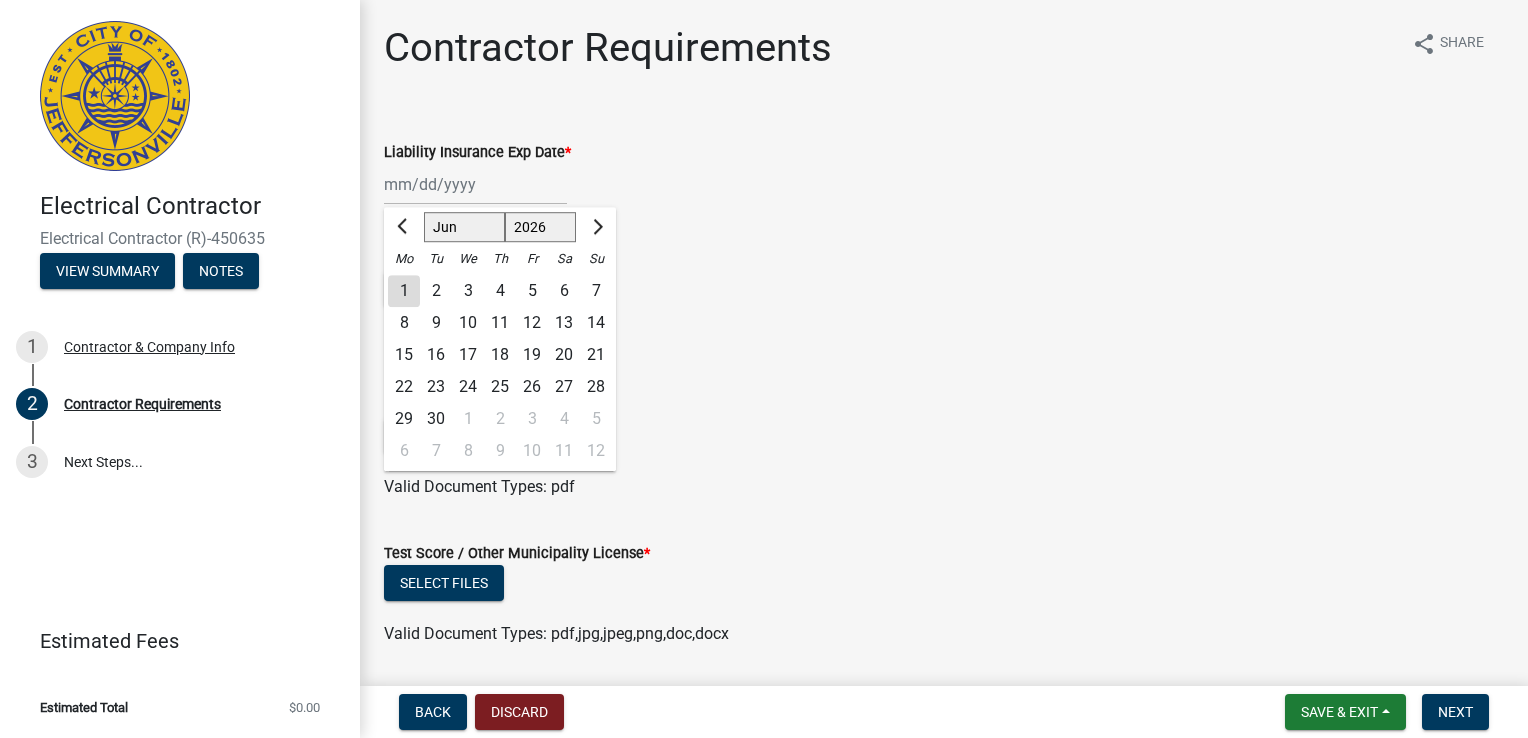 click on "6" 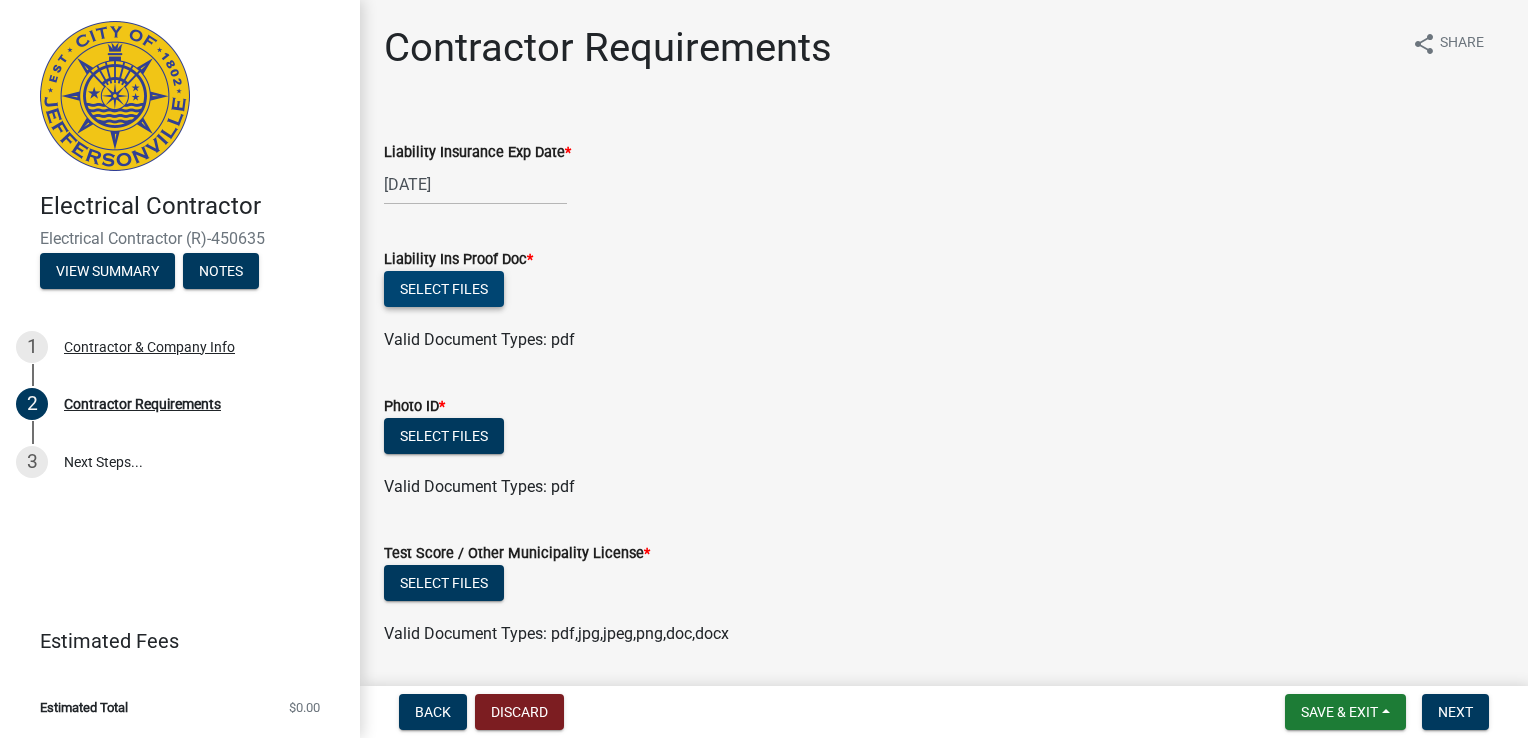 click on "Select files" 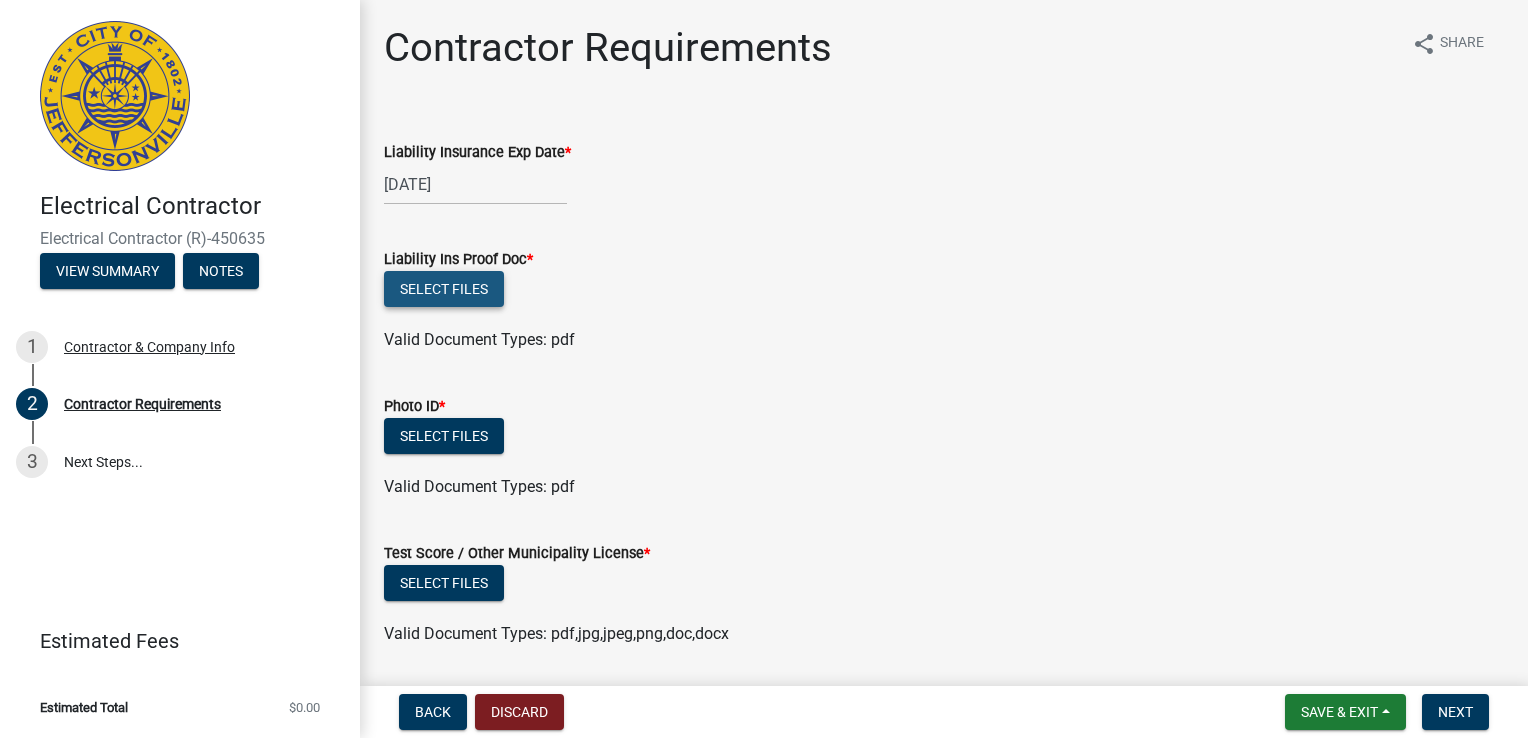 click on "Select files" 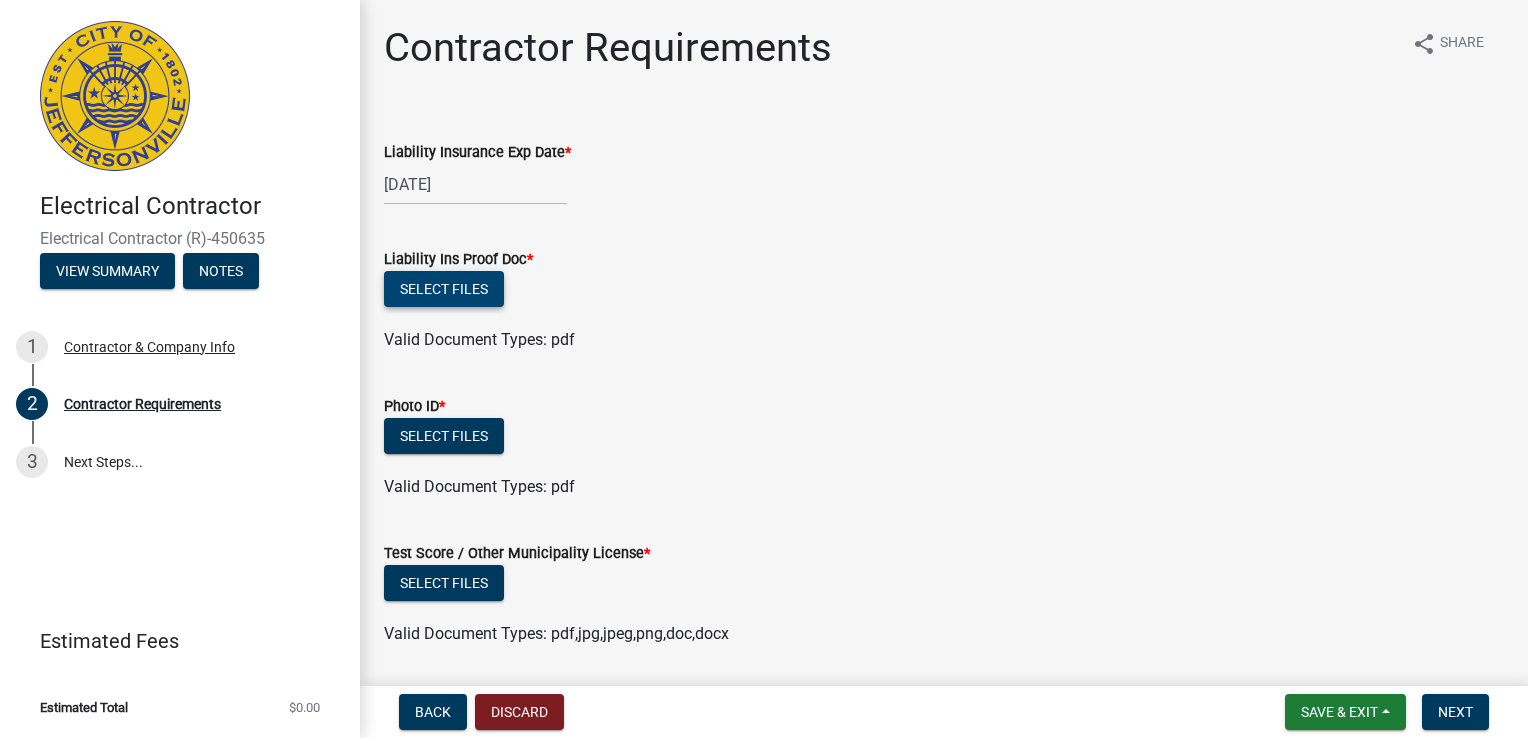 click on "Select files" 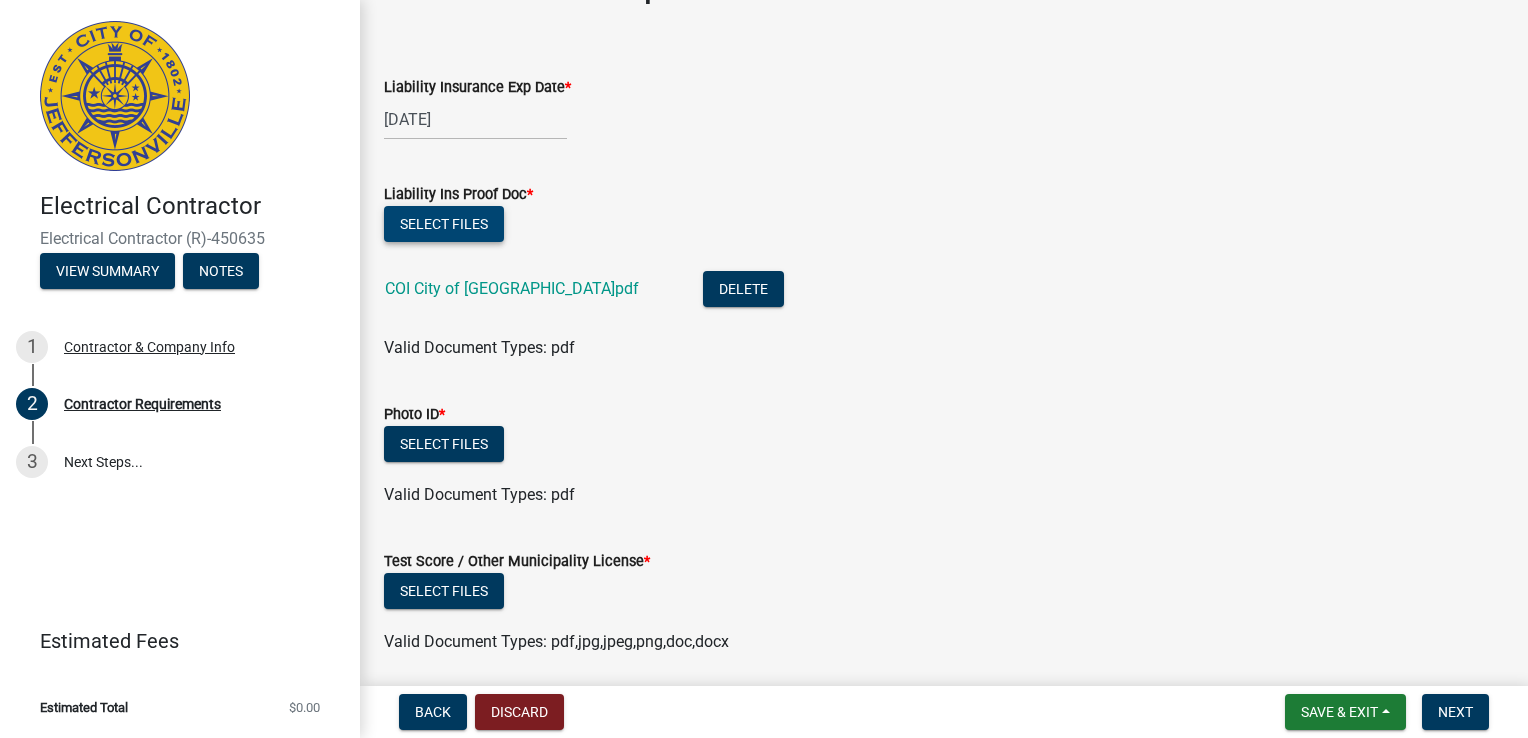 scroll, scrollTop: 136, scrollLeft: 0, axis: vertical 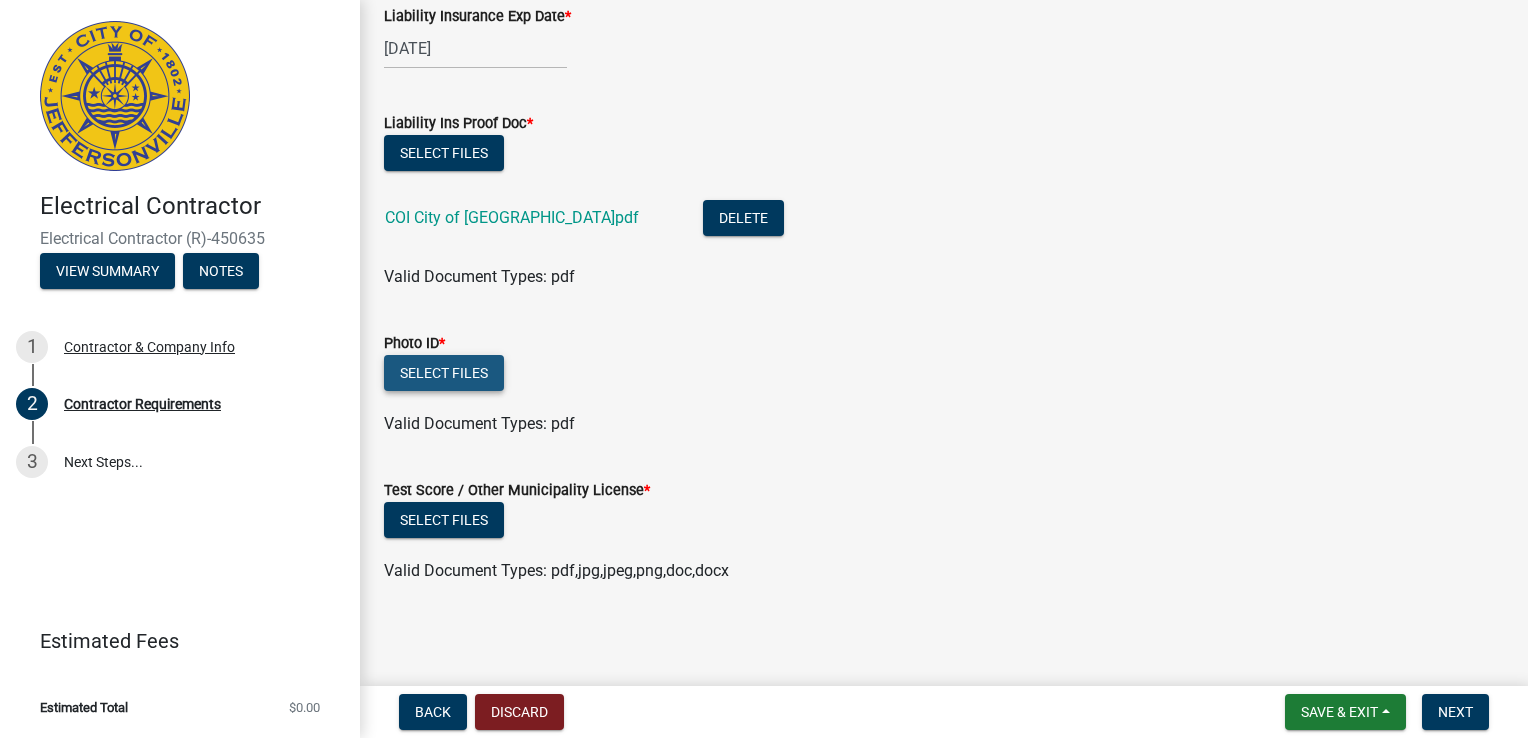 click on "Select files" 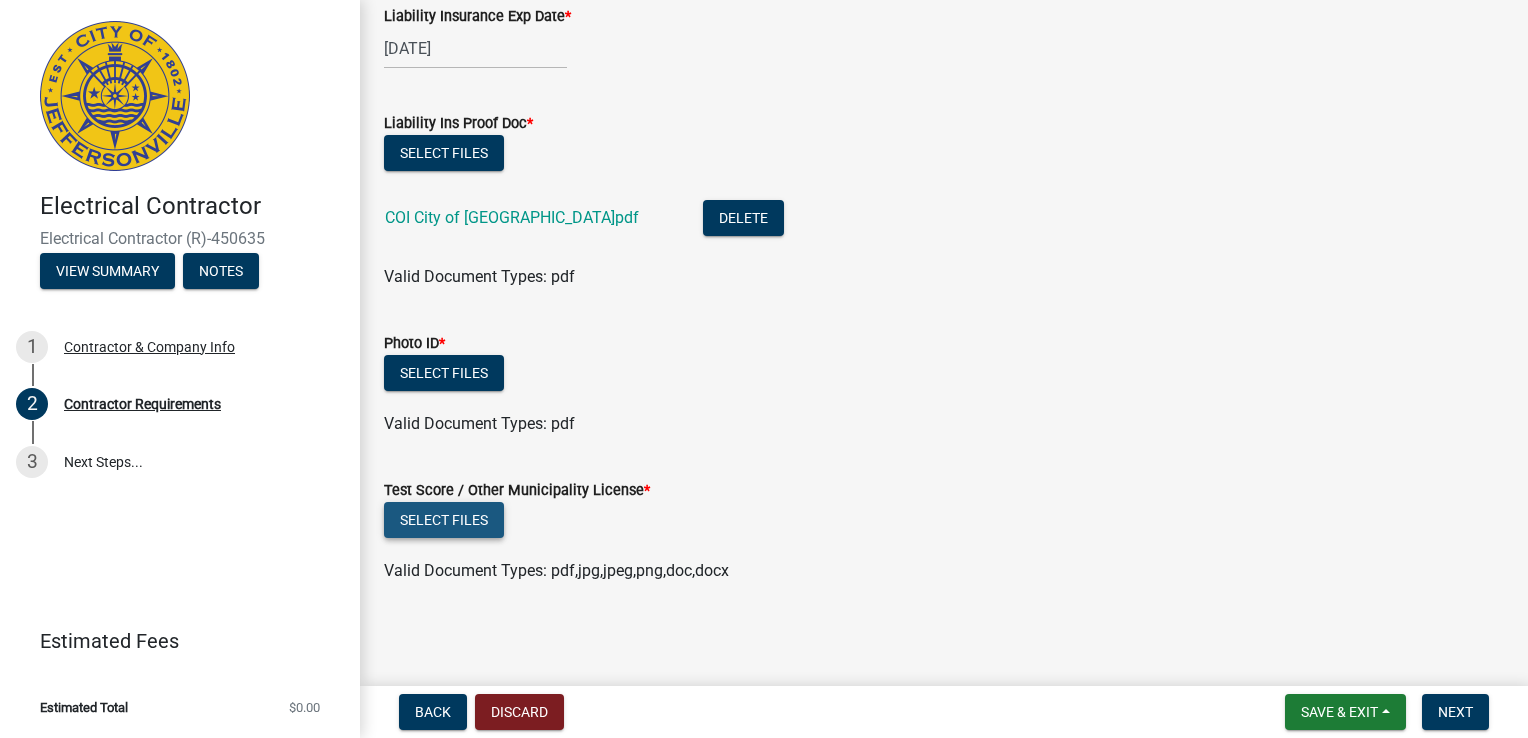 click on "Select files" 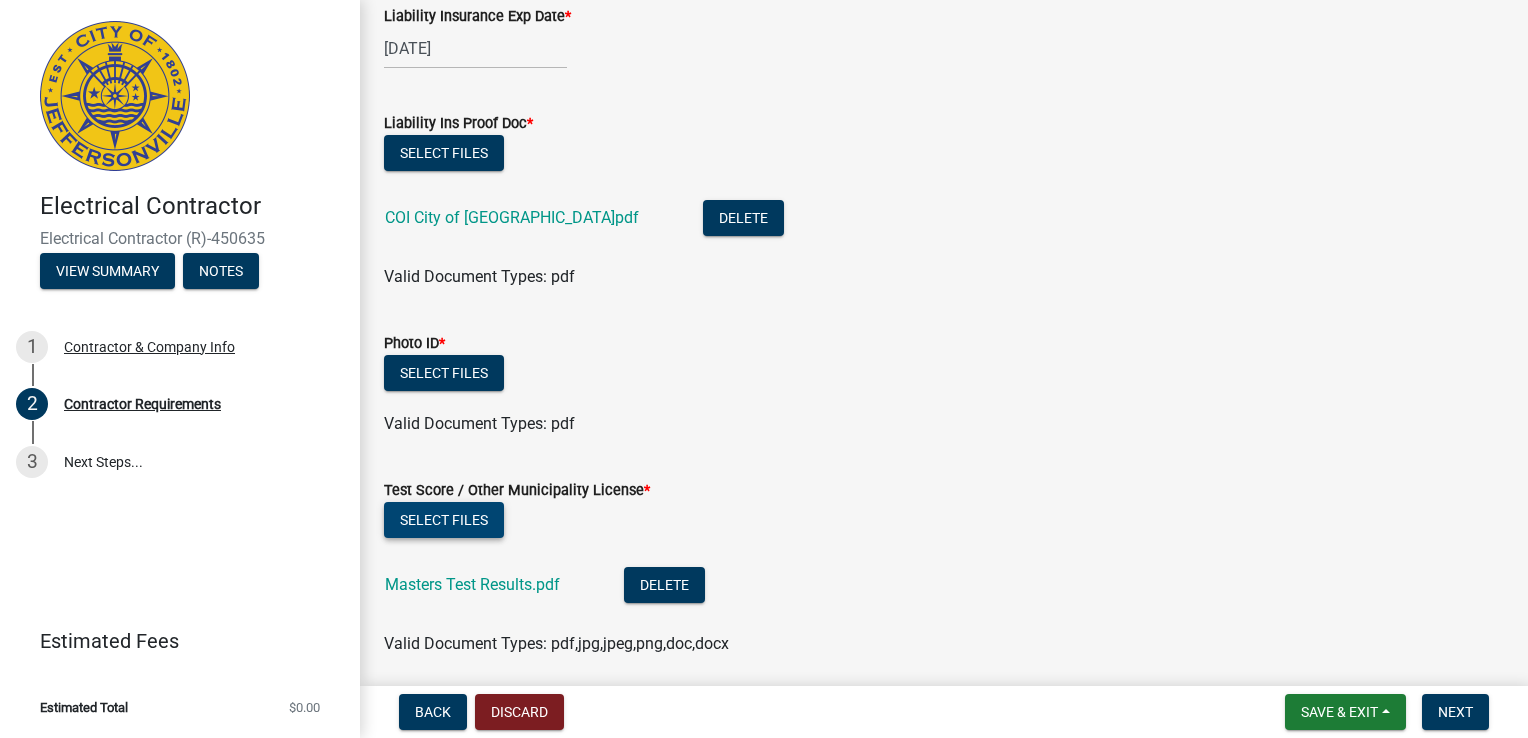 scroll, scrollTop: 209, scrollLeft: 0, axis: vertical 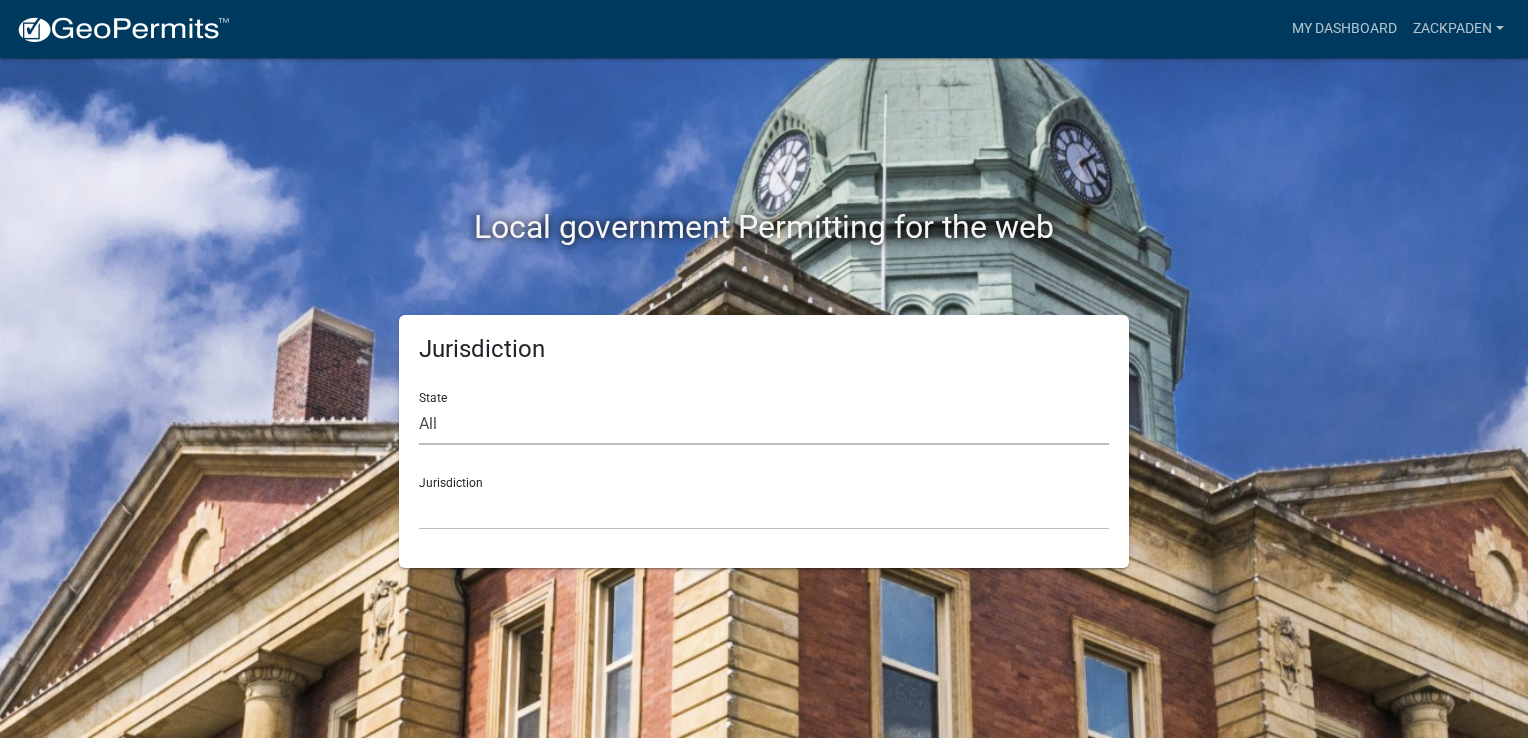 click on "All  [US_STATE]   [US_STATE]   [US_STATE]   [US_STATE]   [US_STATE]   [US_STATE]   [US_STATE]   [US_STATE]   [US_STATE]" 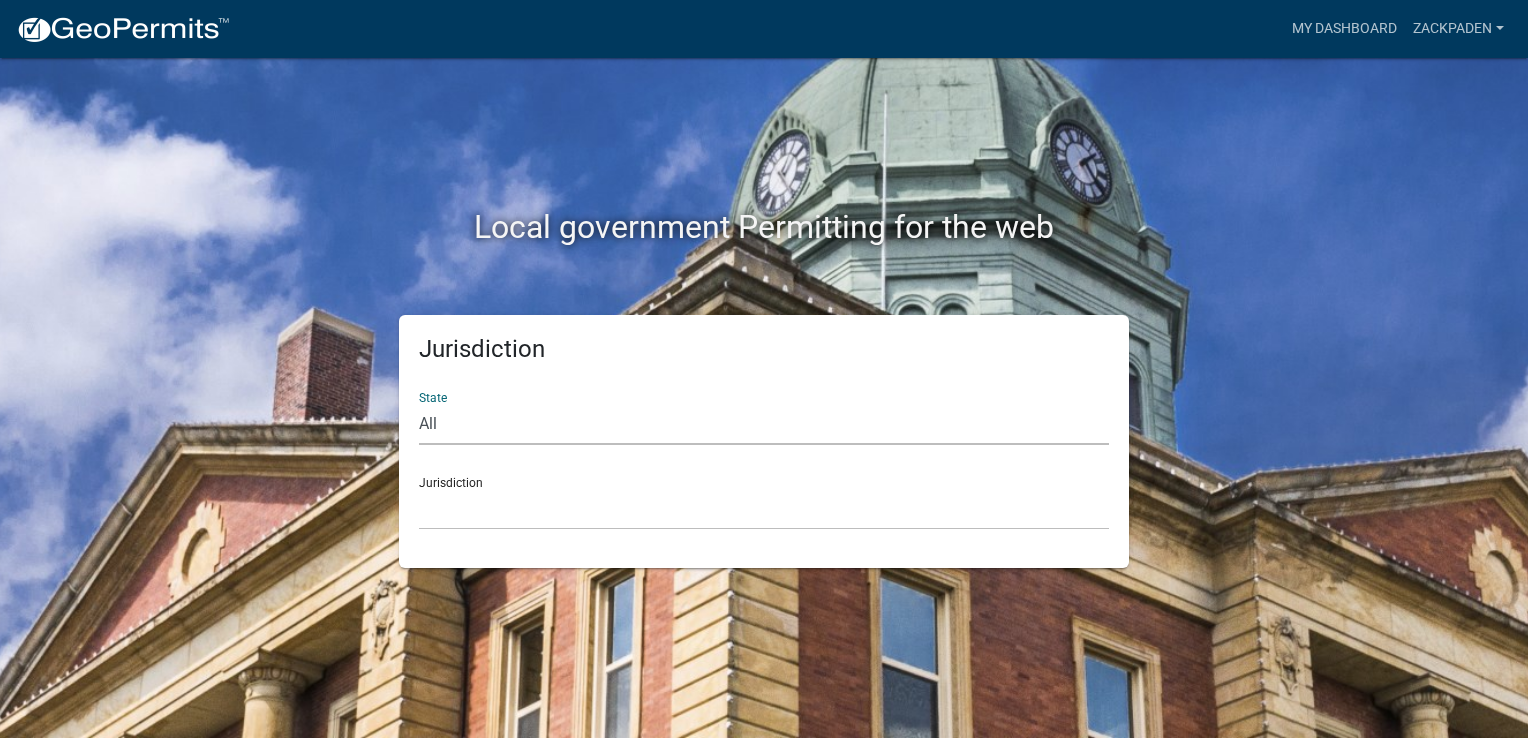 select on "[US_STATE]" 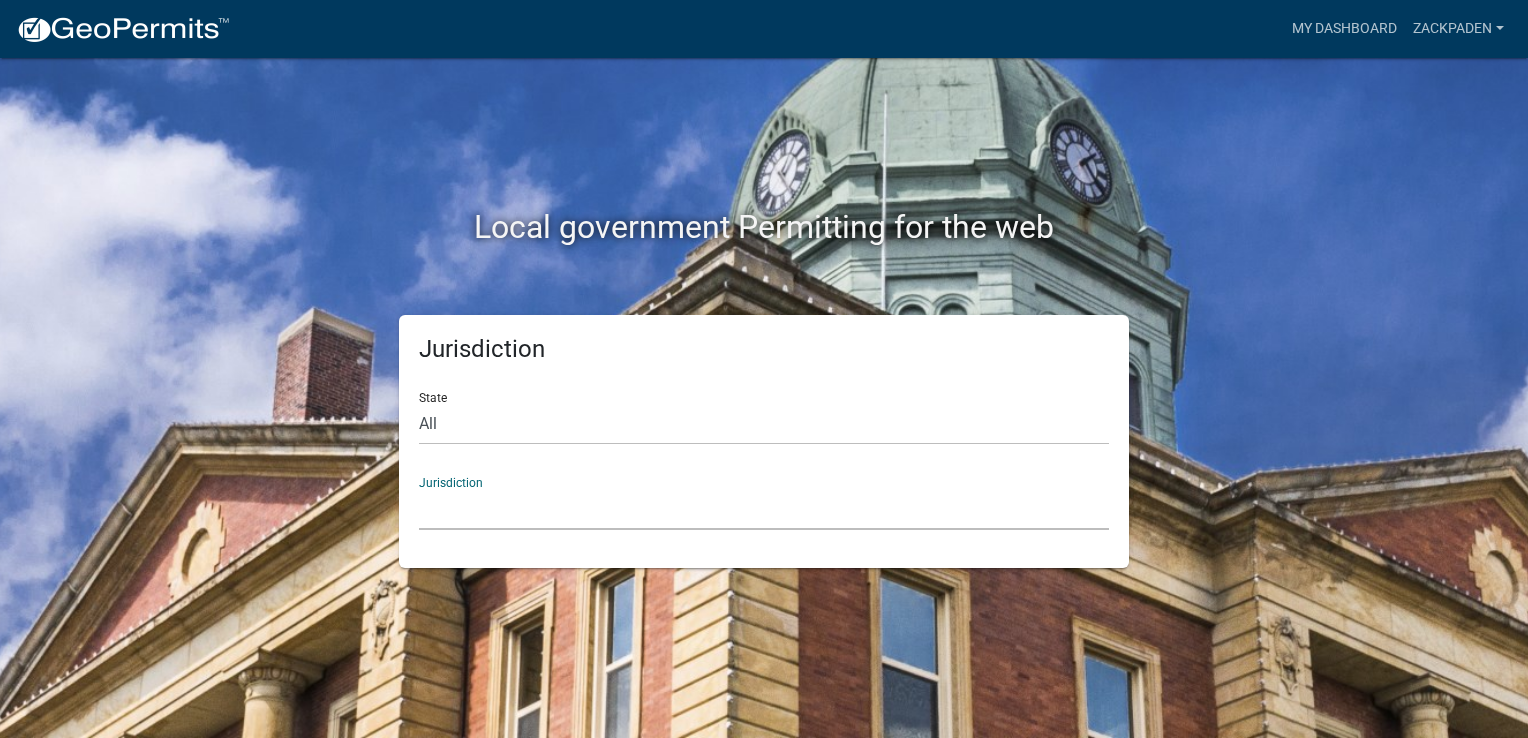 click on "City of [GEOGRAPHIC_DATA], [US_STATE] City of [GEOGRAPHIC_DATA], [US_STATE] City of [GEOGRAPHIC_DATA], [US_STATE] [GEOGRAPHIC_DATA], [US_STATE] [GEOGRAPHIC_DATA], [US_STATE] [GEOGRAPHIC_DATA], [US_STATE] [GEOGRAPHIC_DATA], [US_STATE] [GEOGRAPHIC_DATA], [US_STATE] [GEOGRAPHIC_DATA], [US_STATE] [GEOGRAPHIC_DATA], [US_STATE] [GEOGRAPHIC_DATA], [US_STATE] [GEOGRAPHIC_DATA], [US_STATE] [GEOGRAPHIC_DATA], [US_STATE] [GEOGRAPHIC_DATA], [US_STATE] [GEOGRAPHIC_DATA], [US_STATE] River Ridge Development Authority, [US_STATE] [GEOGRAPHIC_DATA], [US_STATE] [GEOGRAPHIC_DATA], [US_STATE][GEOGRAPHIC_DATA], [US_STATE] [GEOGRAPHIC_DATA], [US_STATE]" 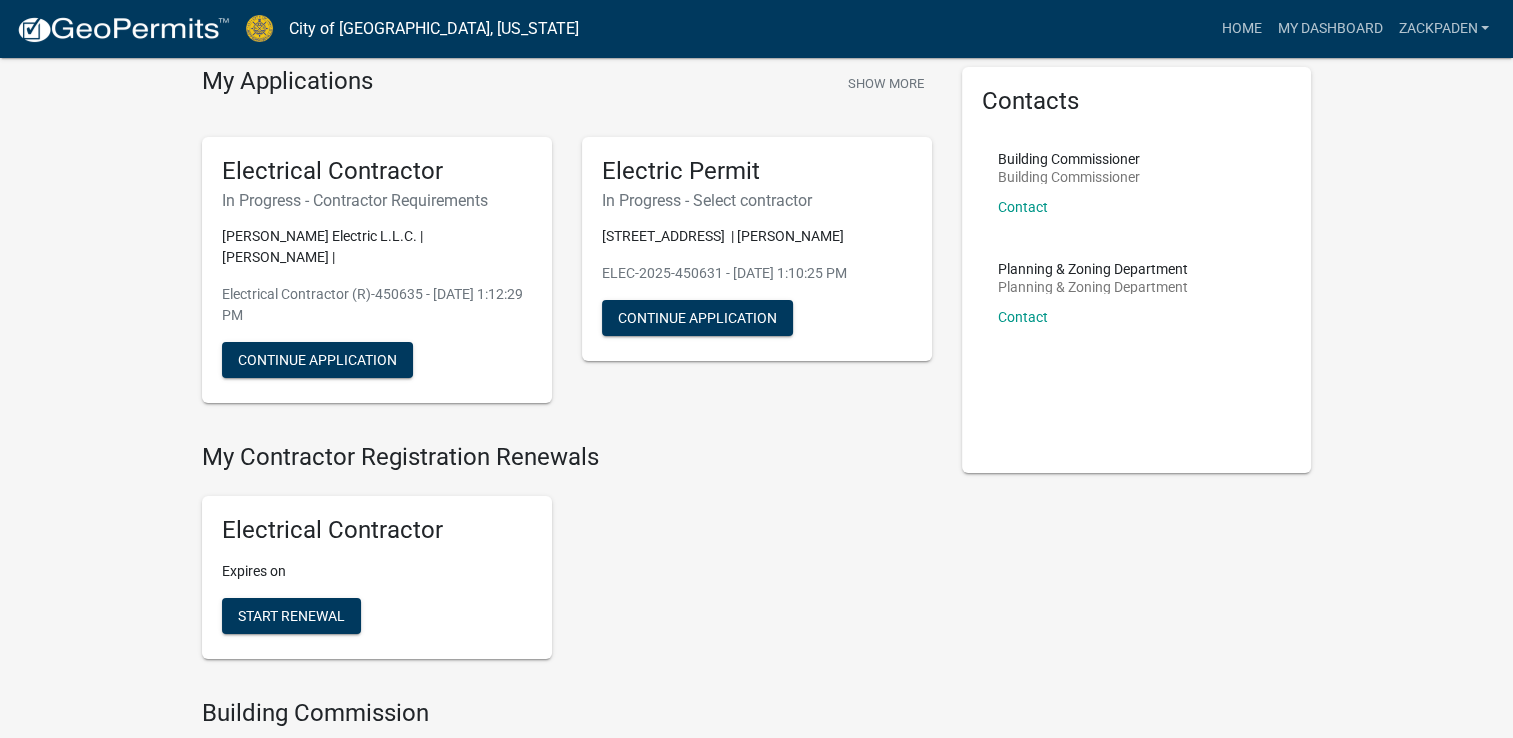scroll, scrollTop: 200, scrollLeft: 0, axis: vertical 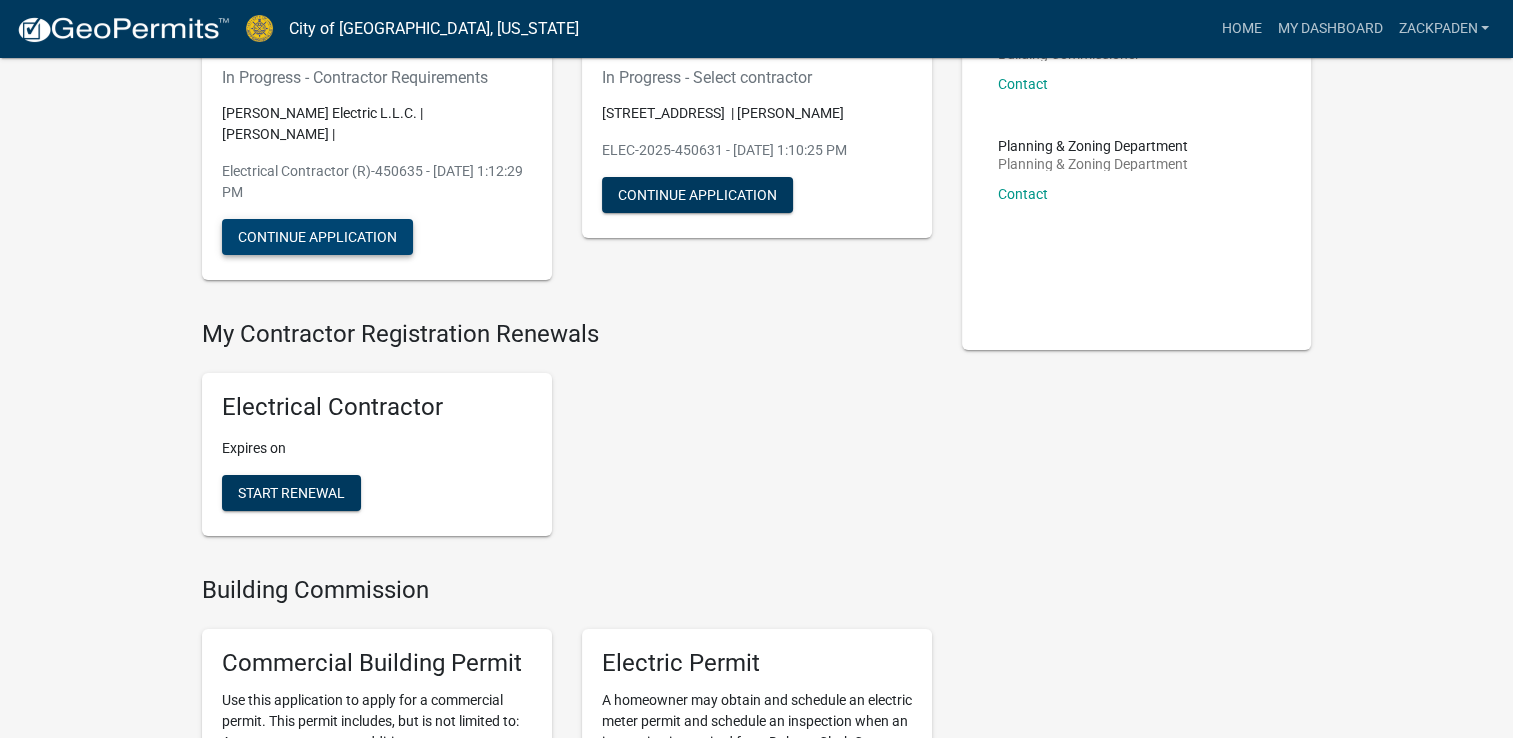 click on "Continue Application" 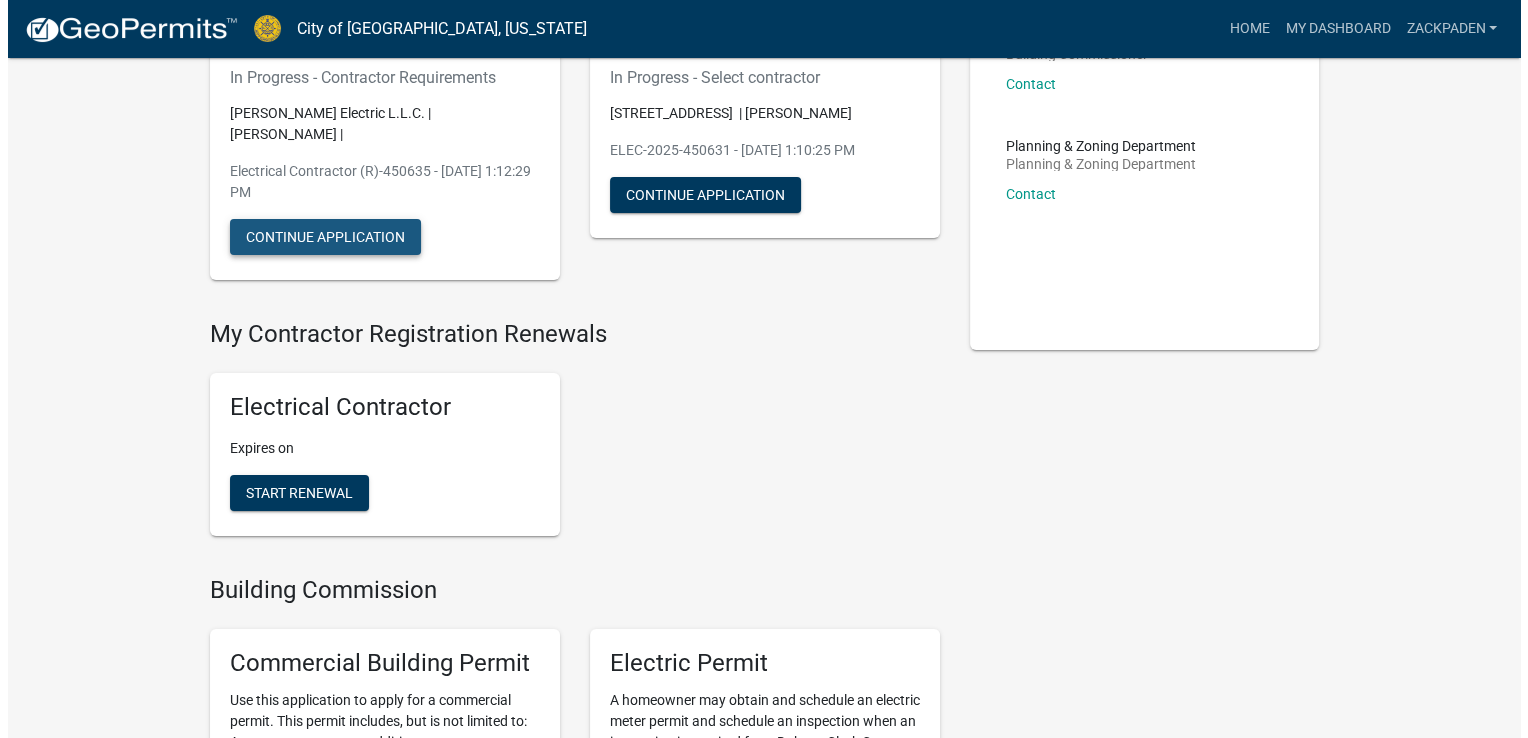 scroll, scrollTop: 0, scrollLeft: 0, axis: both 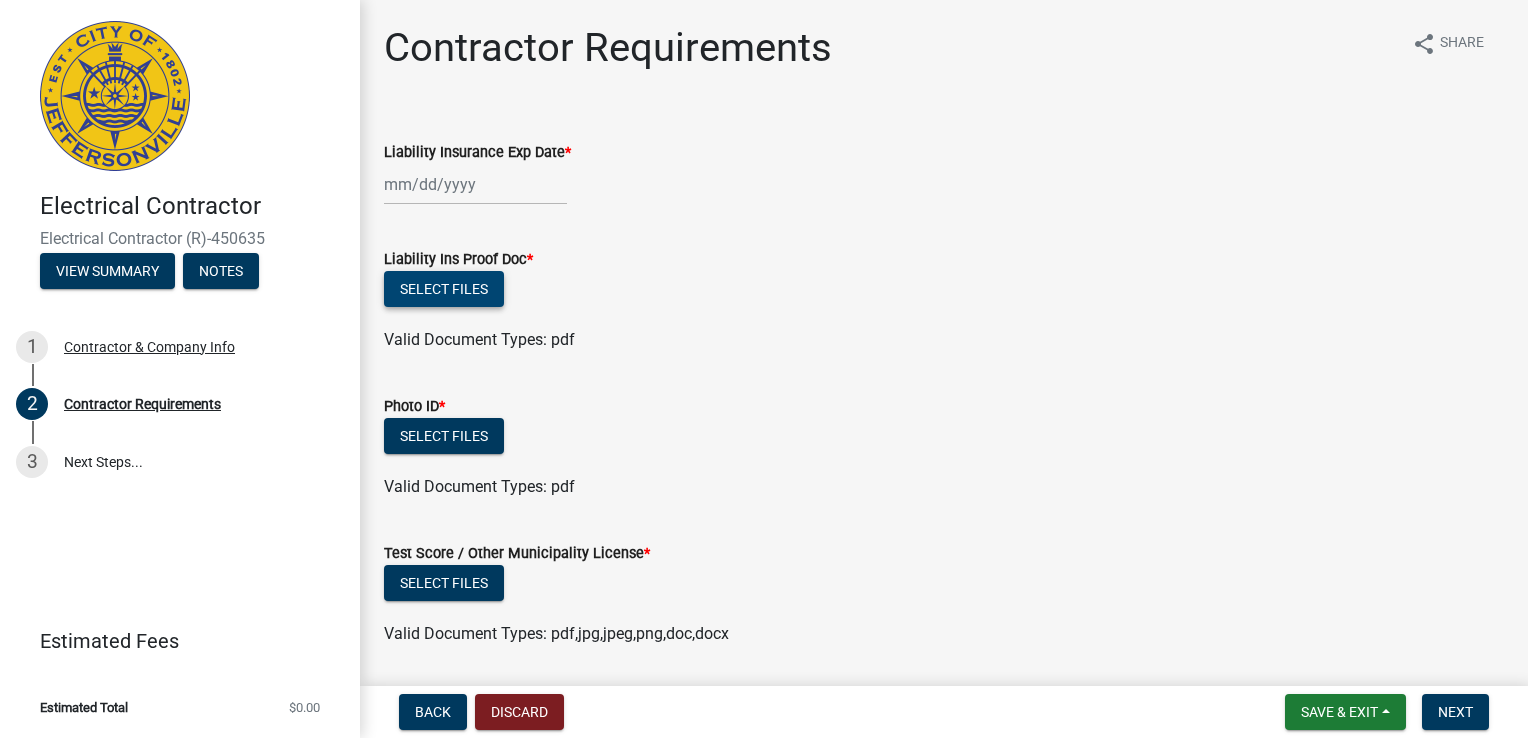 click on "Select files" 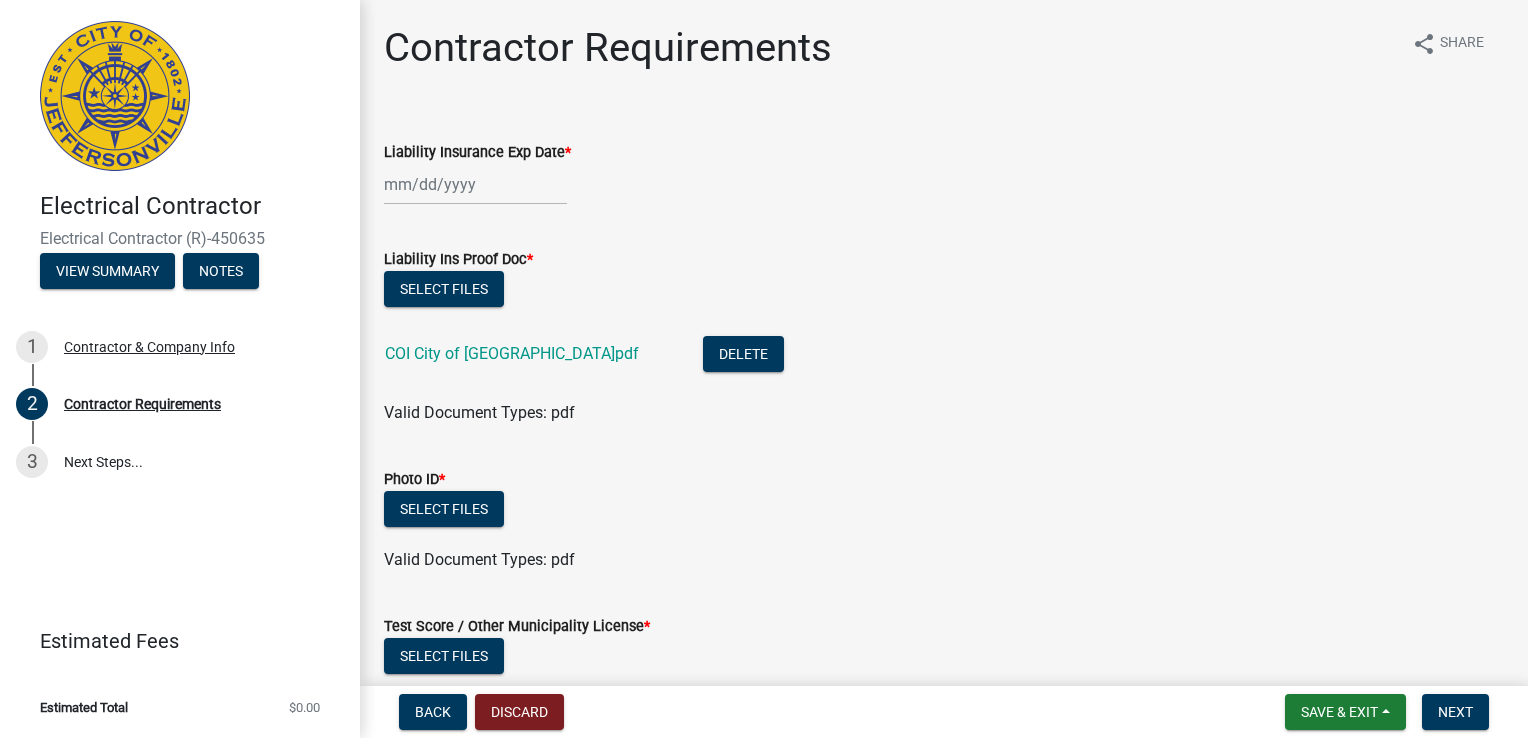 click 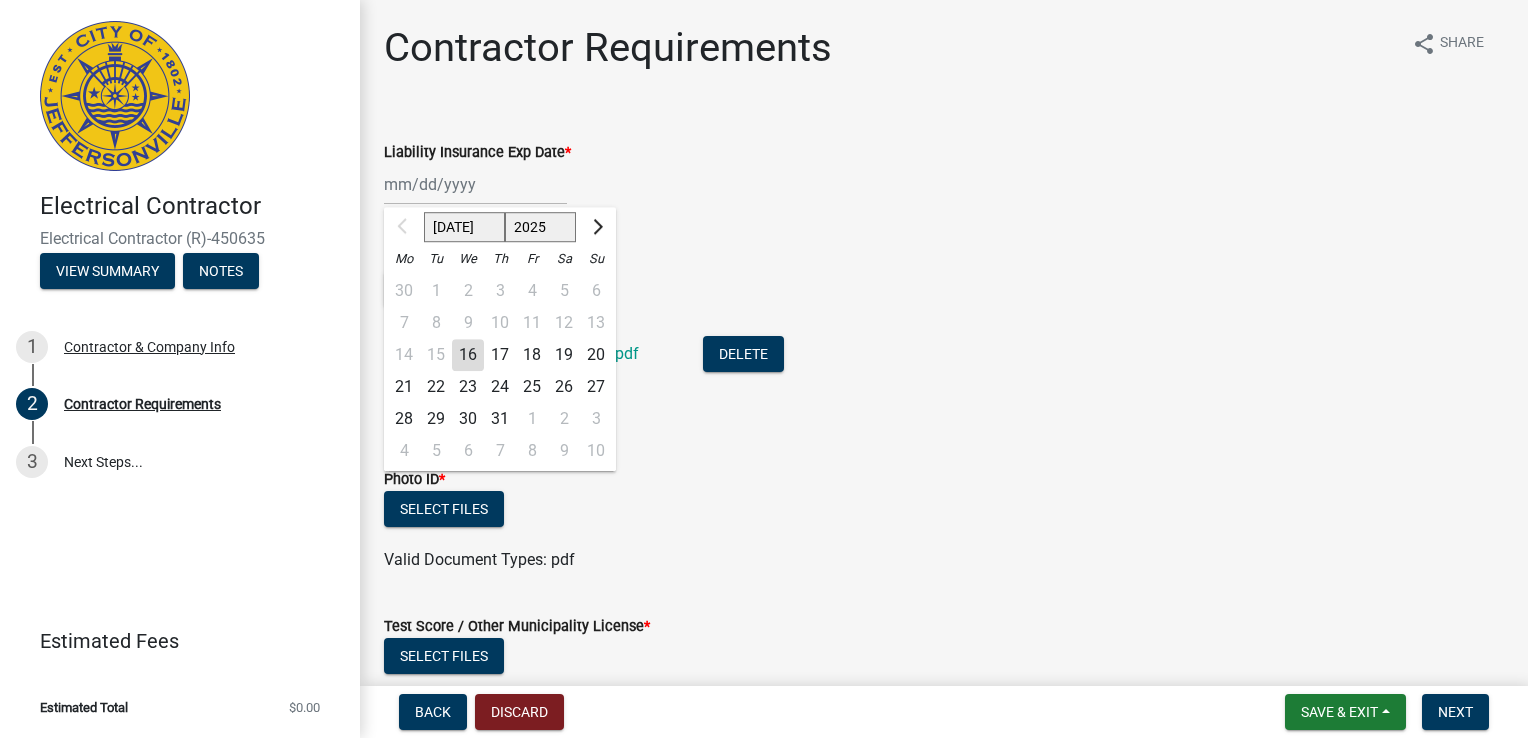 click on "2025 2026 2027 2028 2029 2030 2031 2032 2033 2034 2035 2036 2037 2038 2039 2040 2041 2042 2043 2044 2045 2046 2047 2048 2049 2050 2051 2052 2053 2054 2055 2056 2057 2058 2059 2060 2061 2062 2063 2064 2065 2066 2067 2068 2069 2070 2071 2072 2073 2074 2075 2076 2077 2078 2079 2080 2081 2082 2083 2084 2085 2086 2087 2088 2089 2090 2091 2092 2093 2094 2095 2096 2097 2098 2099 2100 2101 2102 2103 2104 2105 2106 2107 2108 2109 2110 2111 2112 2113 2114 2115 2116 2117 2118 2119 2120 2121 2122 2123 2124 2125 2126 2127 2128 2129 2130 2131 2132 2133 2134 2135 2136 2137 2138 2139 2140 2141 2142 2143 2144 2145 2146 2147 2148 2149 2150 2151 2152 2153 2154 2155 2156 2157 2158 2159 2160 2161 2162 2163 2164 2165 2166 2167 2168 2169 2170 2171 2172 2173 2174 2175 2176 2177 2178 2179 2180 2181 2182 2183 2184 2185 2186 2187 2188 2189 2190 2191 2192 2193 2194 2195 2196 2197 2198 2199 2200 2201 2202 2203 2204 2205 2206 2207 2208 2209 2210 2211 2212 2213 2214 2215 2216 2217 2218 2219 2220 2221 2222 2223 2224 2225 2226 2227 2228 2229" 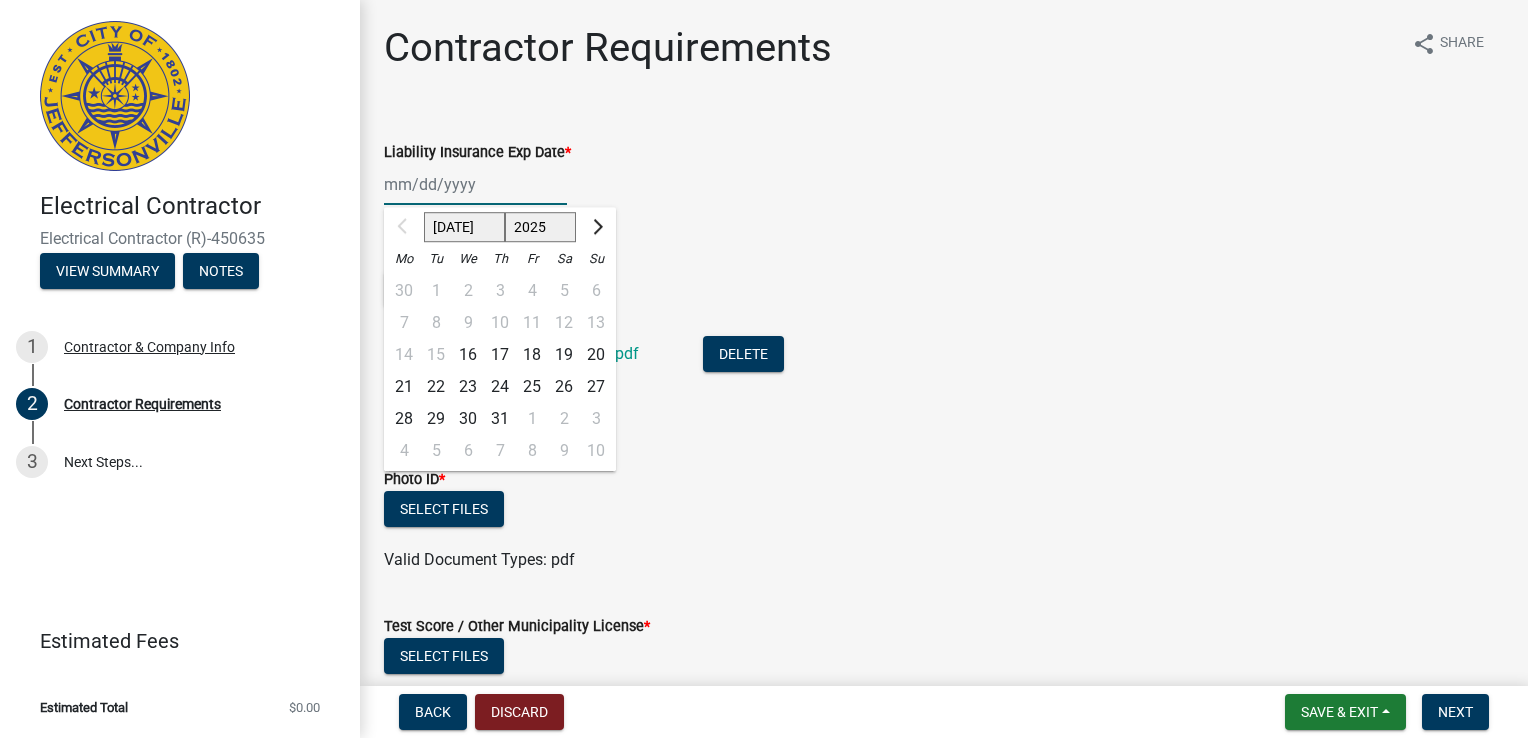 select on "2026" 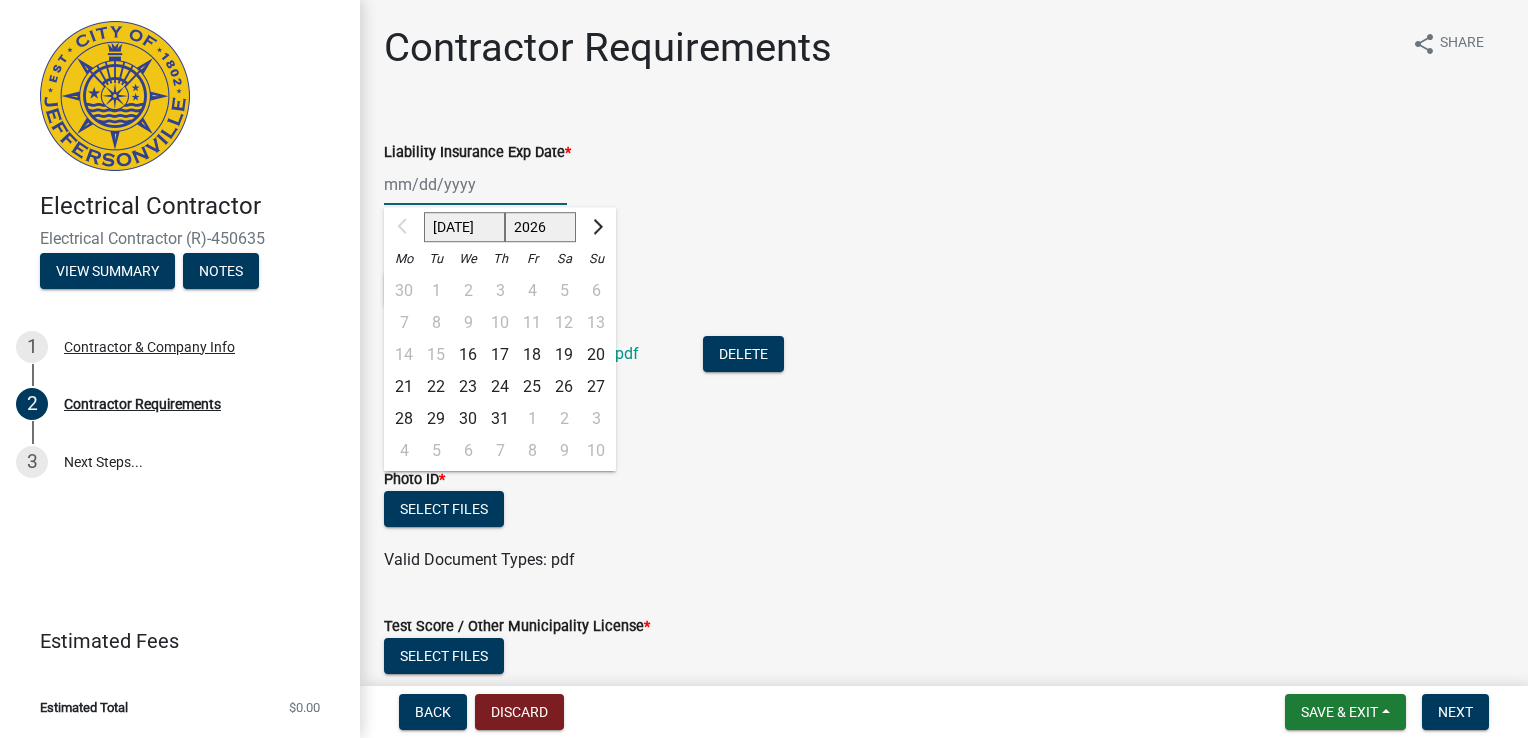 click on "2025 2026 2027 2028 2029 2030 2031 2032 2033 2034 2035 2036 2037 2038 2039 2040 2041 2042 2043 2044 2045 2046 2047 2048 2049 2050 2051 2052 2053 2054 2055 2056 2057 2058 2059 2060 2061 2062 2063 2064 2065 2066 2067 2068 2069 2070 2071 2072 2073 2074 2075 2076 2077 2078 2079 2080 2081 2082 2083 2084 2085 2086 2087 2088 2089 2090 2091 2092 2093 2094 2095 2096 2097 2098 2099 2100 2101 2102 2103 2104 2105 2106 2107 2108 2109 2110 2111 2112 2113 2114 2115 2116 2117 2118 2119 2120 2121 2122 2123 2124 2125 2126 2127 2128 2129 2130 2131 2132 2133 2134 2135 2136 2137 2138 2139 2140 2141 2142 2143 2144 2145 2146 2147 2148 2149 2150 2151 2152 2153 2154 2155 2156 2157 2158 2159 2160 2161 2162 2163 2164 2165 2166 2167 2168 2169 2170 2171 2172 2173 2174 2175 2176 2177 2178 2179 2180 2181 2182 2183 2184 2185 2186 2187 2188 2189 2190 2191 2192 2193 2194 2195 2196 2197 2198 2199 2200 2201 2202 2203 2204 2205 2206 2207 2208 2209 2210 2211 2212 2213 2214 2215 2216 2217 2218 2219 2220 2221 2222 2223 2224 2225 2226 2227 2228 2229" 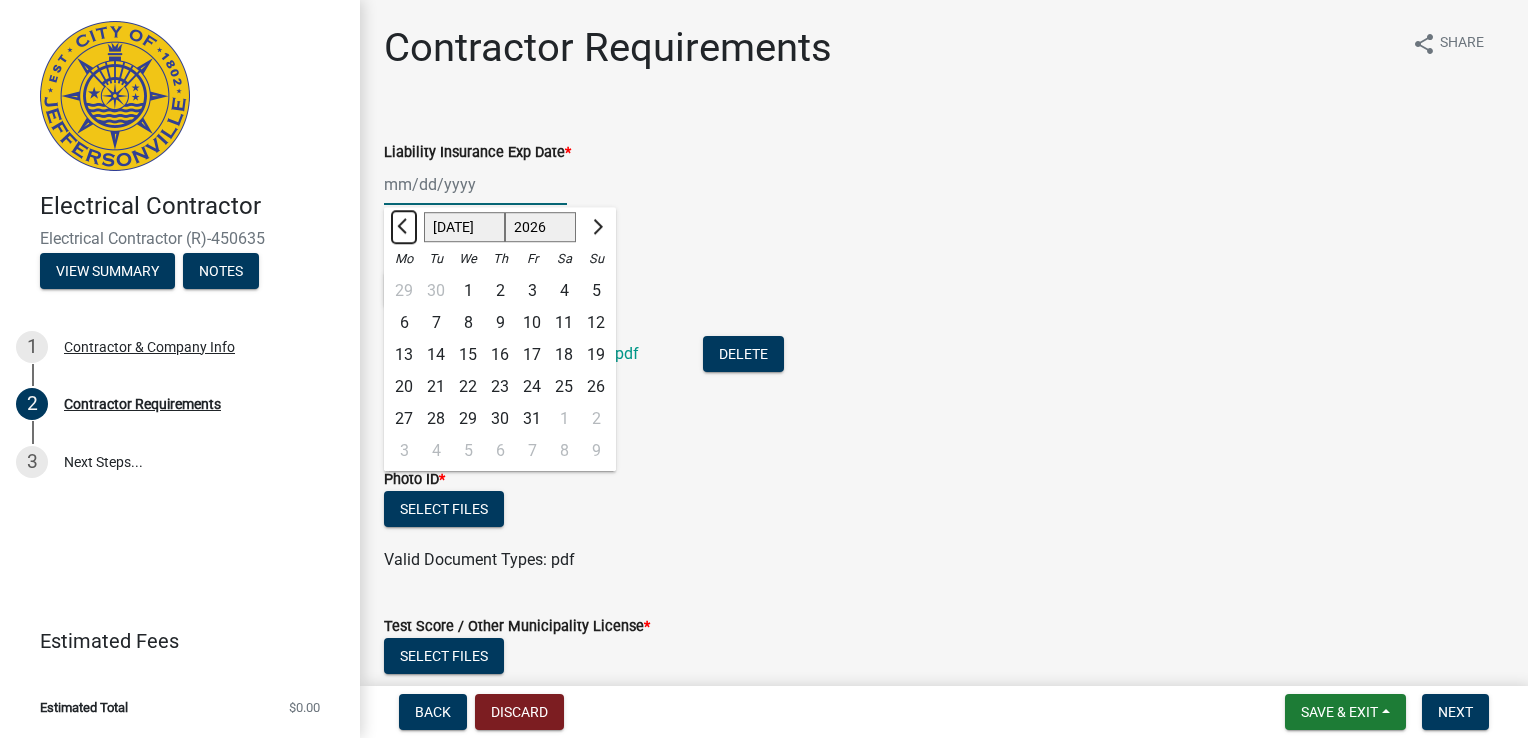 click 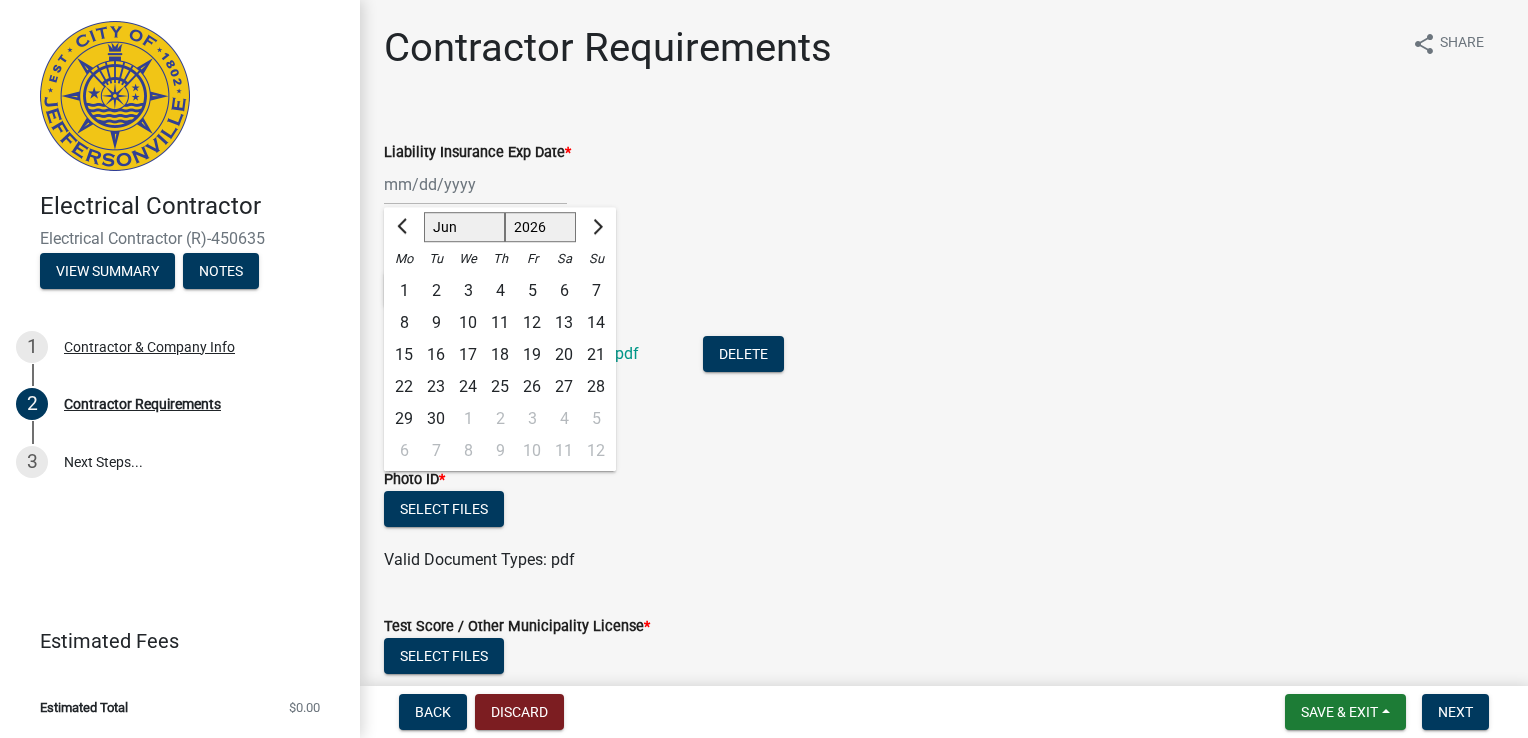 click on "6" 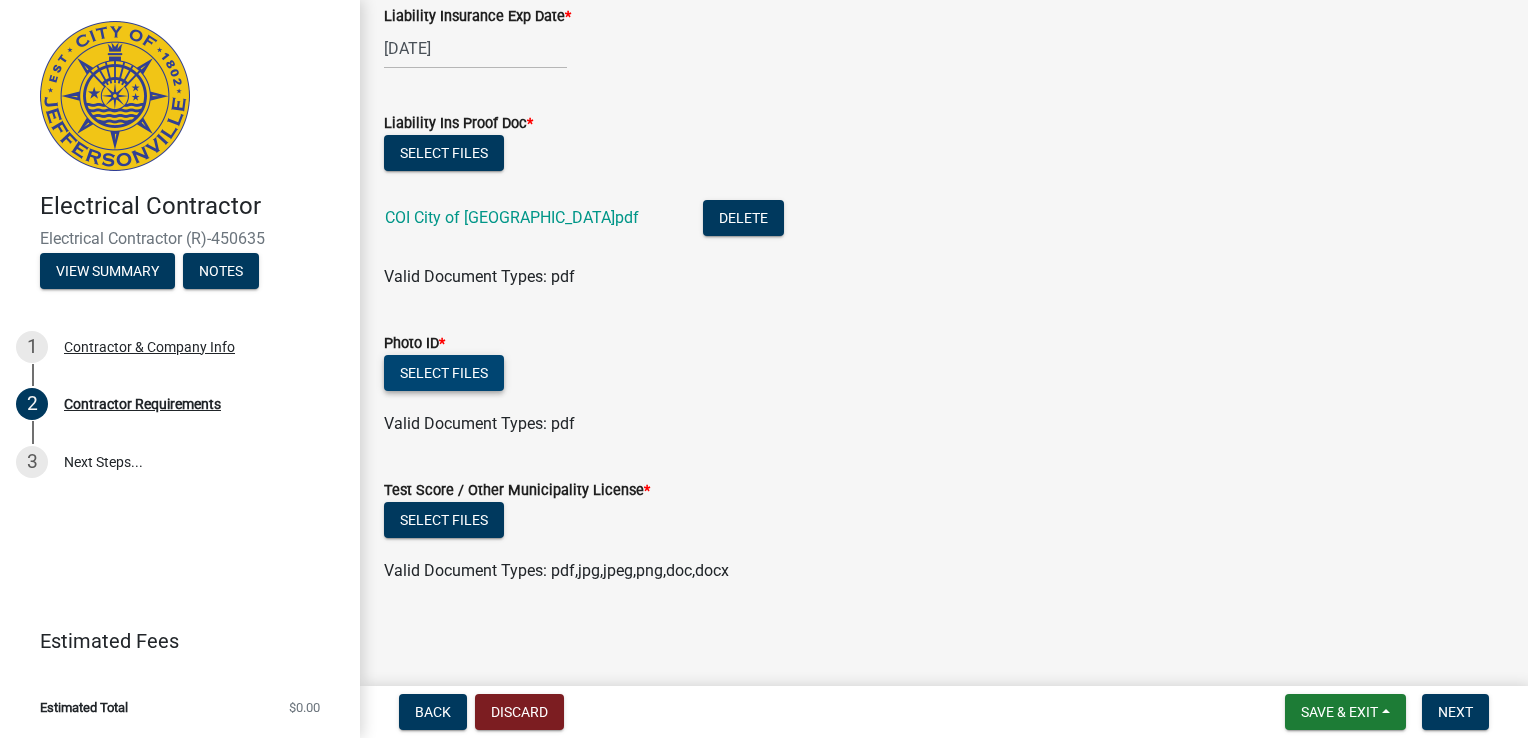 scroll, scrollTop: 136, scrollLeft: 0, axis: vertical 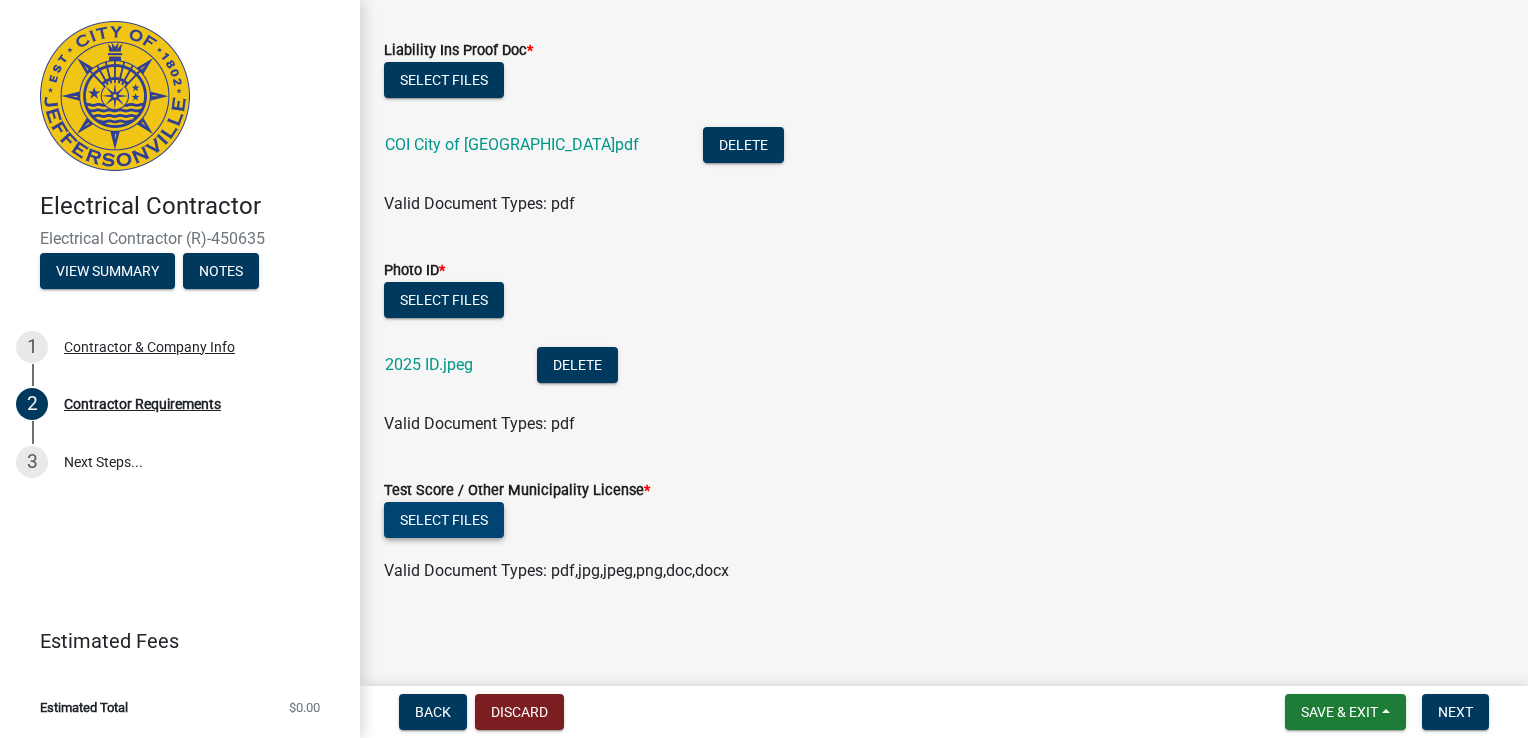 click on "Select files" 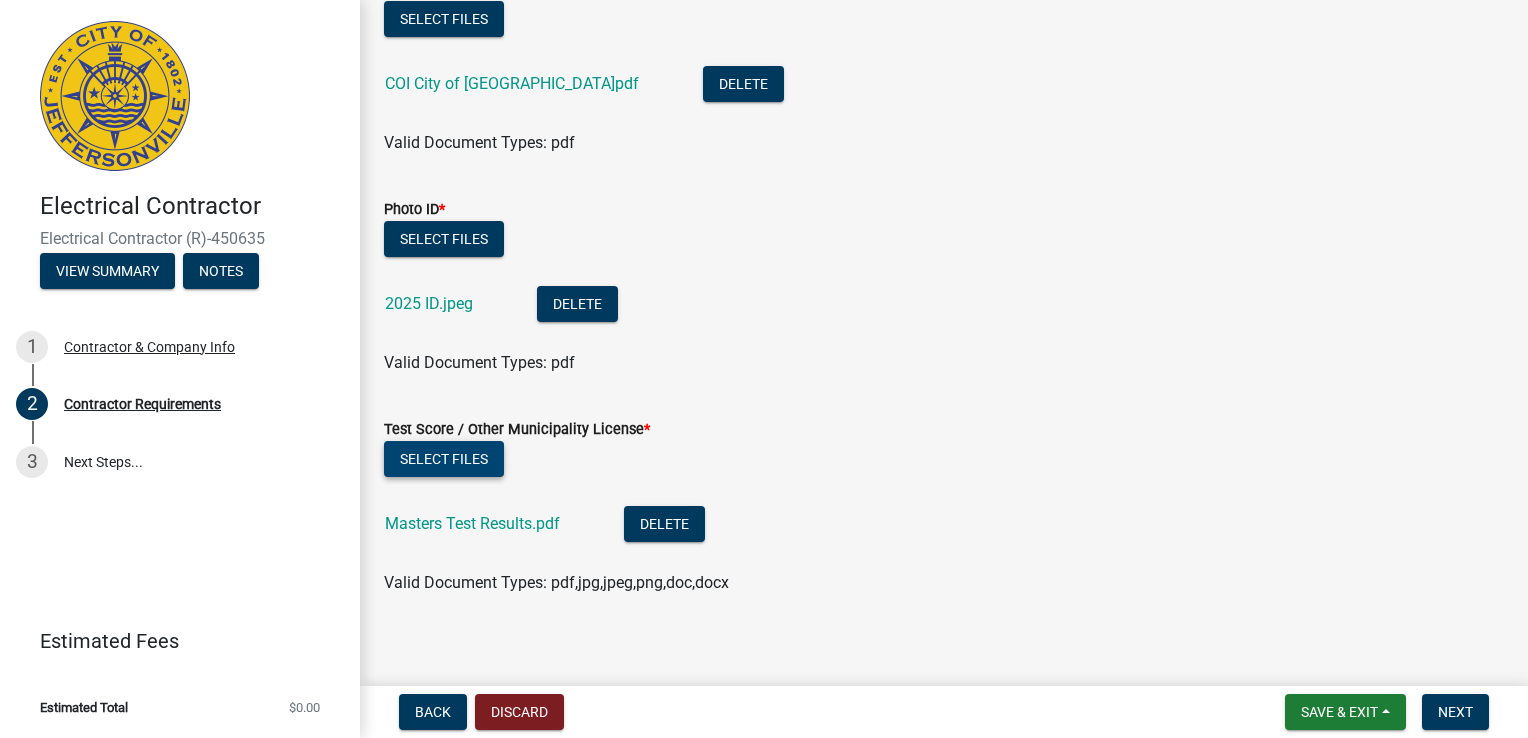 scroll, scrollTop: 282, scrollLeft: 0, axis: vertical 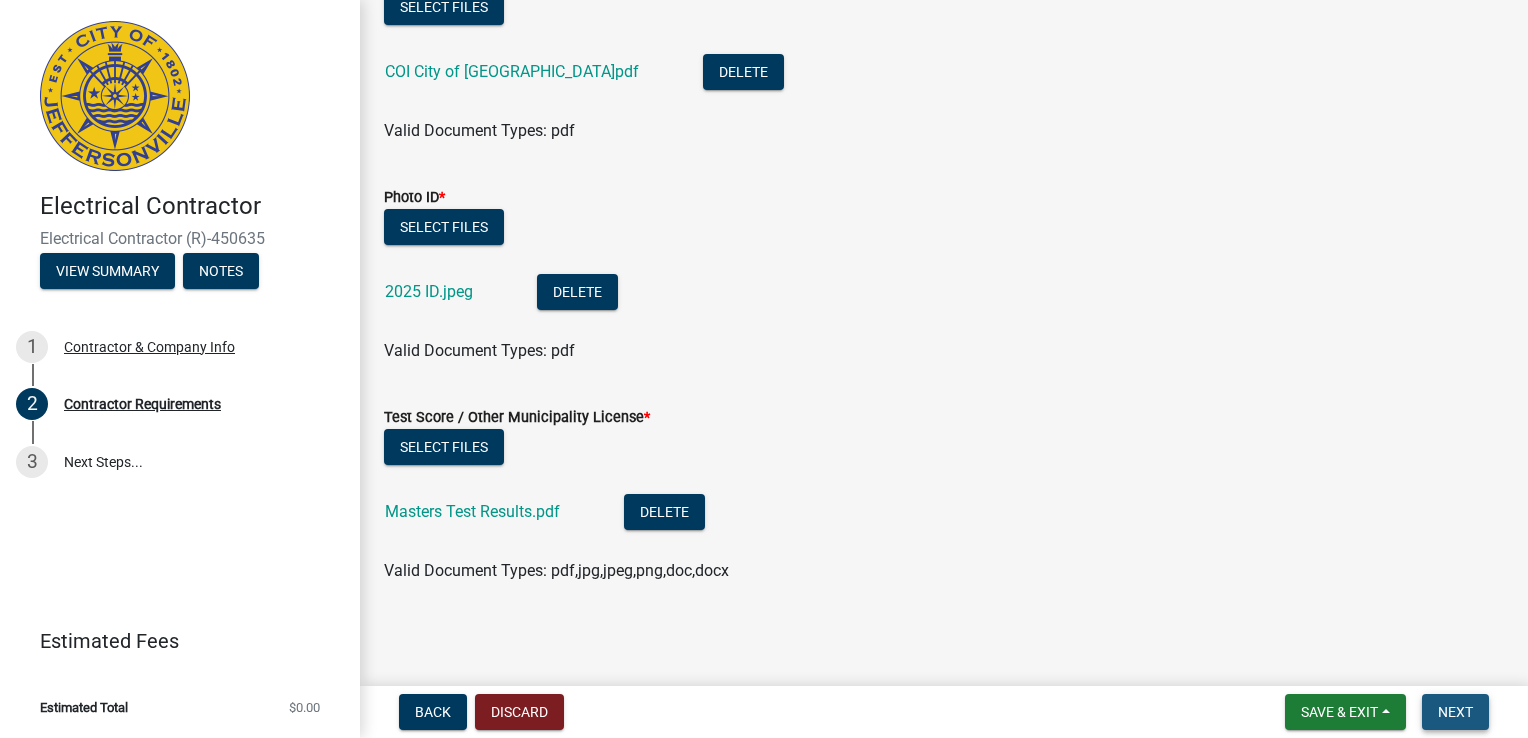 click on "Next" at bounding box center (1455, 712) 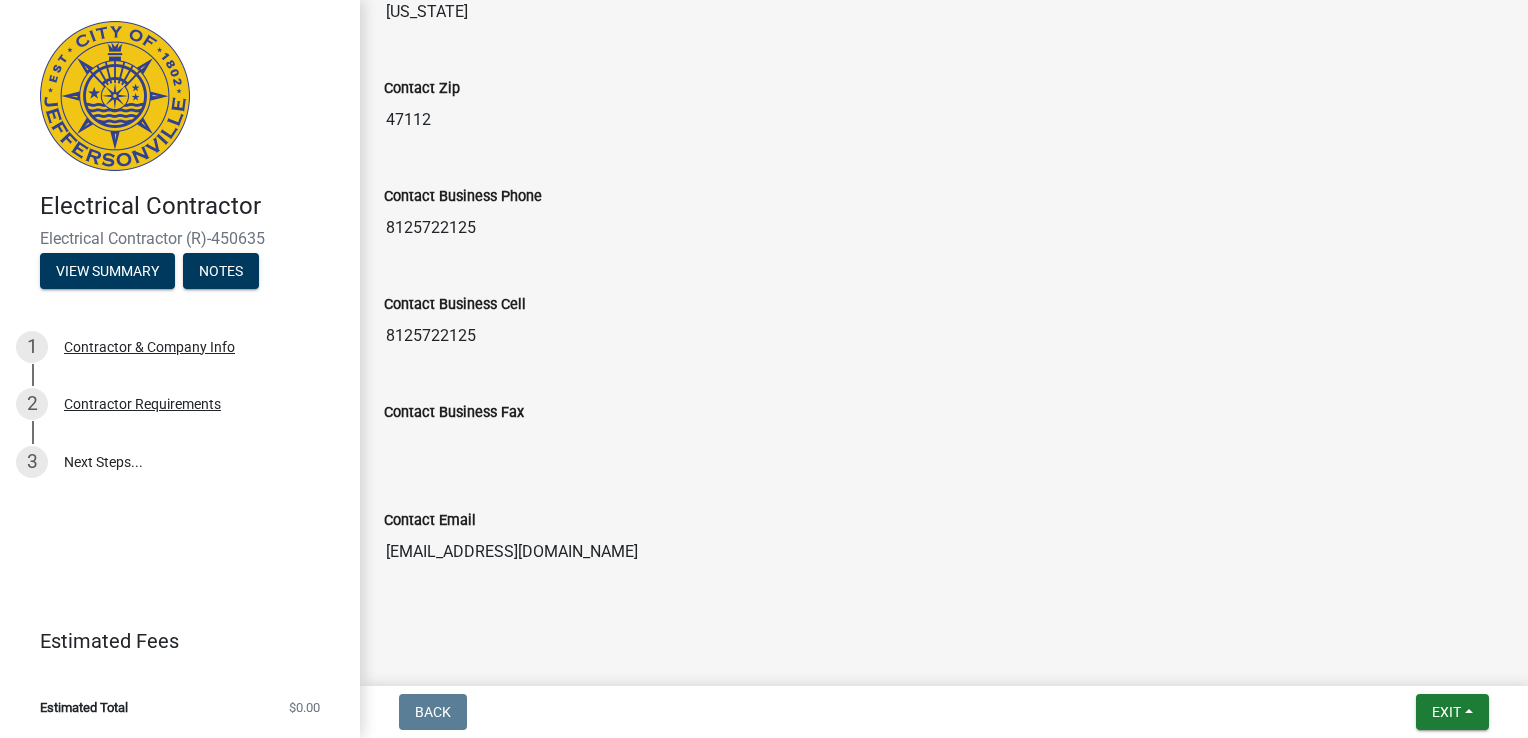 scroll, scrollTop: 1061, scrollLeft: 0, axis: vertical 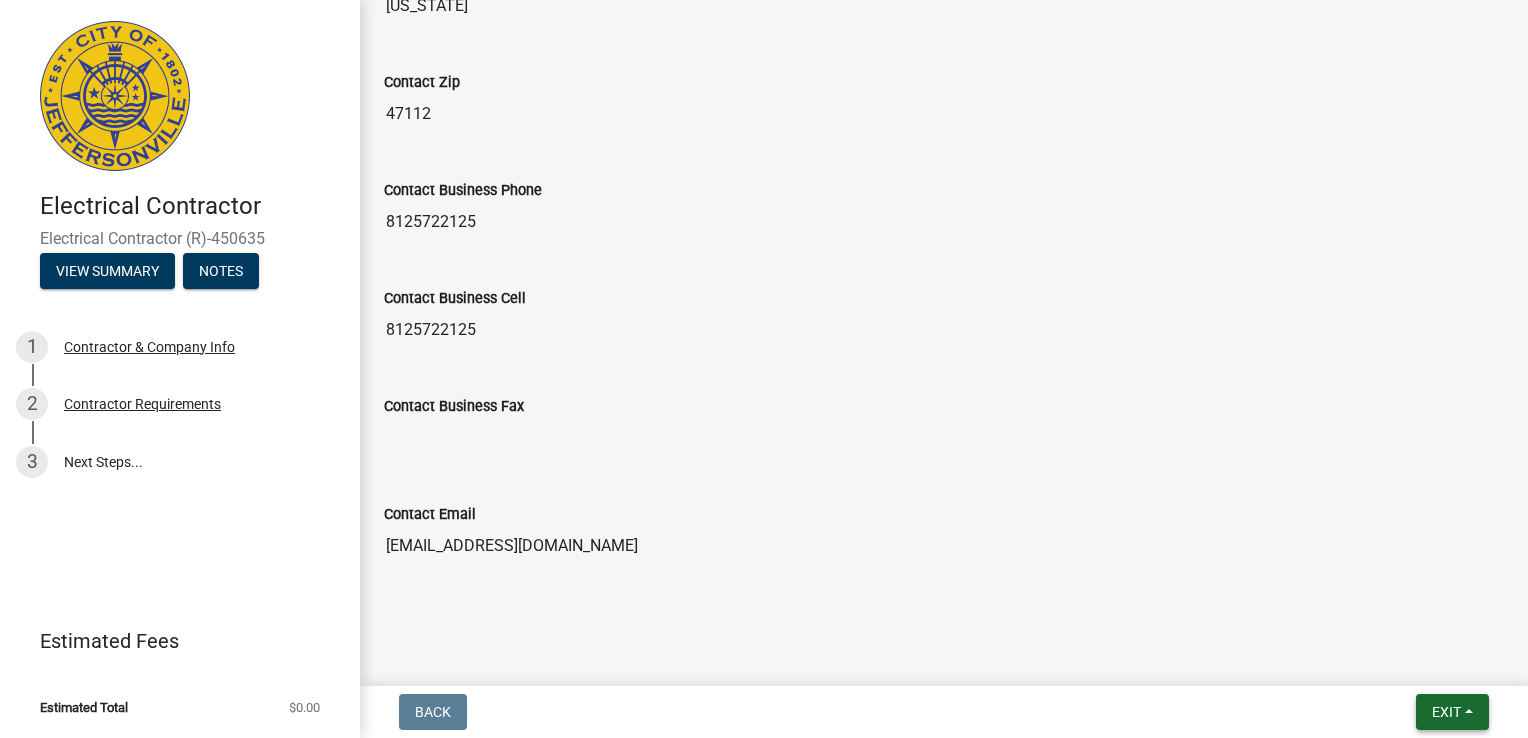 click on "Exit" at bounding box center [1452, 712] 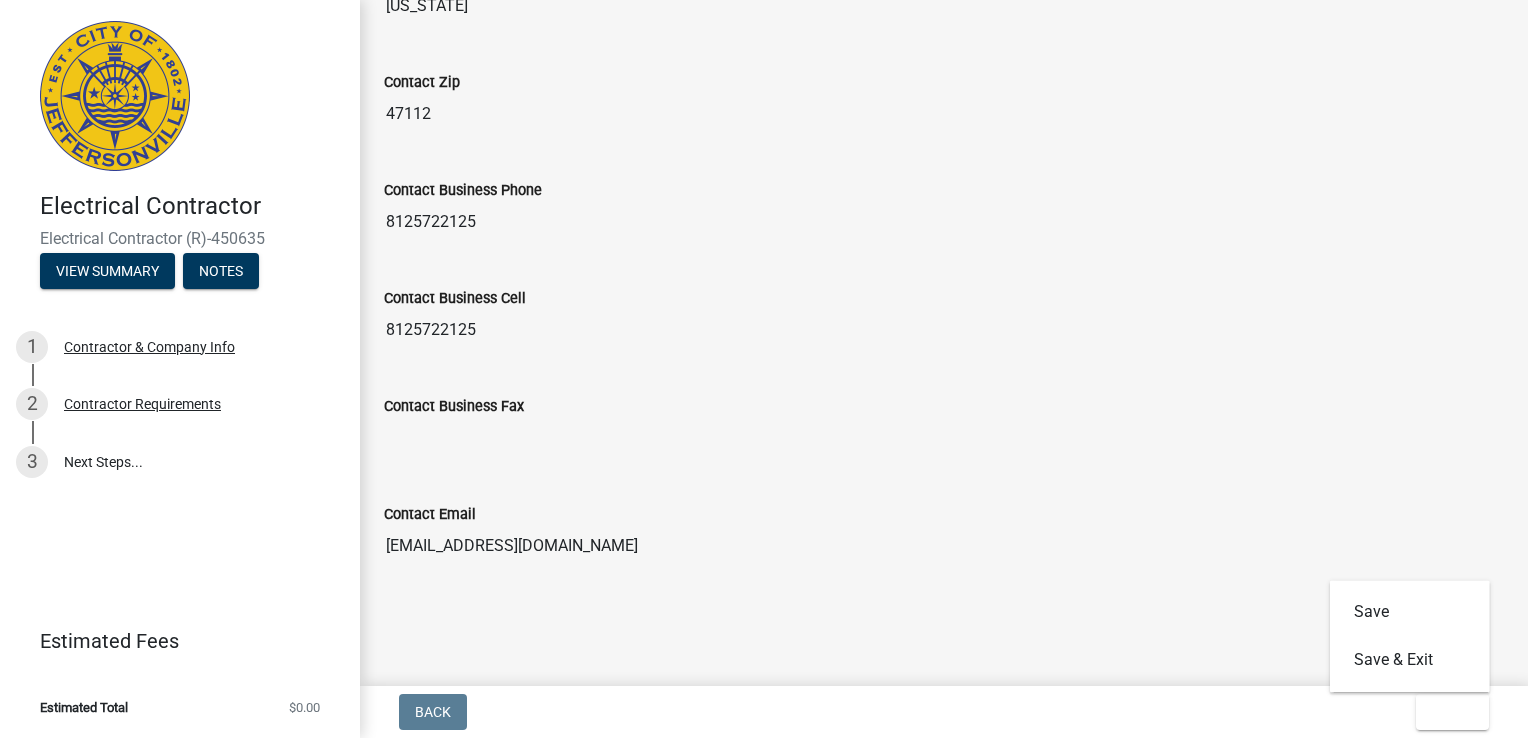 click on "Contact Business Fax" 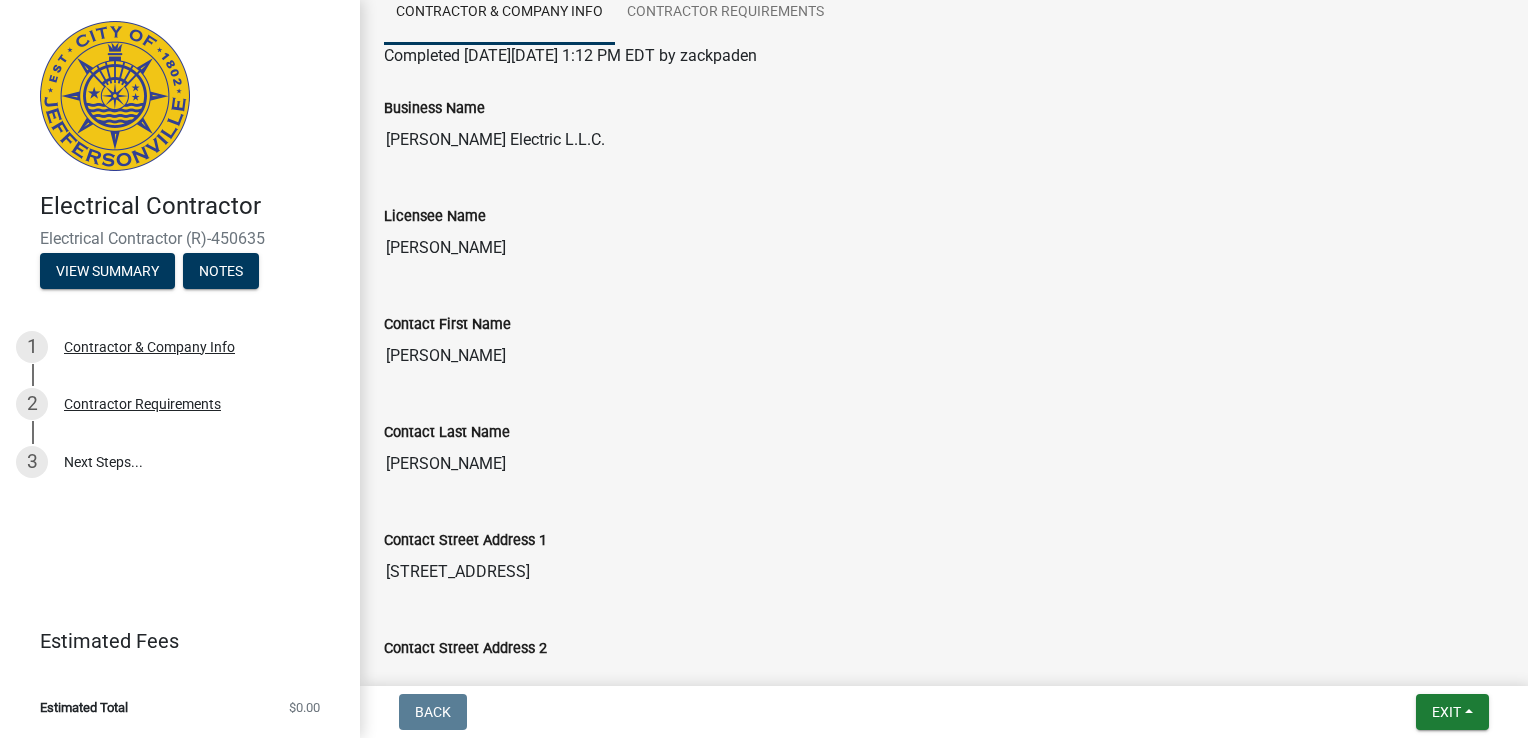 scroll, scrollTop: 0, scrollLeft: 0, axis: both 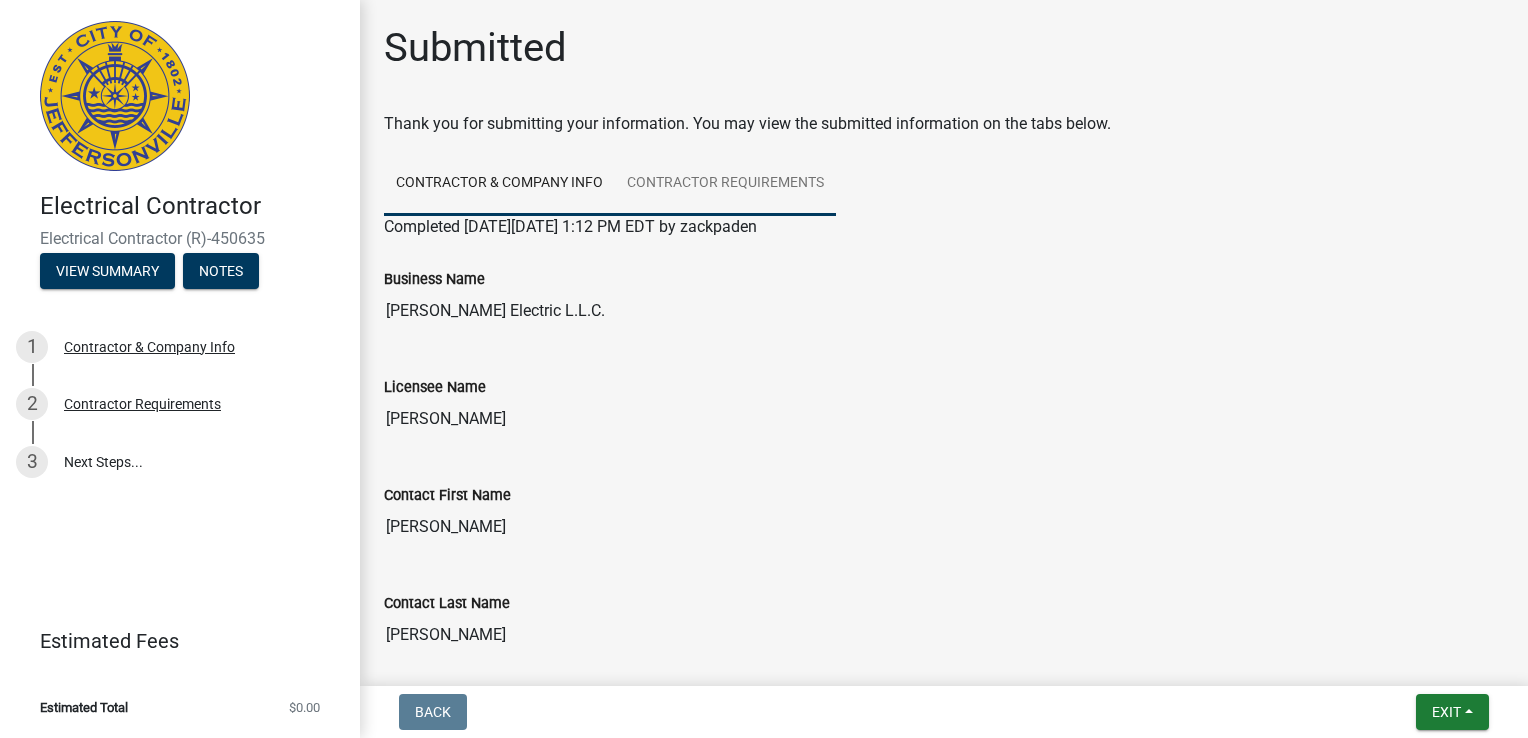 click on "Contractor Requirements" at bounding box center (725, 184) 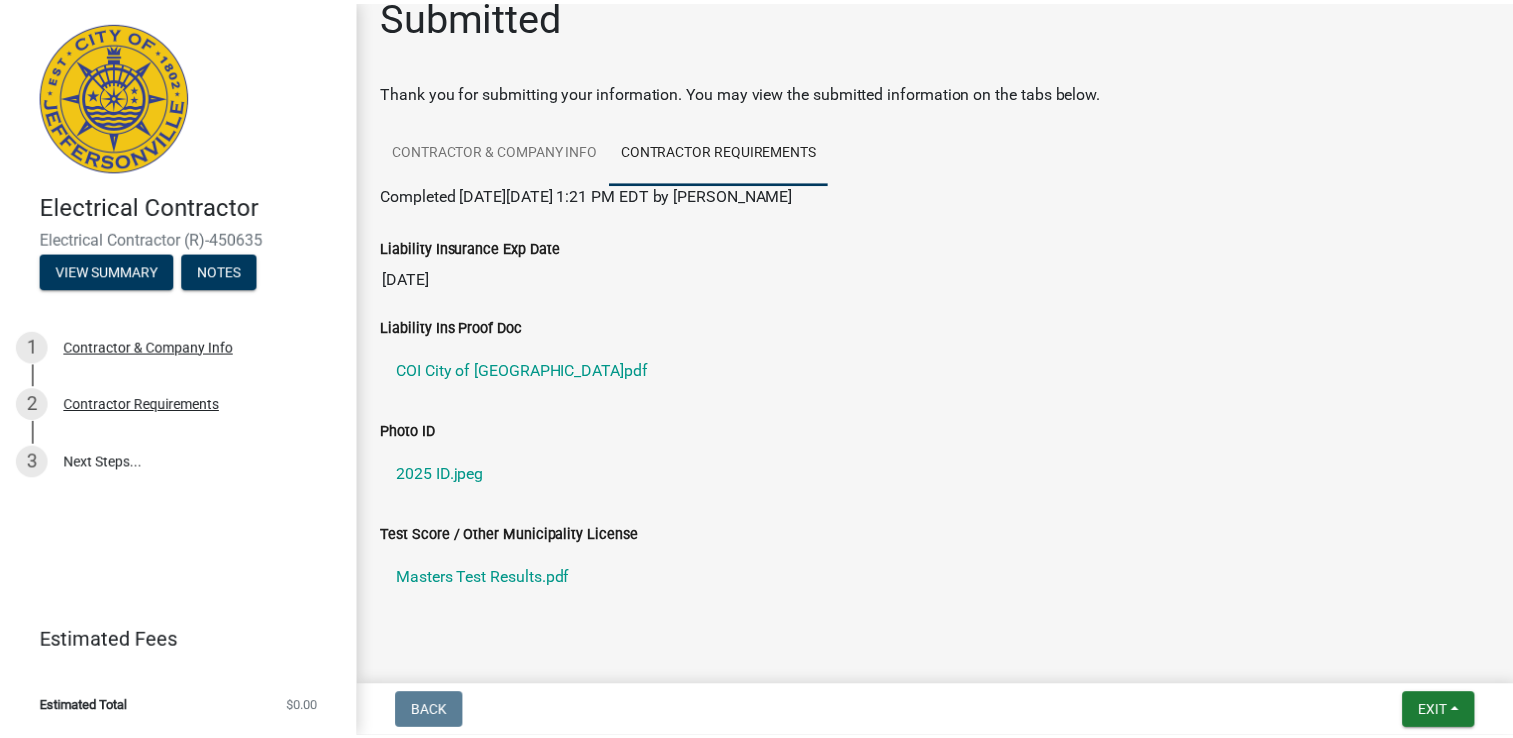 scroll, scrollTop: 0, scrollLeft: 0, axis: both 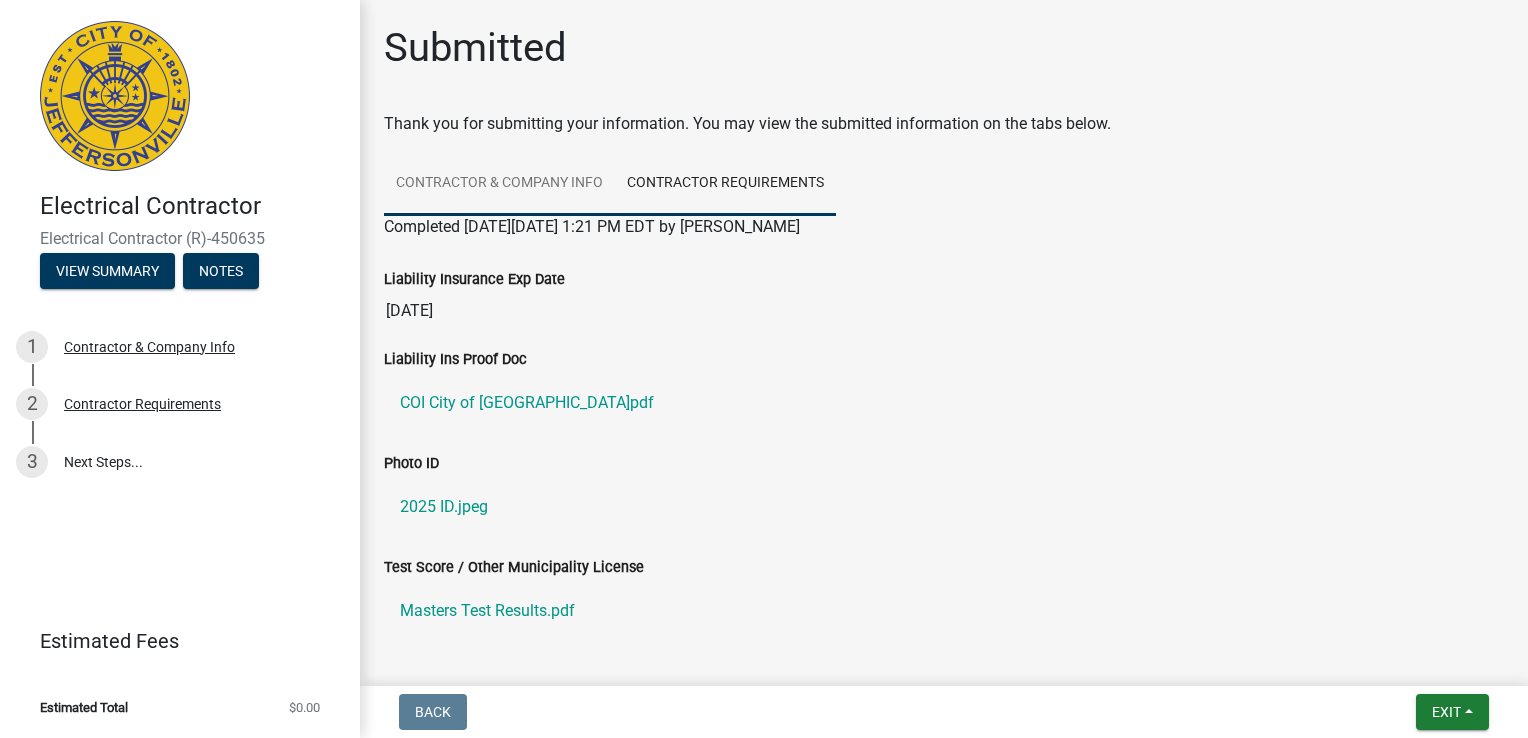 click on "Contractor & Company Info" at bounding box center (499, 184) 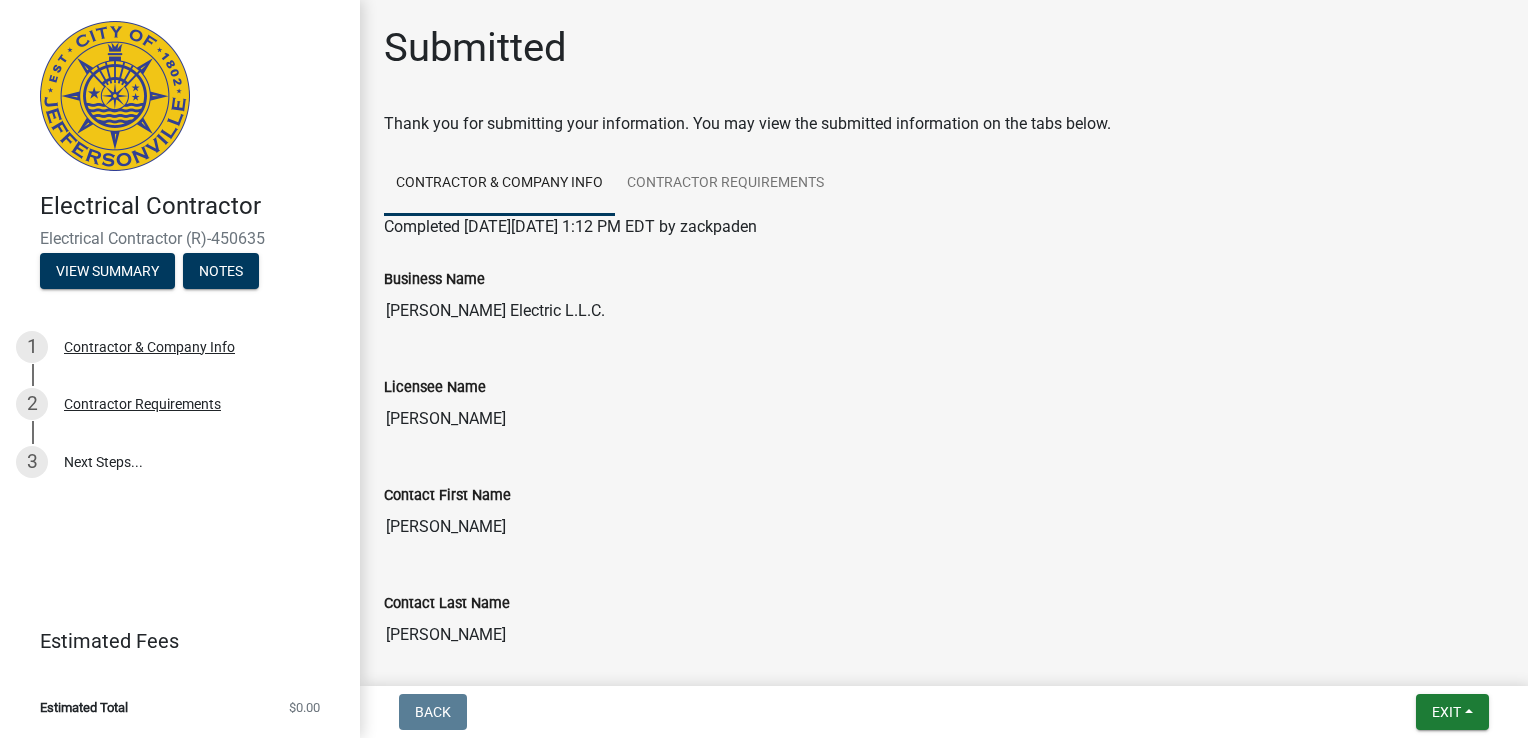 click on "Exit  Save  Save & Exit" at bounding box center [1452, 712] 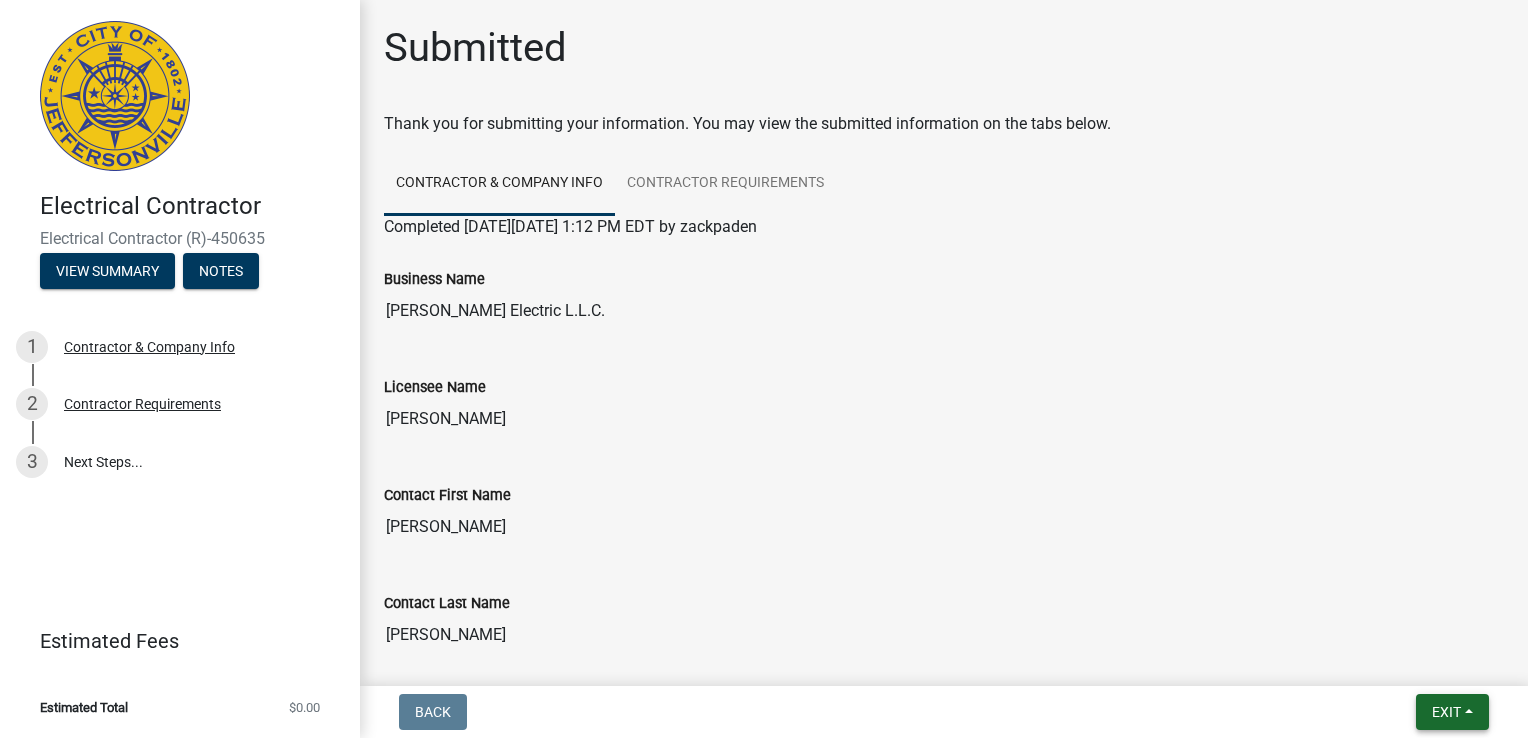 click on "Exit" at bounding box center (1452, 712) 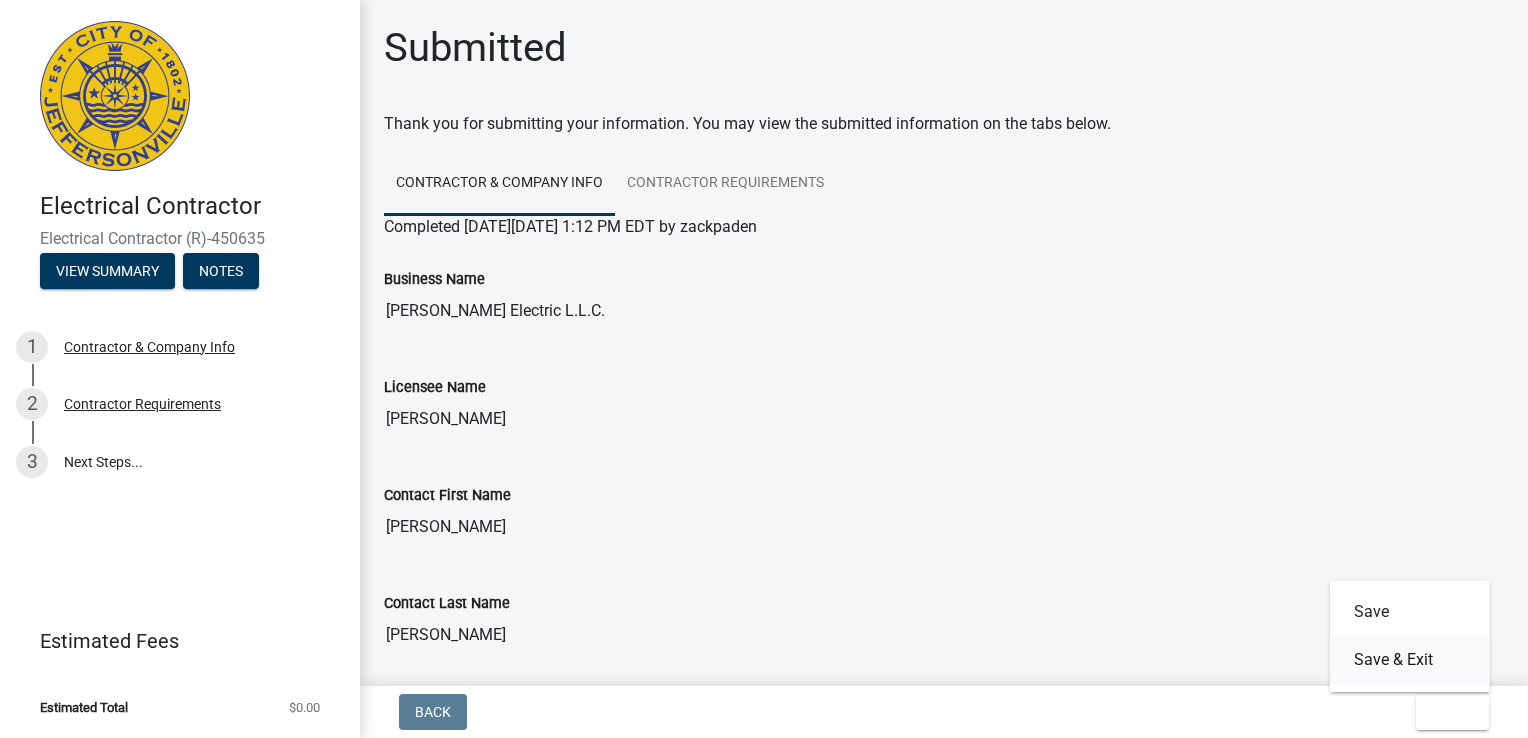 click on "Save & Exit" at bounding box center [1410, 660] 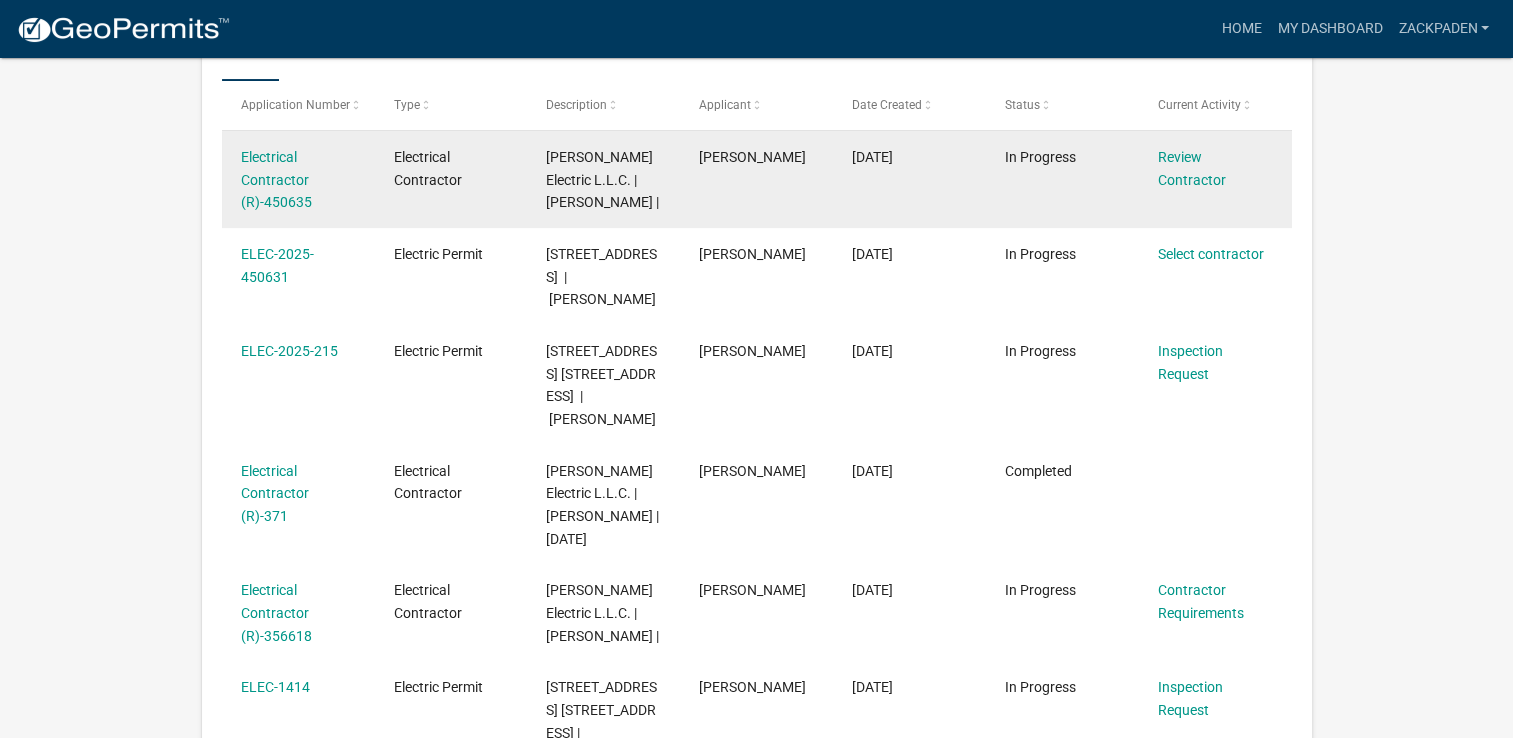 scroll, scrollTop: 365, scrollLeft: 0, axis: vertical 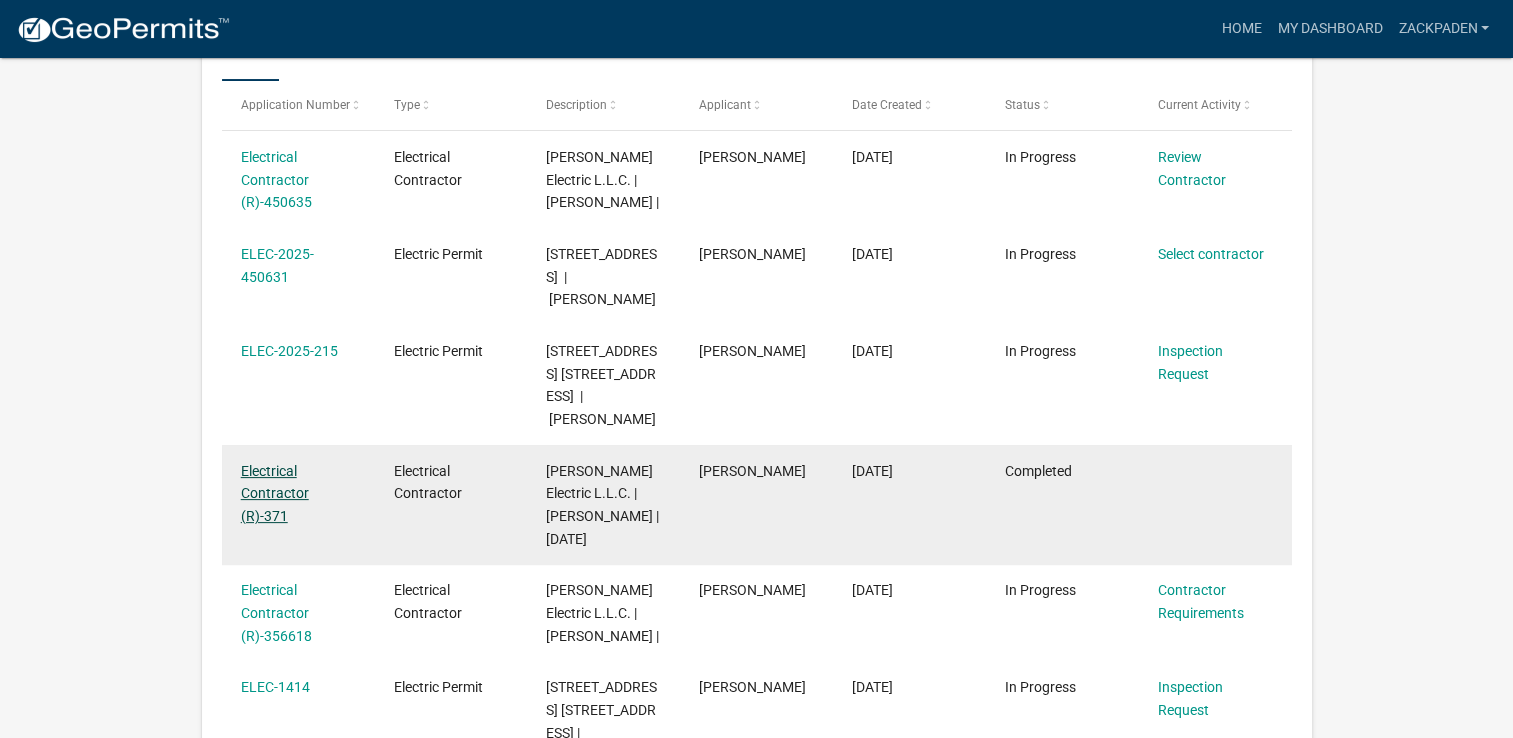 click on "Electrical Contractor (R)-371" 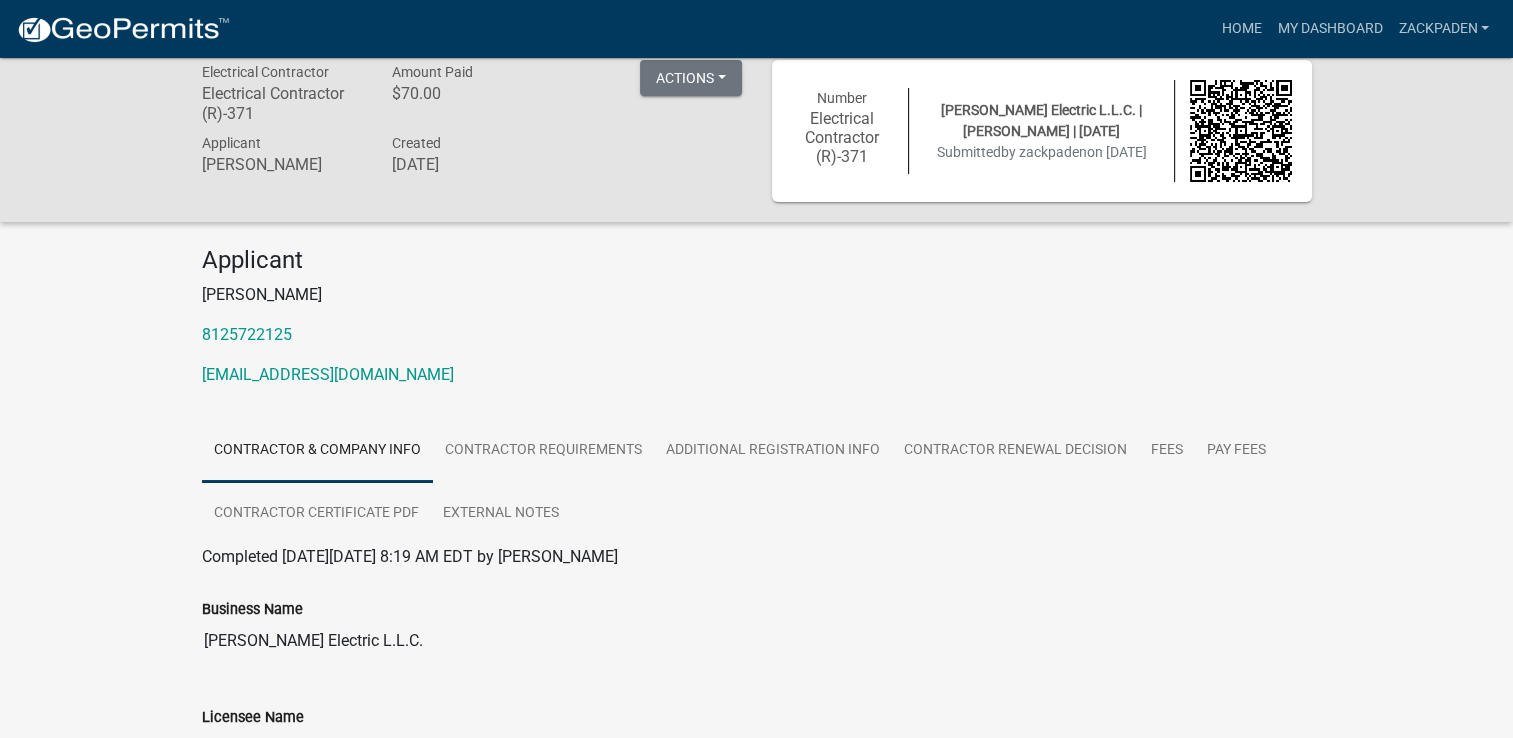 scroll, scrollTop: 0, scrollLeft: 0, axis: both 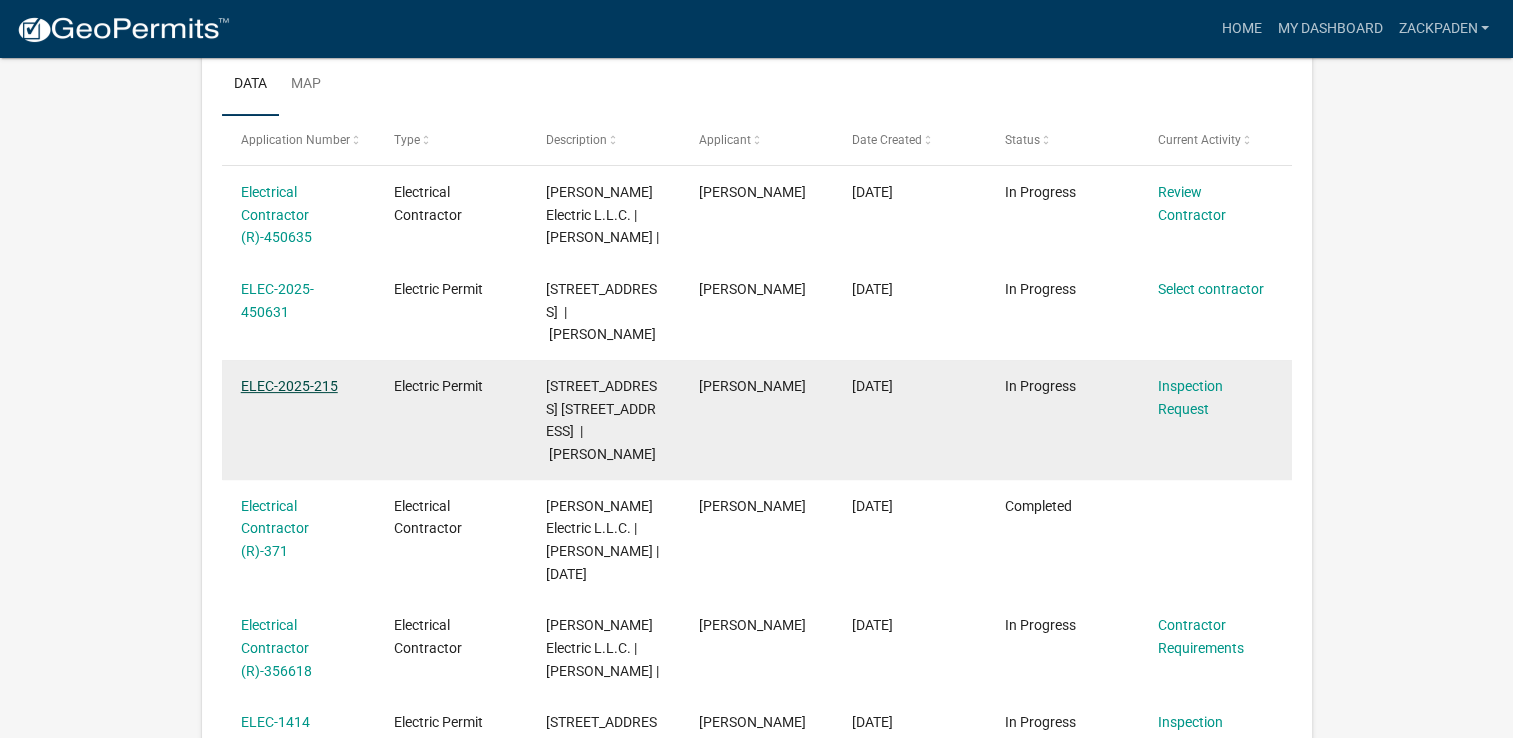 click on "ELEC-2025-215" 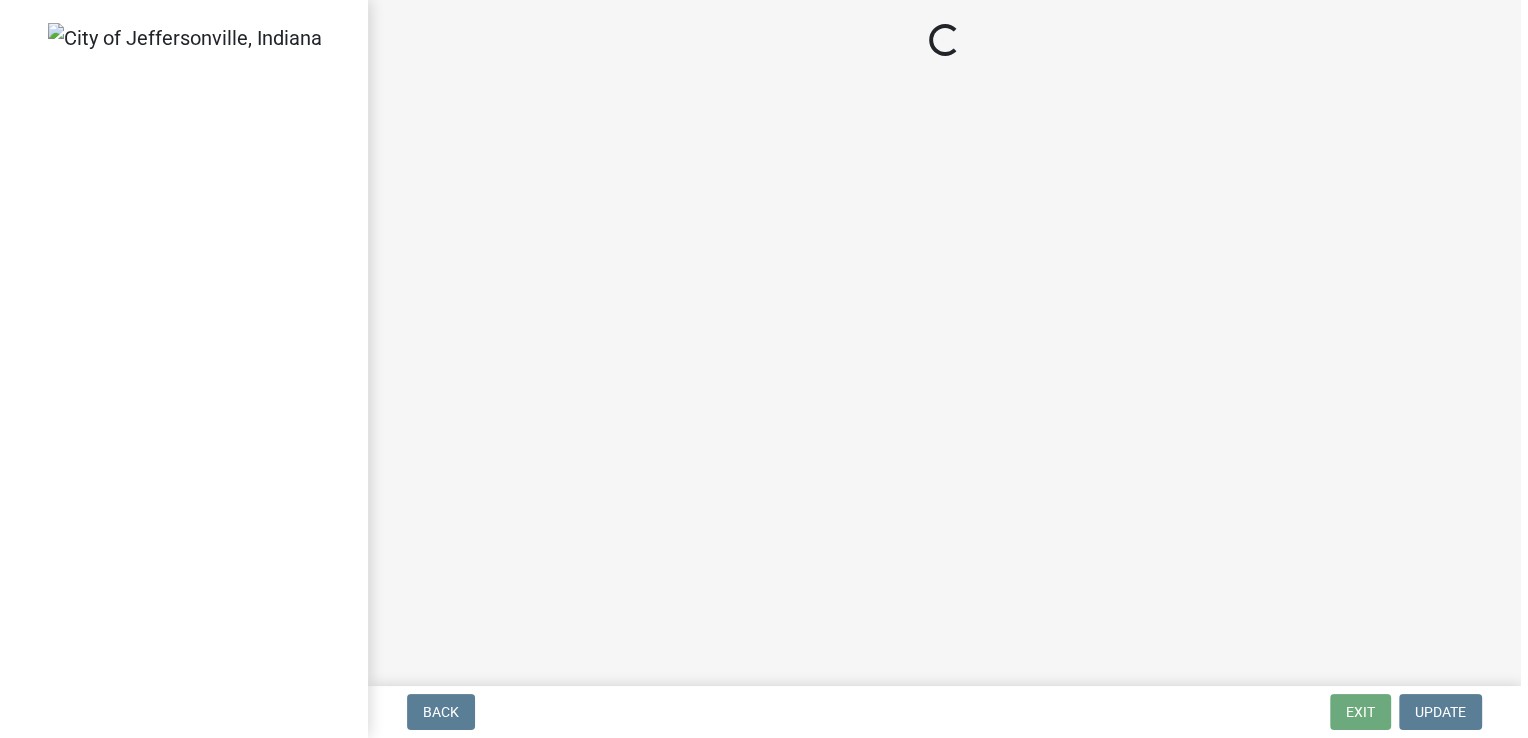 scroll, scrollTop: 0, scrollLeft: 0, axis: both 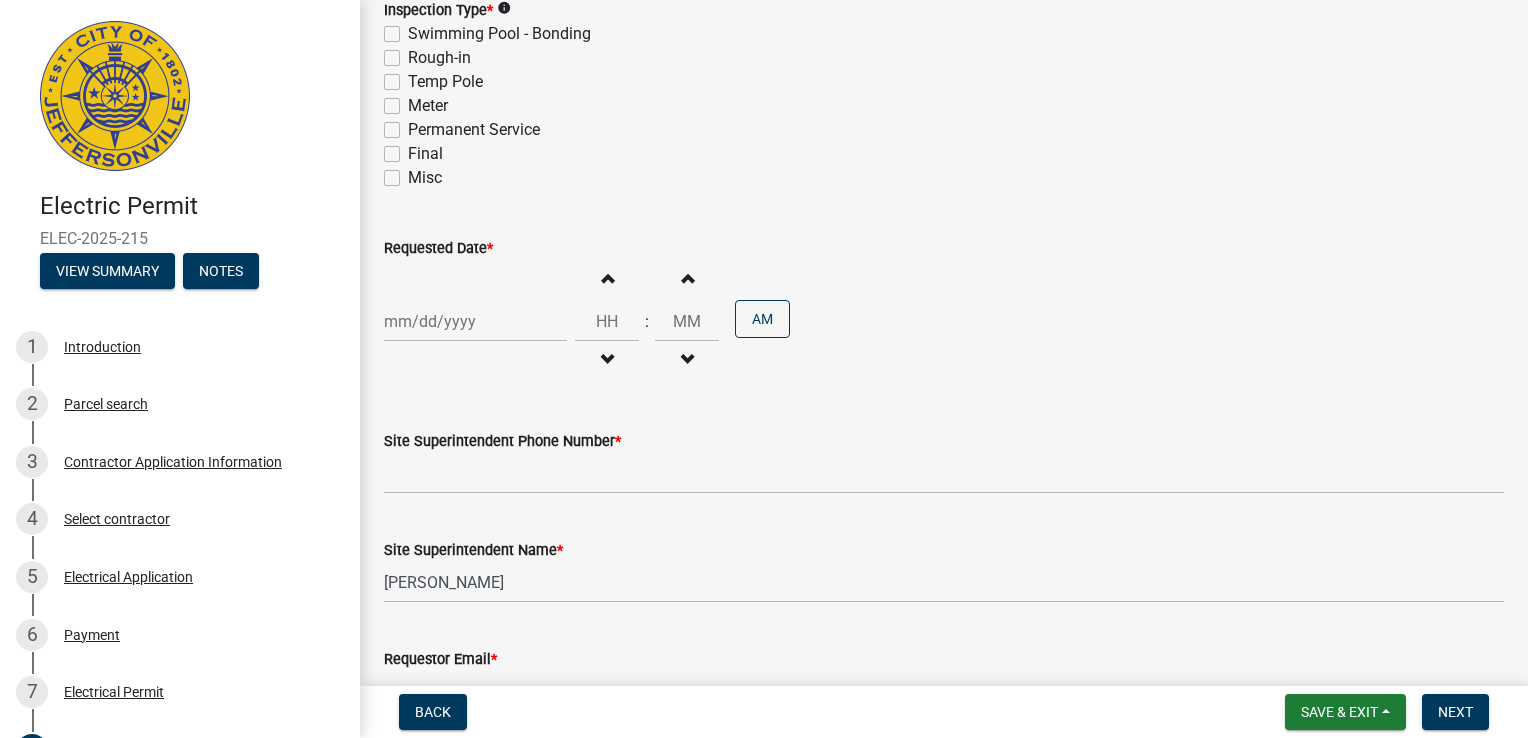 click on "Permanent Service" 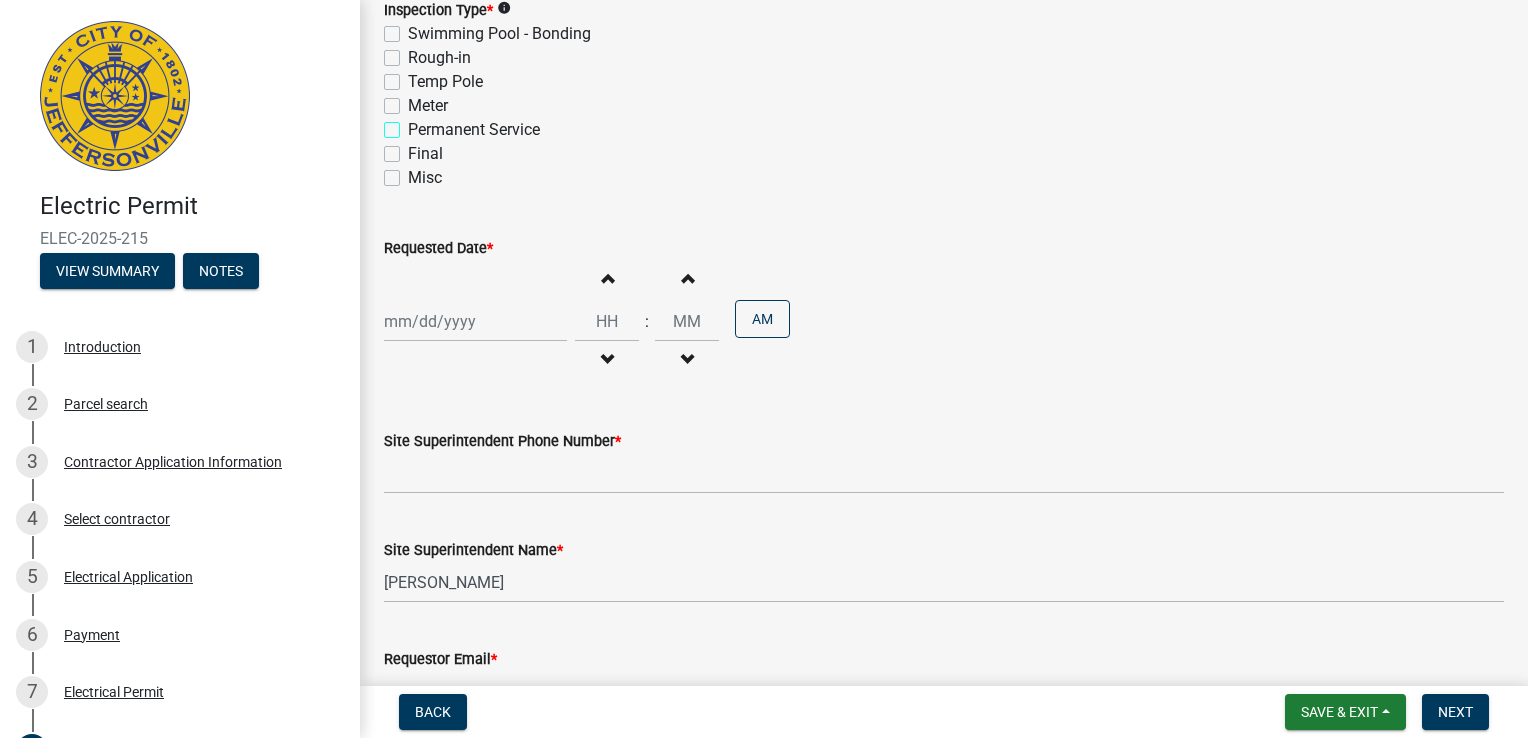 click on "Permanent Service" at bounding box center (414, 124) 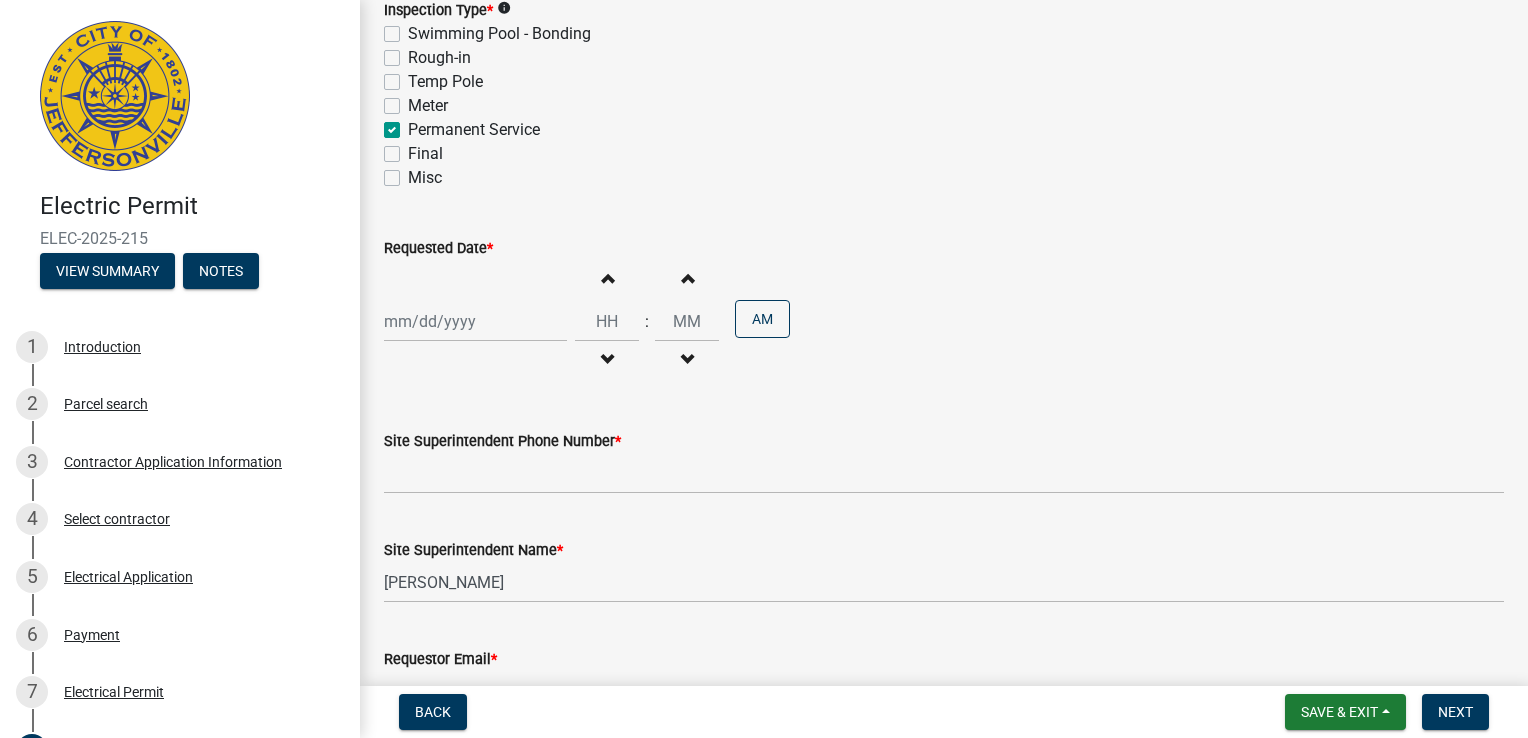 checkbox on "false" 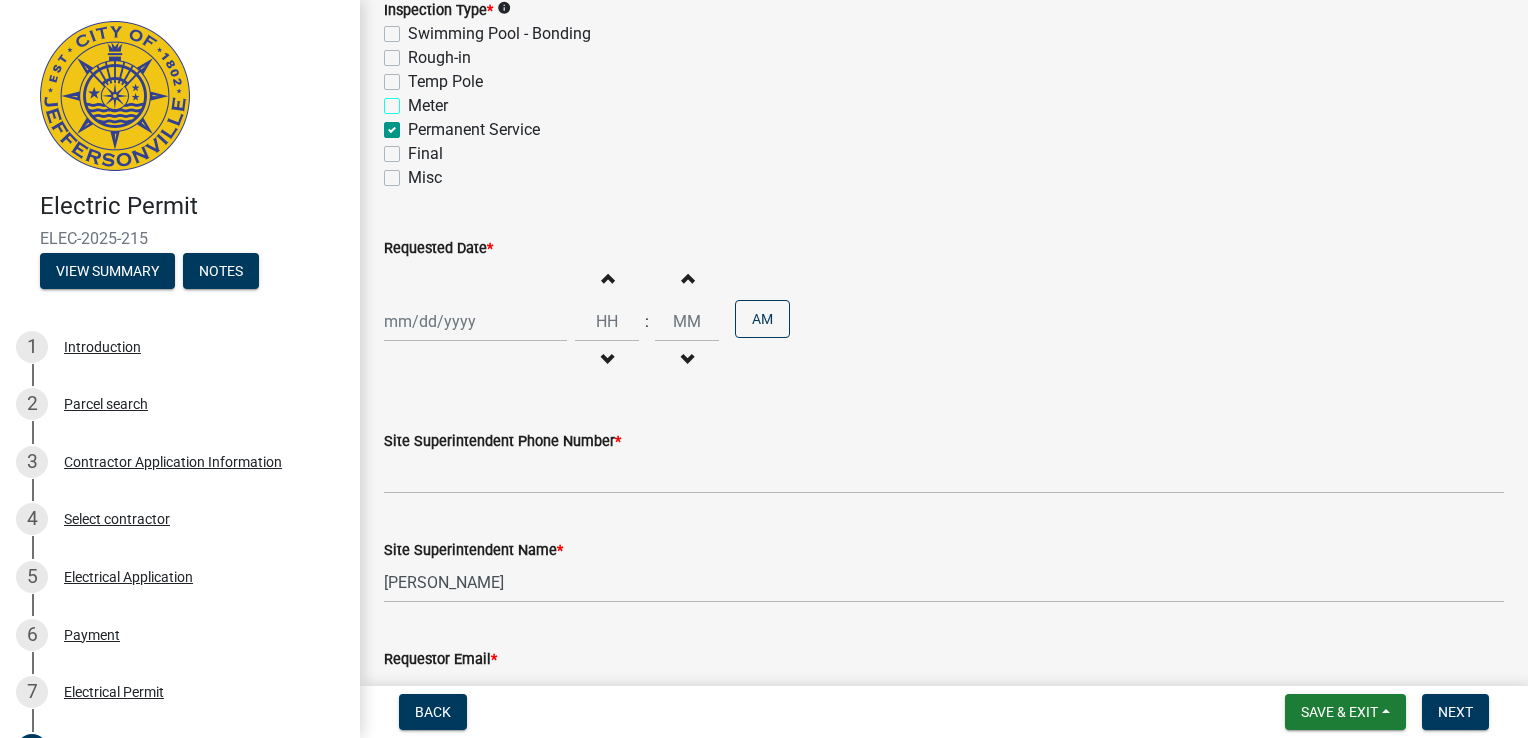 click on "Meter" at bounding box center [414, 100] 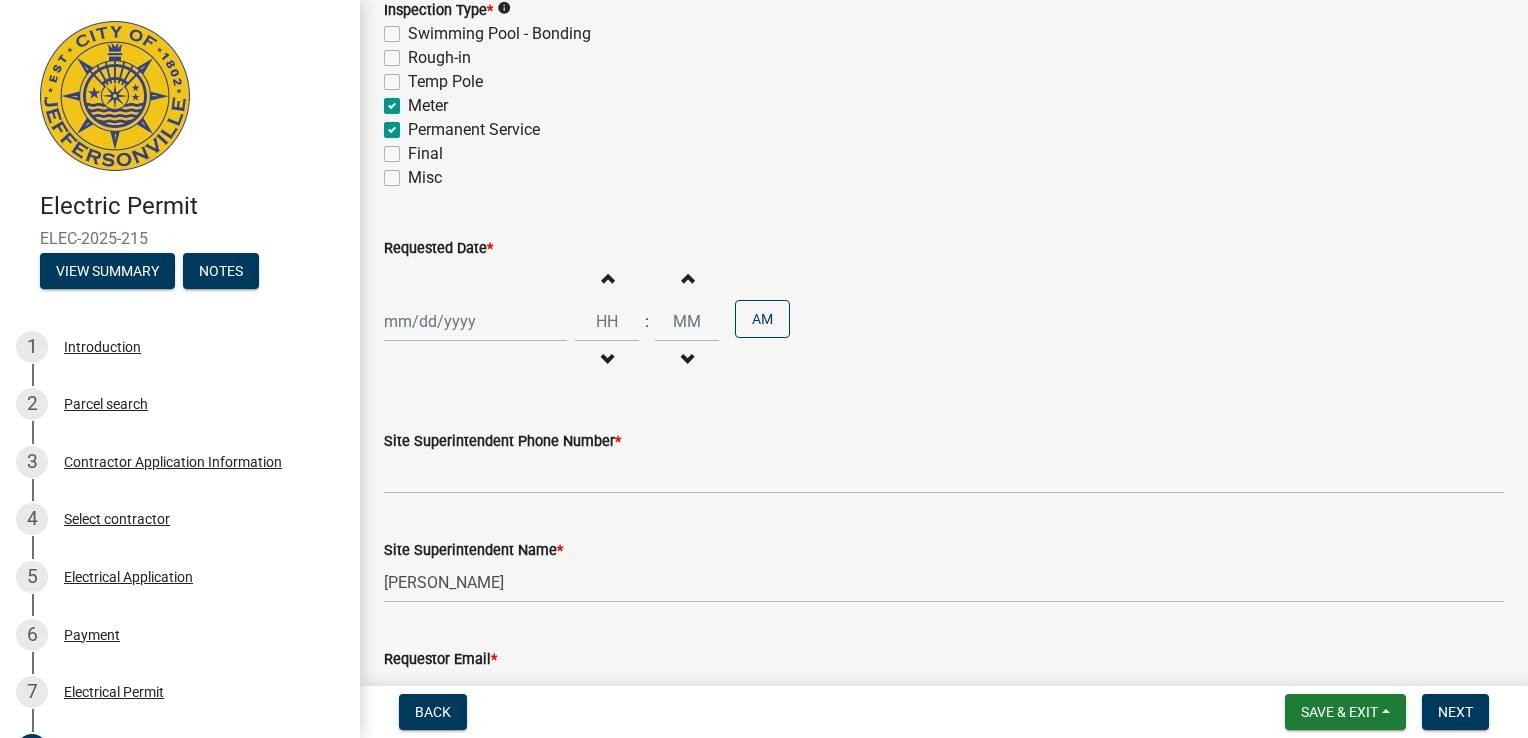 checkbox on "false" 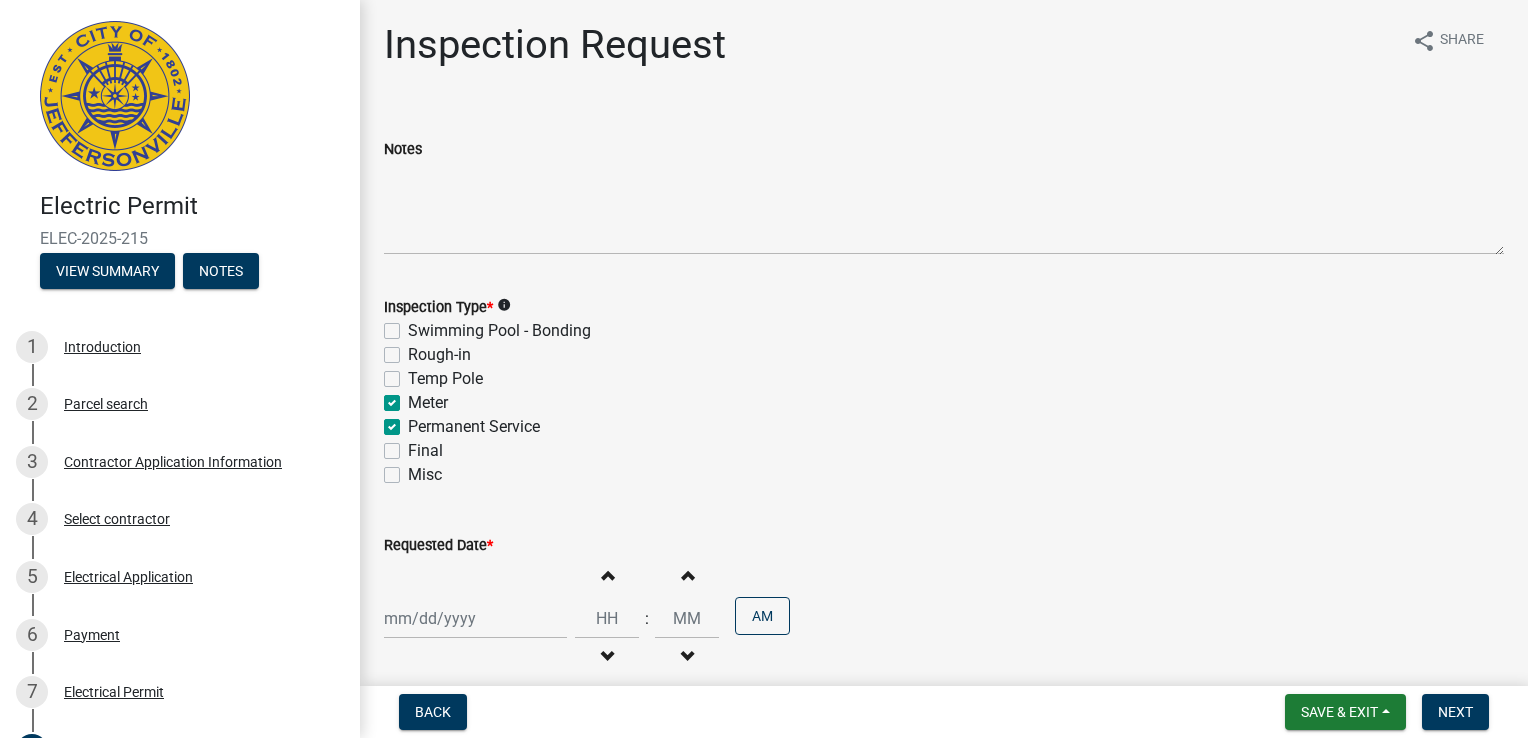 scroll, scrollTop: 0, scrollLeft: 0, axis: both 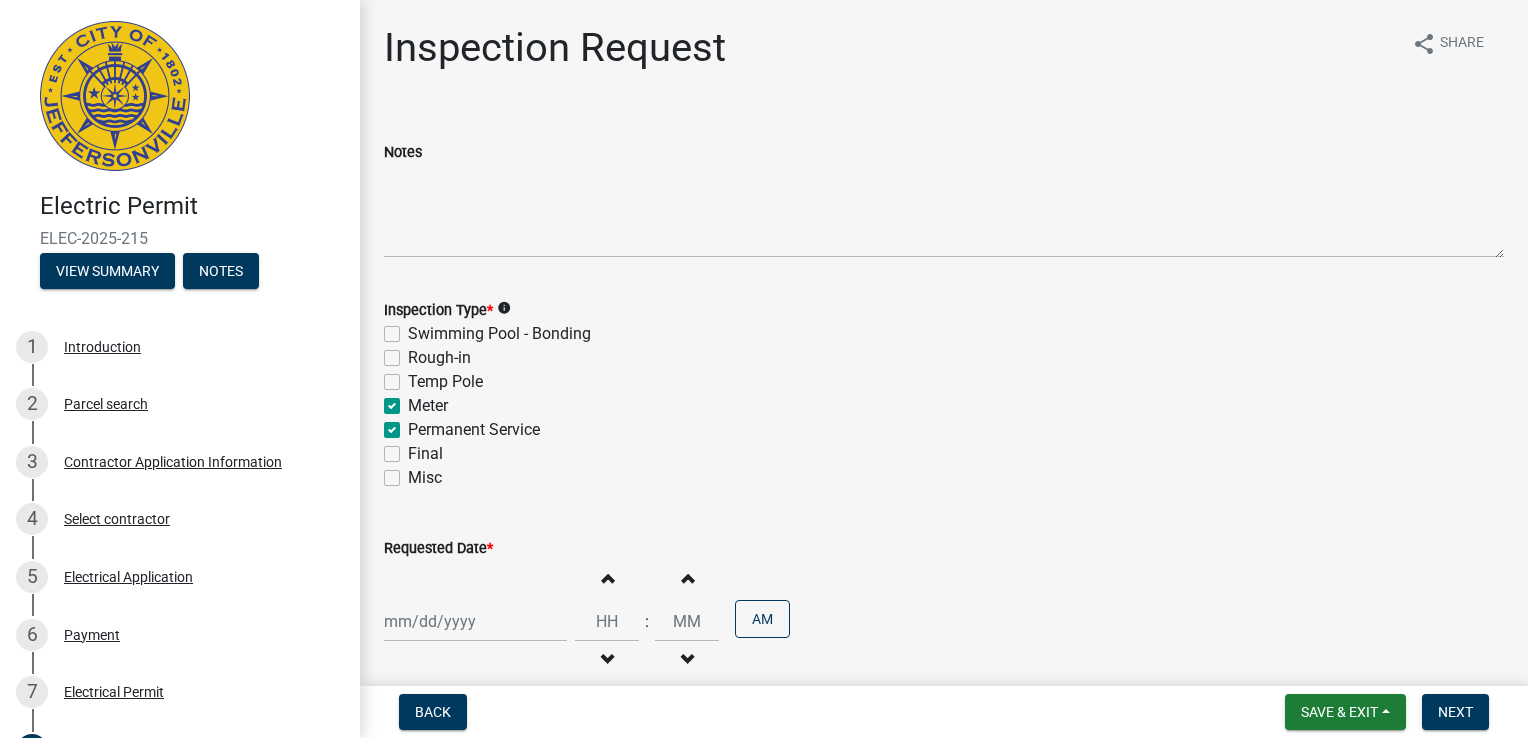 click on "Rough-in" 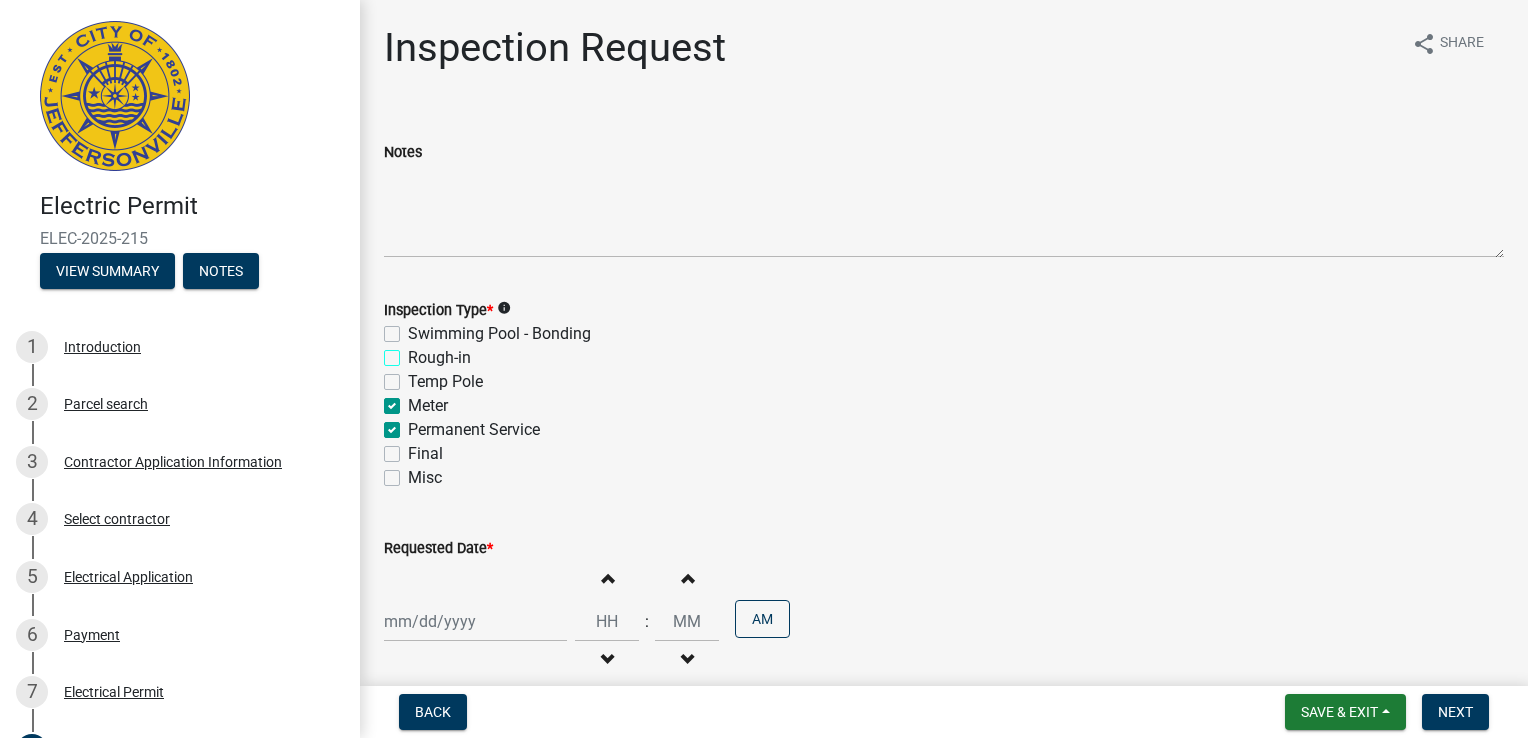 click on "Rough-in" at bounding box center [414, 352] 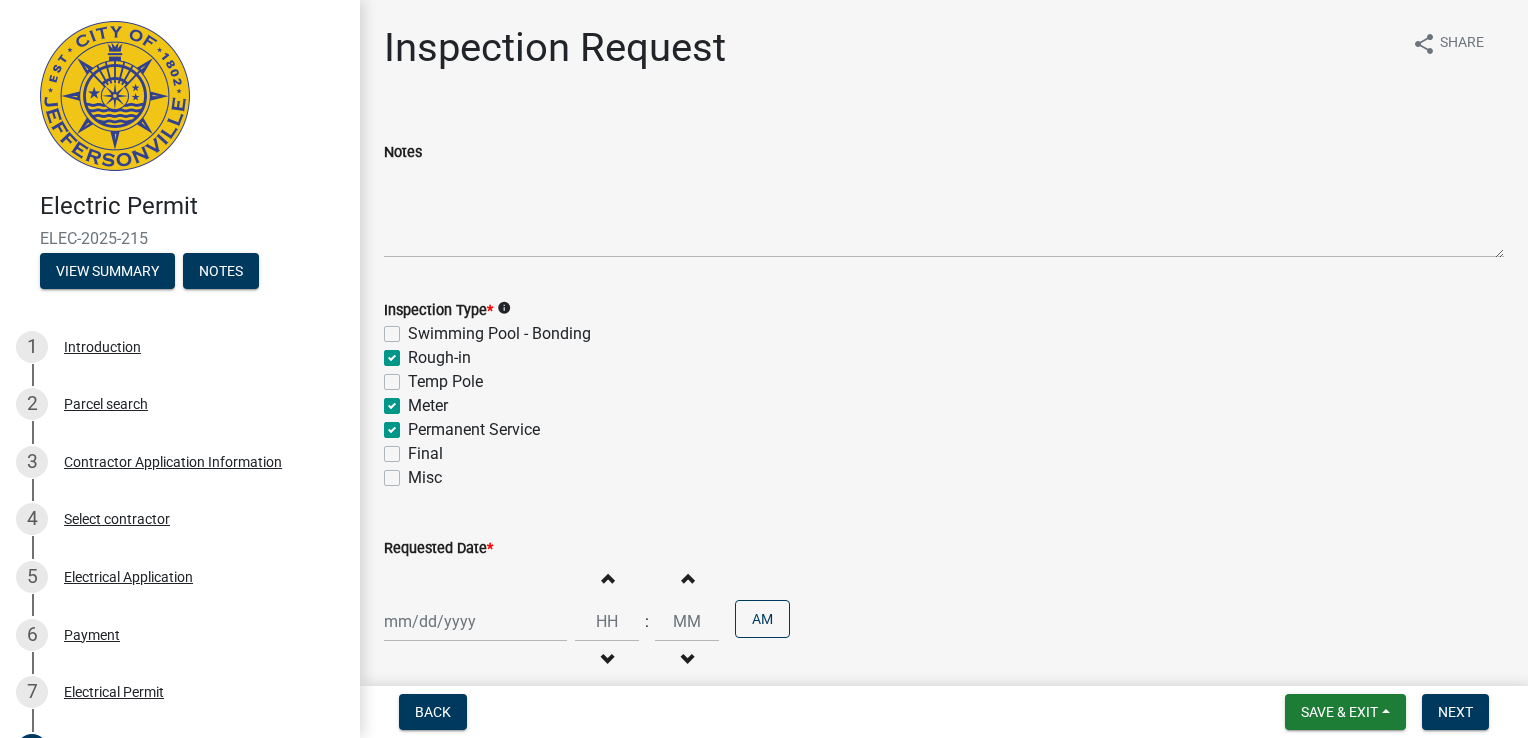 checkbox on "false" 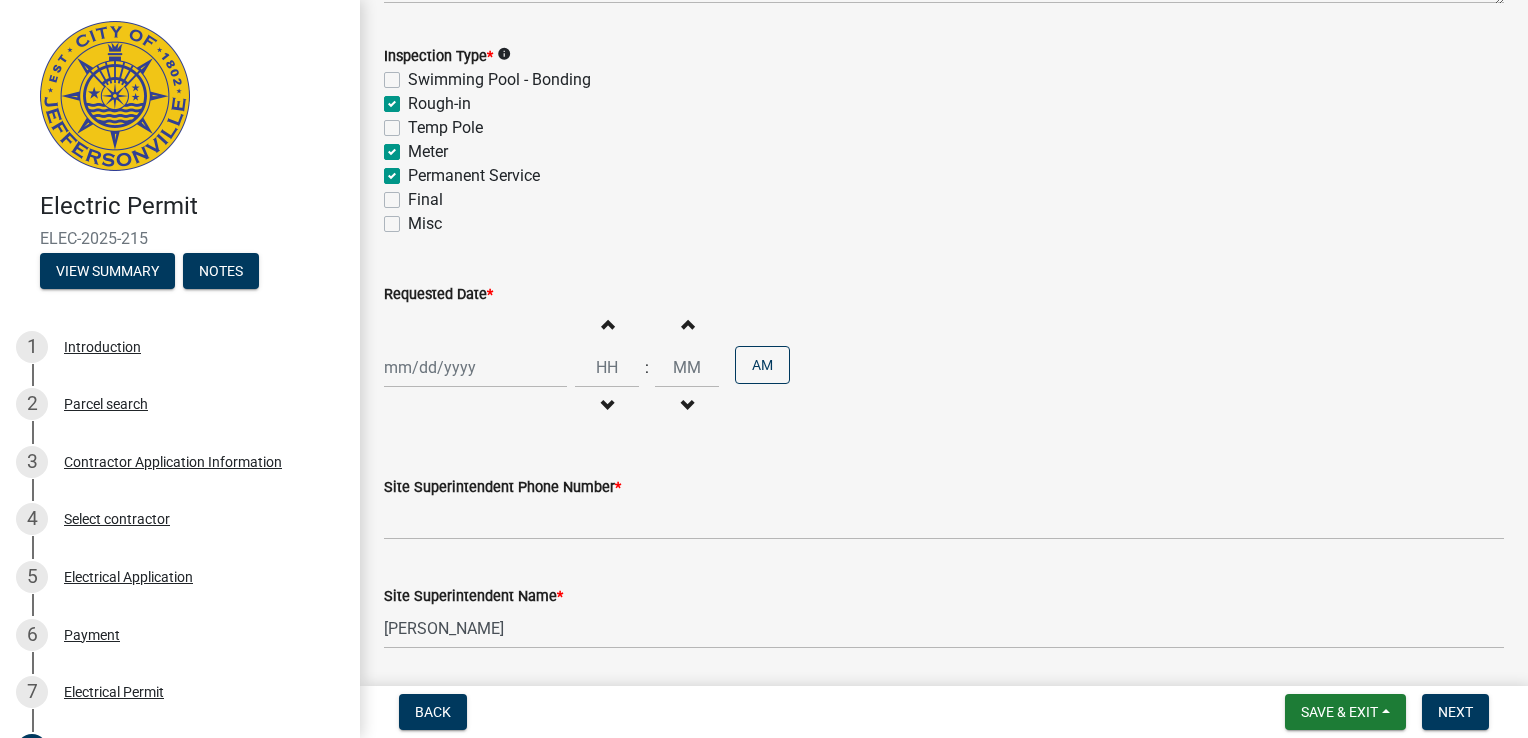 scroll, scrollTop: 428, scrollLeft: 0, axis: vertical 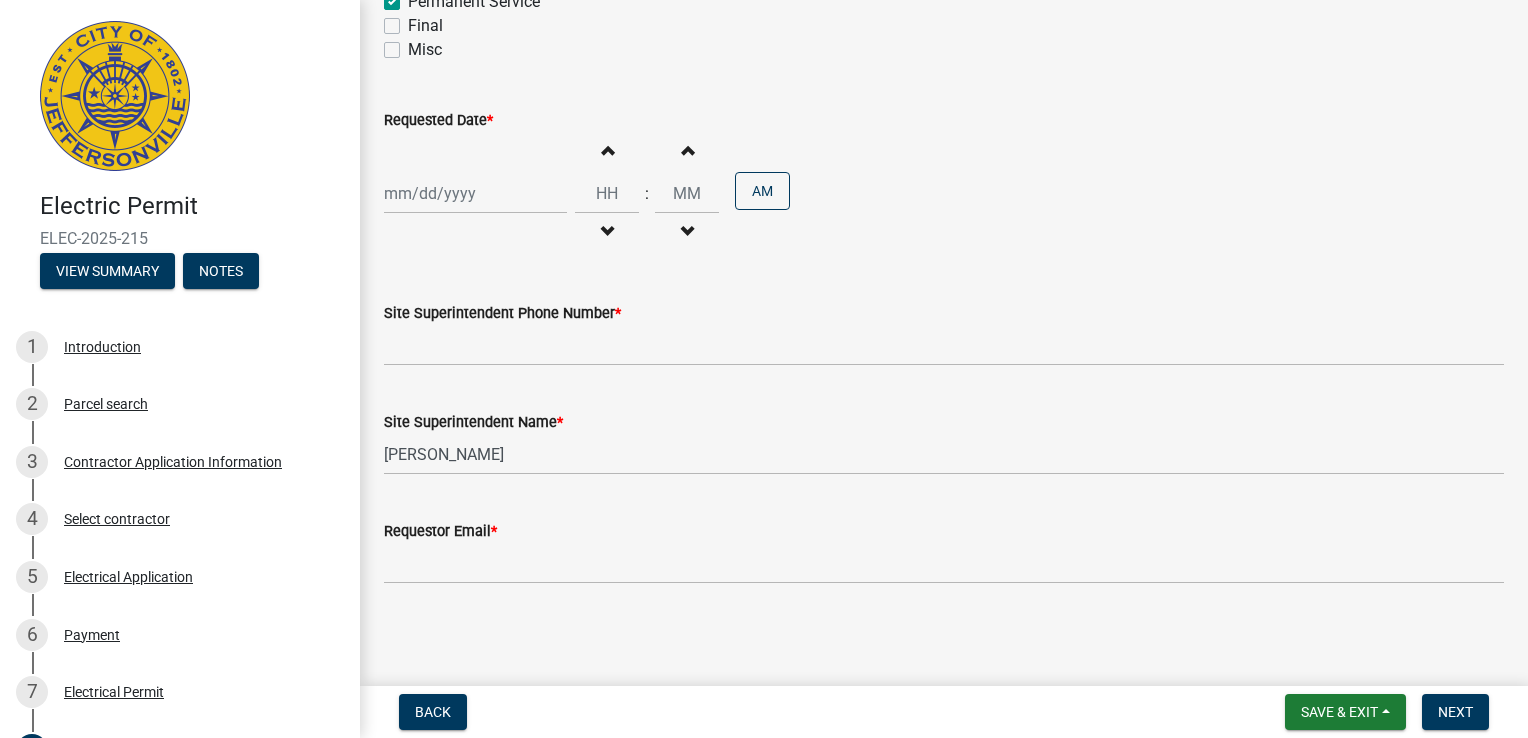 click 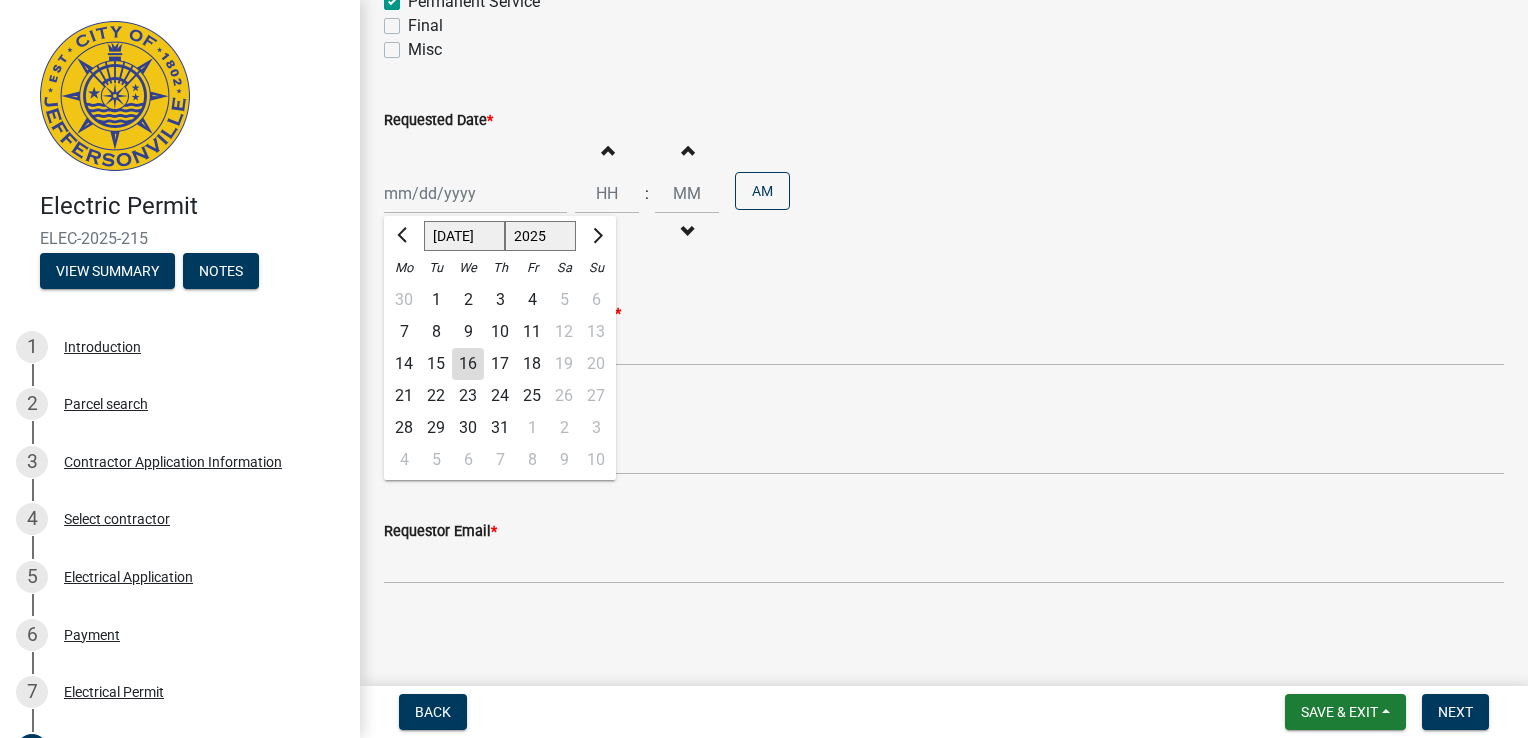 click on "Requested Date  * [PERSON_NAME] Apr [PERSON_NAME][DATE] Sep Oct Nov [DATE] 1526 1527 1528 1529 1530 1531 1532 1533 1534 1535 1536 1537 1538 1539 1540 1541 1542 1543 1544 1545 1546 1547 1548 1549 1550 1551 1552 1553 1554 1555 1556 1557 1558 1559 1560 1561 1562 1563 1564 1565 1566 1567 1568 1569 1570 1571 1572 1573 1574 1575 1576 1577 1578 1579 1580 1581 1582 1583 1584 1585 1586 1587 1588 1589 1590 1591 1592 1593 1594 1595 1596 1597 1598 1599 1600 1601 1602 1603 1604 1605 1606 1607 1608 1609 1610 1611 1612 1613 1614 1615 1616 1617 1618 1619 1620 1621 1622 1623 1624 1625 1626 1627 1628 1629 1630 1631 1632 1633 1634 1635 1636 1637 1638 1639 1640 1641 1642 1643 1644 1645 1646 1647 1648 1649 1650 1651 1652 1653 1654 1655 1656 1657 1658 1659 1660 1661 1662 1663 1664 1665 1666 1667 1668 1669 1670 1671 1672 1673 1674 1675 1676 1677 1678 1679 1680 1681 1682 1683 1684 1685 1686 1687 1688 1689 1690 1691 1692 1693 1694 1695 1696 1697 1698 1699 1700 1701 1702 1703 1704 1705 1706 1707 1708 1709 1710 1711 1712 1713 1714 1715 Mo" 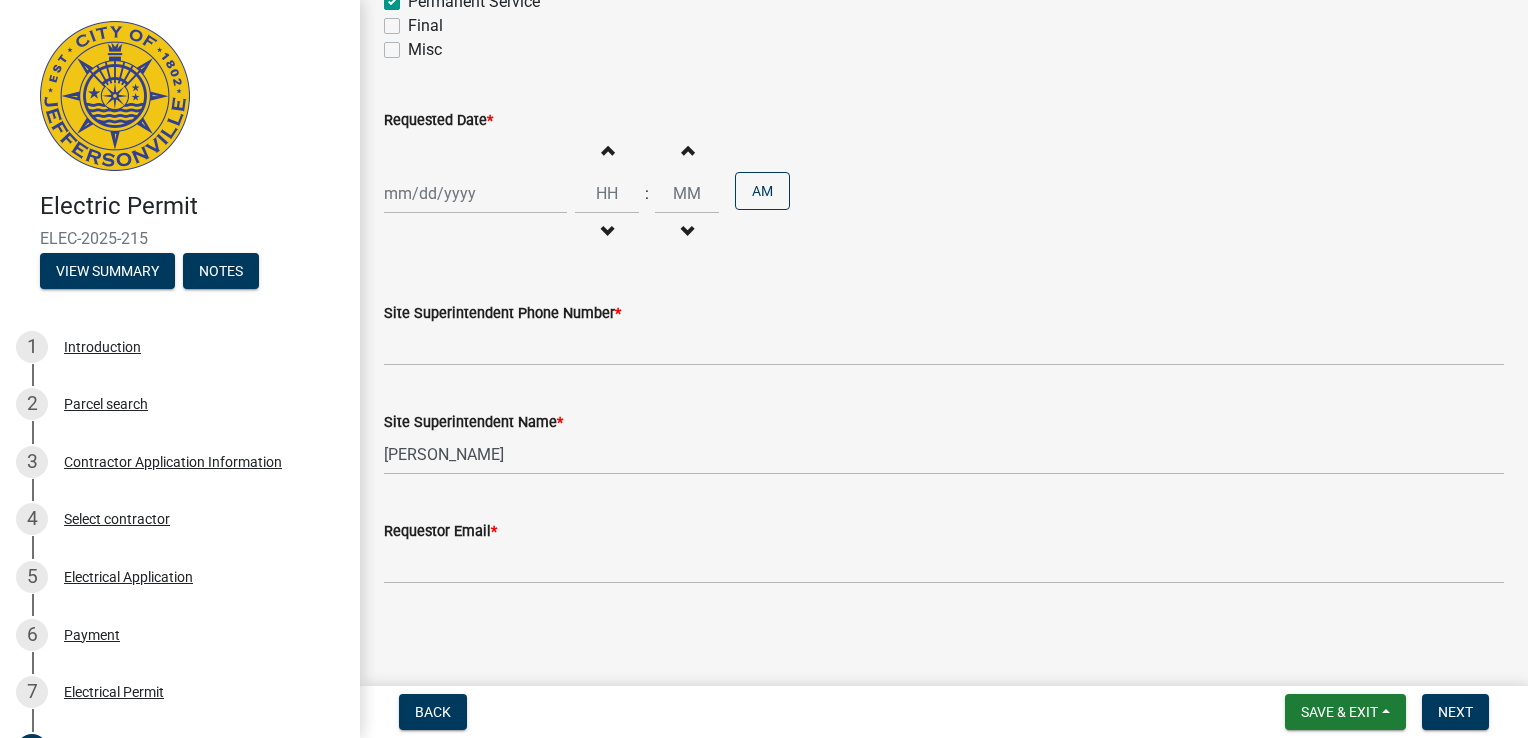 select on "7" 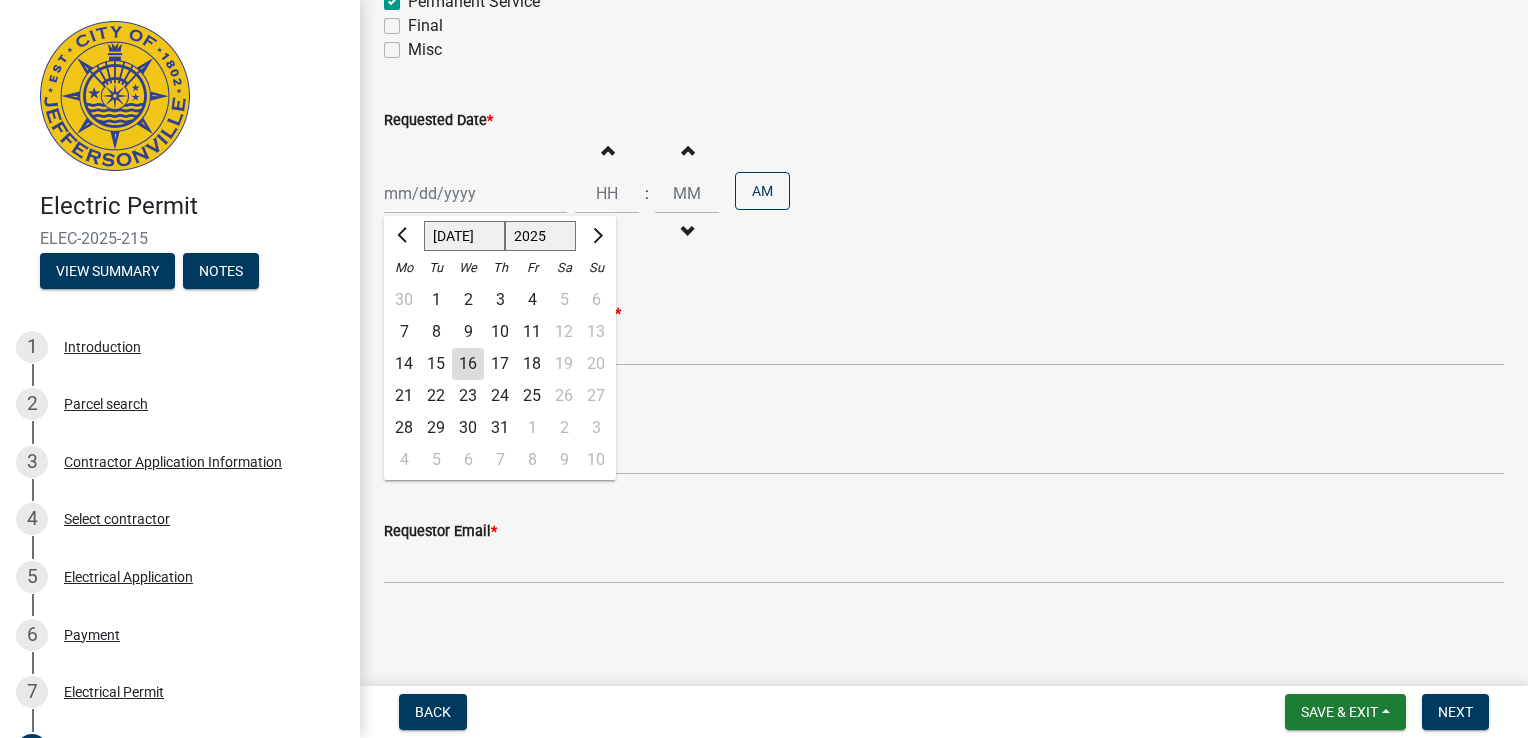 click on "[PERSON_NAME] Feb Mar Apr [PERSON_NAME][DATE] Oct Nov [DATE] 1526 1527 1528 1529 1530 1531 1532 1533 1534 1535 1536 1537 1538 1539 1540 1541 1542 1543 1544 1545 1546 1547 1548 1549 1550 1551 1552 1553 1554 1555 1556 1557 1558 1559 1560 1561 1562 1563 1564 1565 1566 1567 1568 1569 1570 1571 1572 1573 1574 1575 1576 1577 1578 1579 1580 1581 1582 1583 1584 1585 1586 1587 1588 1589 1590 1591 1592 1593 1594 1595 1596 1597 1598 1599 1600 1601 1602 1603 1604 1605 1606 1607 1608 1609 1610 1611 1612 1613 1614 1615 1616 1617 1618 1619 1620 1621 1622 1623 1624 1625 1626 1627 1628 1629 1630 1631 1632 1633 1634 1635 1636 1637 1638 1639 1640 1641 1642 1643 1644 1645 1646 1647 1648 1649 1650 1651 1652 1653 1654 1655 1656 1657 1658 1659 1660 1661 1662 1663 1664 1665 1666 1667 1668 1669 1670 1671 1672 1673 1674 1675 1676 1677 1678 1679 1680 1681 1682 1683 1684 1685 1686 1687 1688 1689 1690 1691 1692 1693 1694 1695 1696 1697 1698 1699 1700 1701 1702 1703 1704 1705 1706 1707 1708 1709 1710 1711 1712 1713 1714 1715 1716 1717 1718 1719 1" 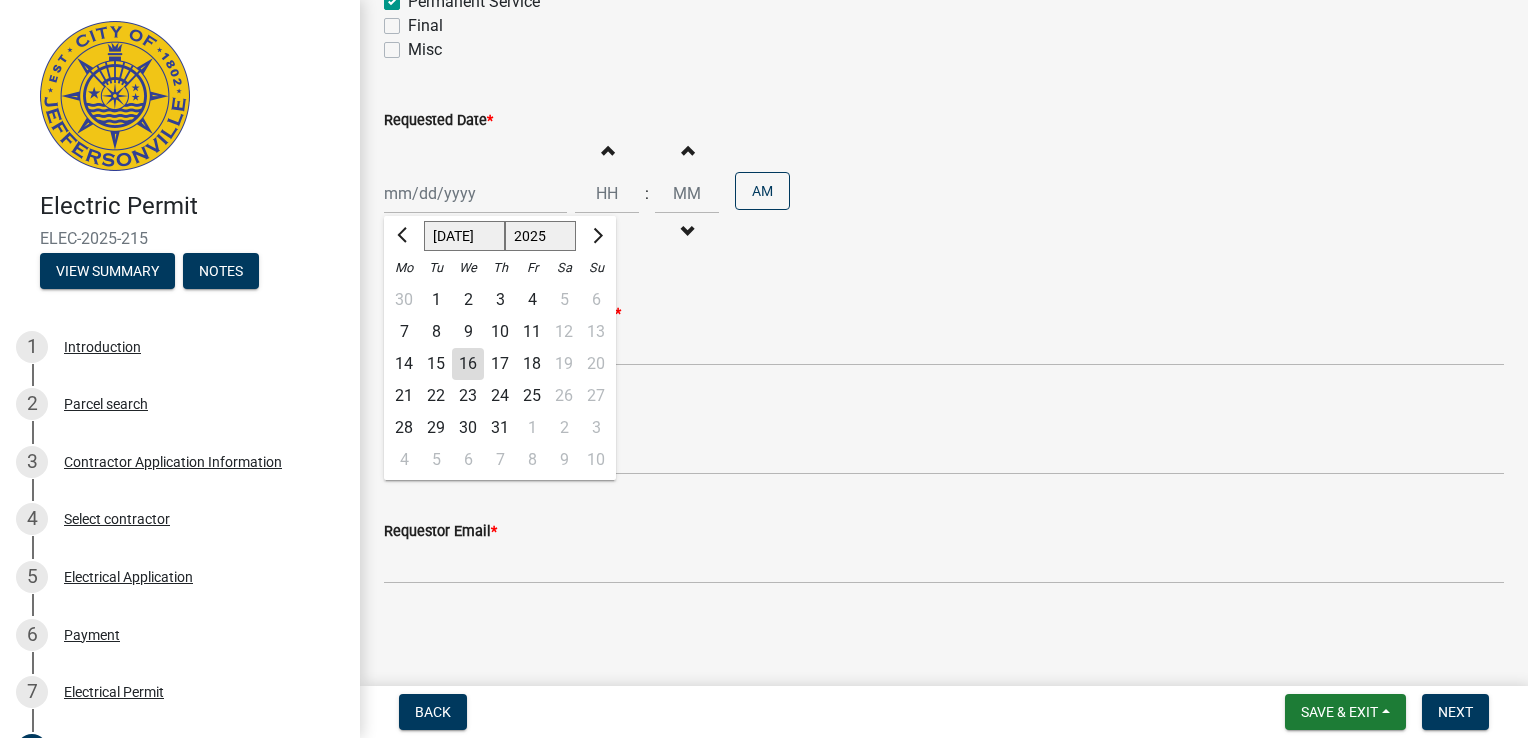 click on "17" 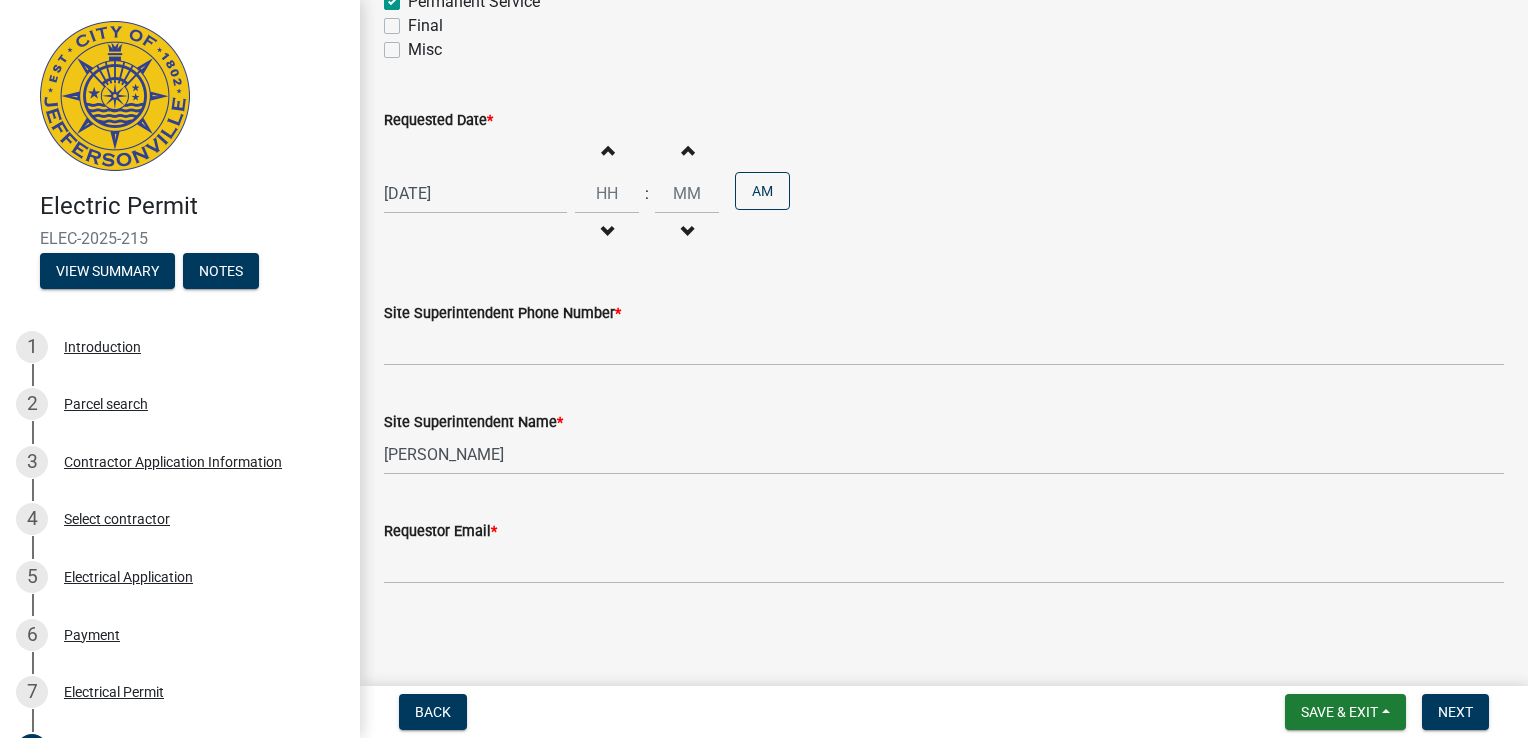 click at bounding box center [607, 150] 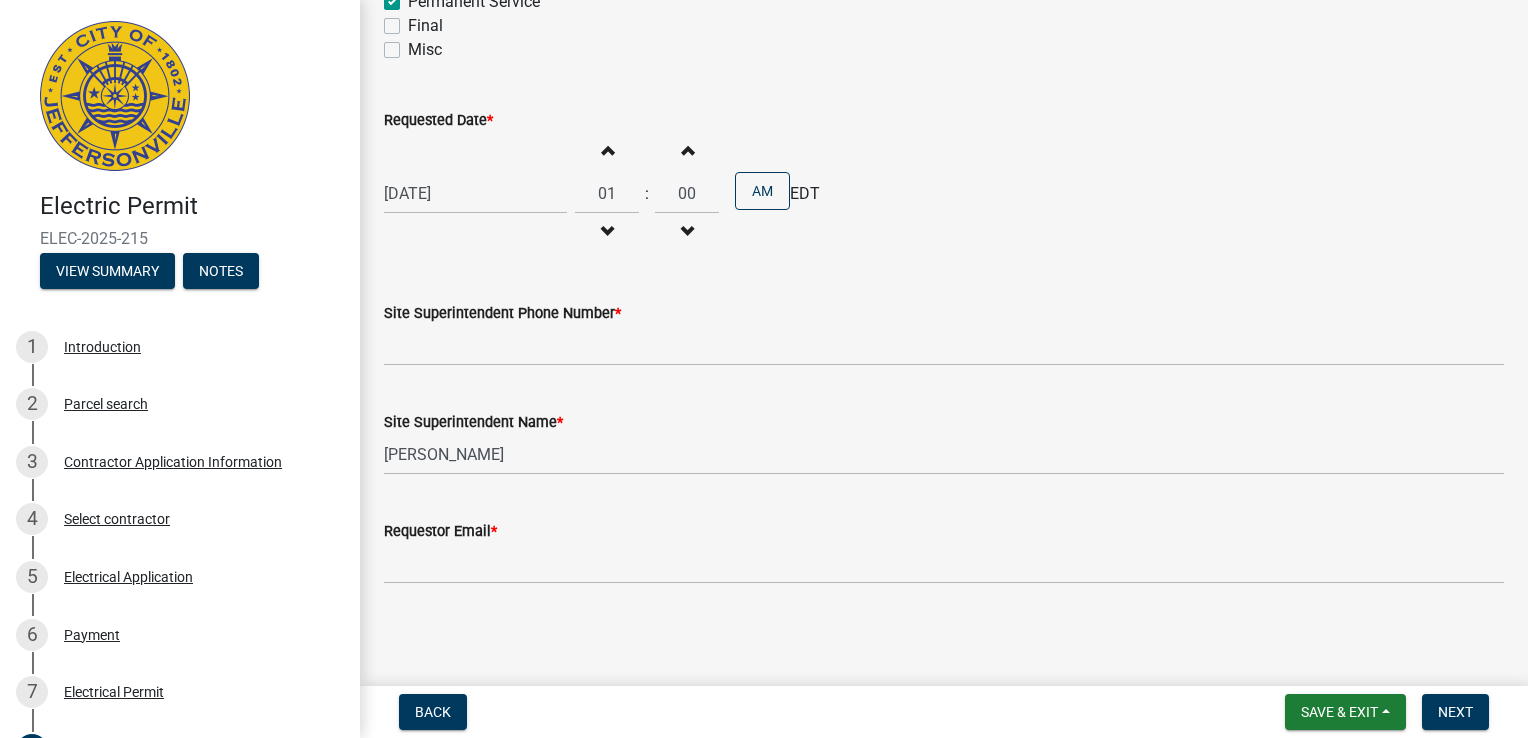click at bounding box center [607, 150] 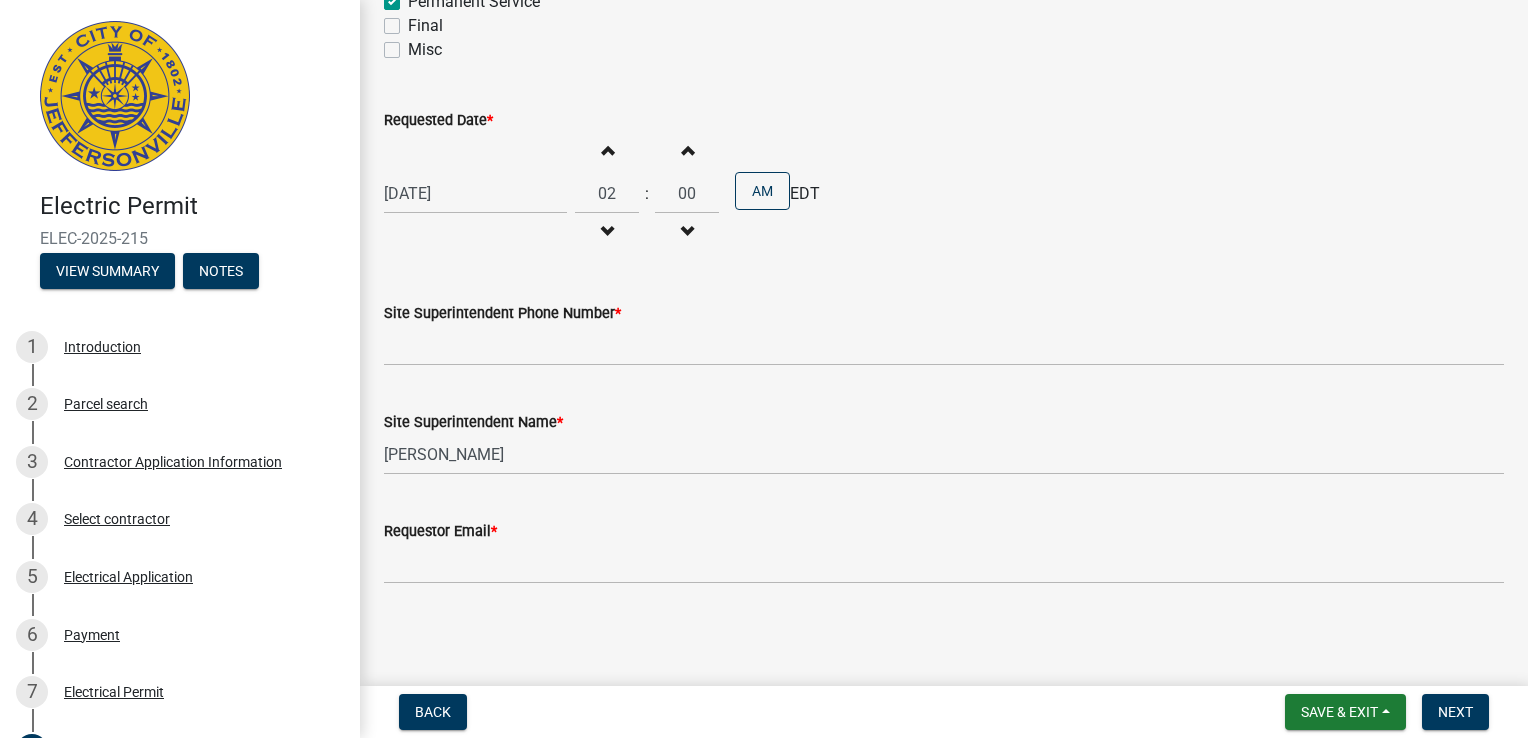 click at bounding box center (607, 150) 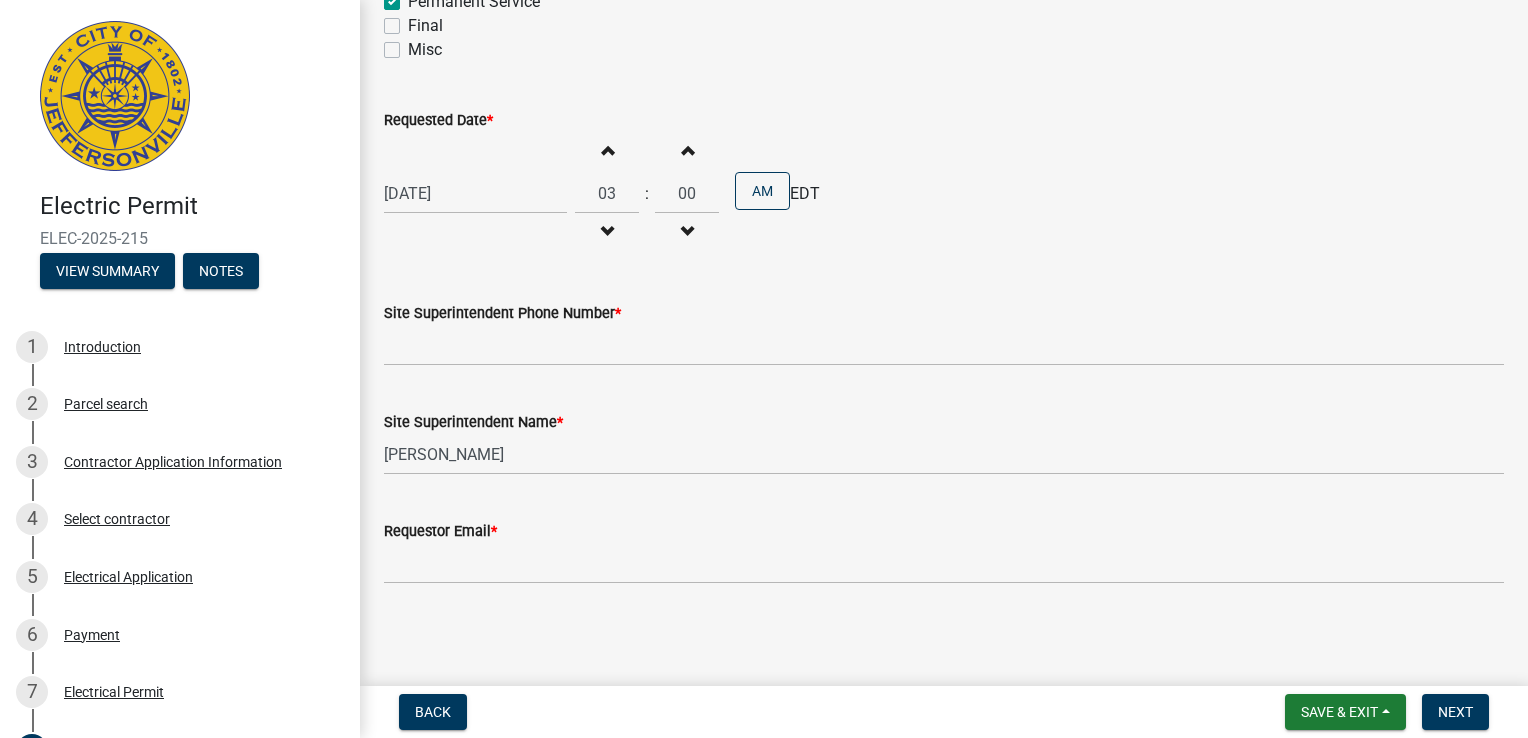 click at bounding box center (607, 150) 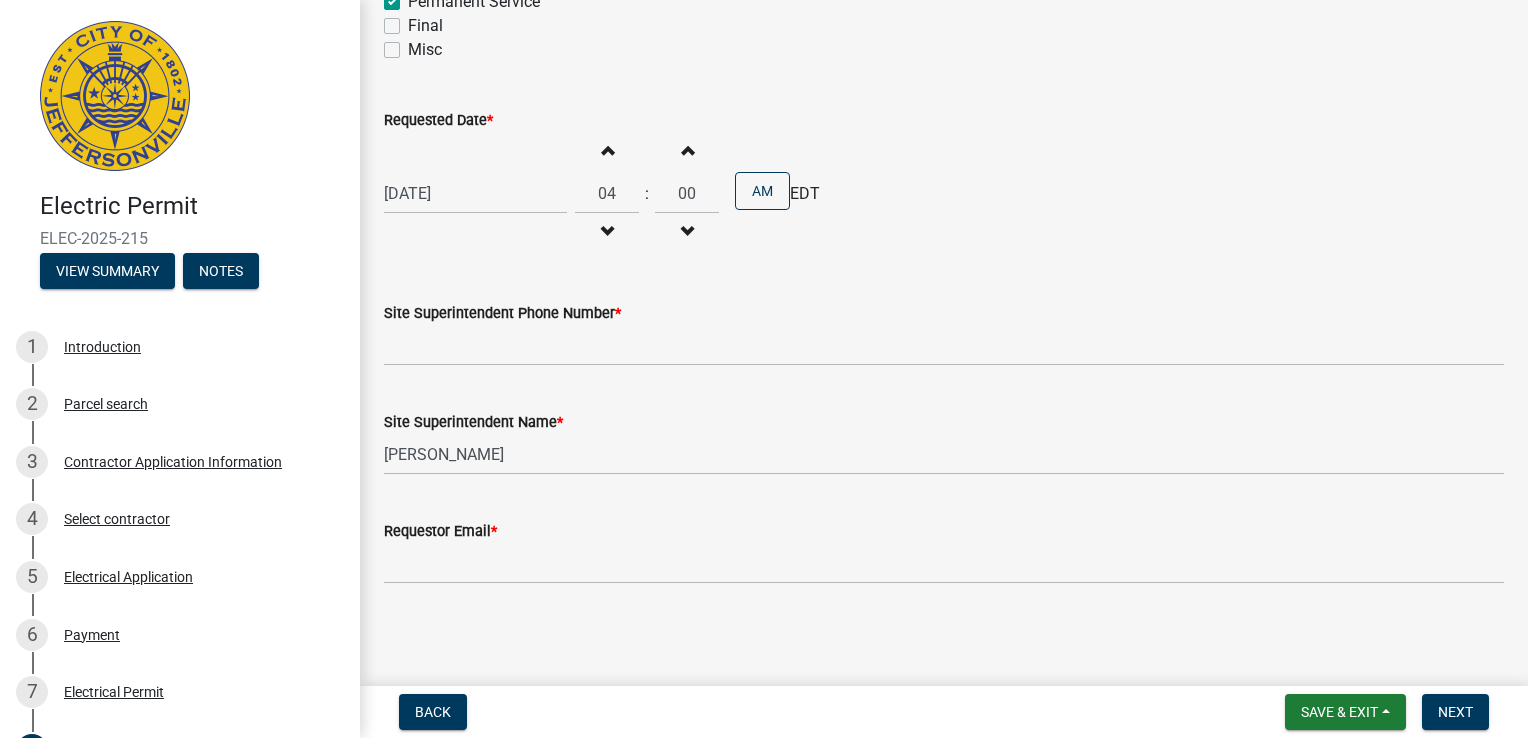 click at bounding box center [607, 150] 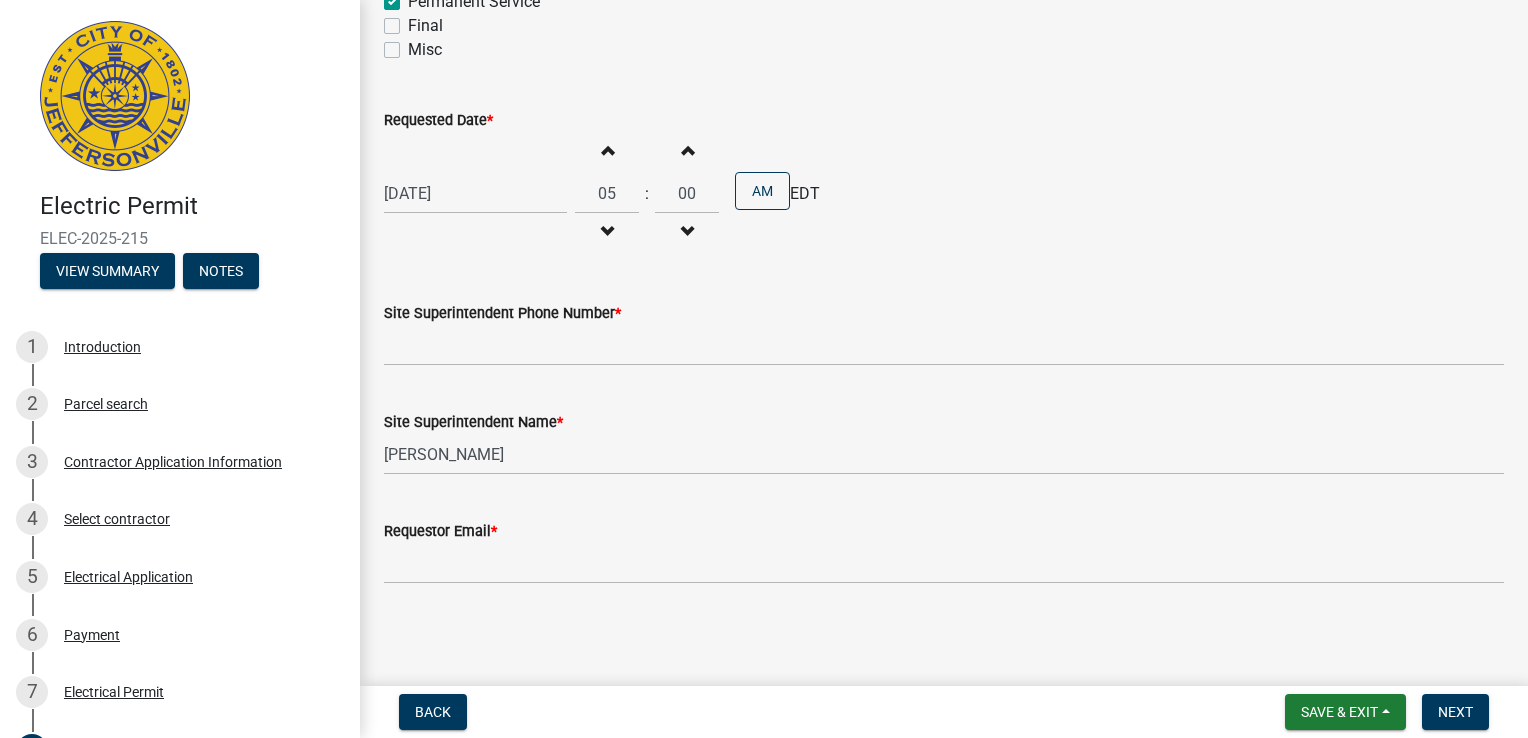 click at bounding box center (607, 150) 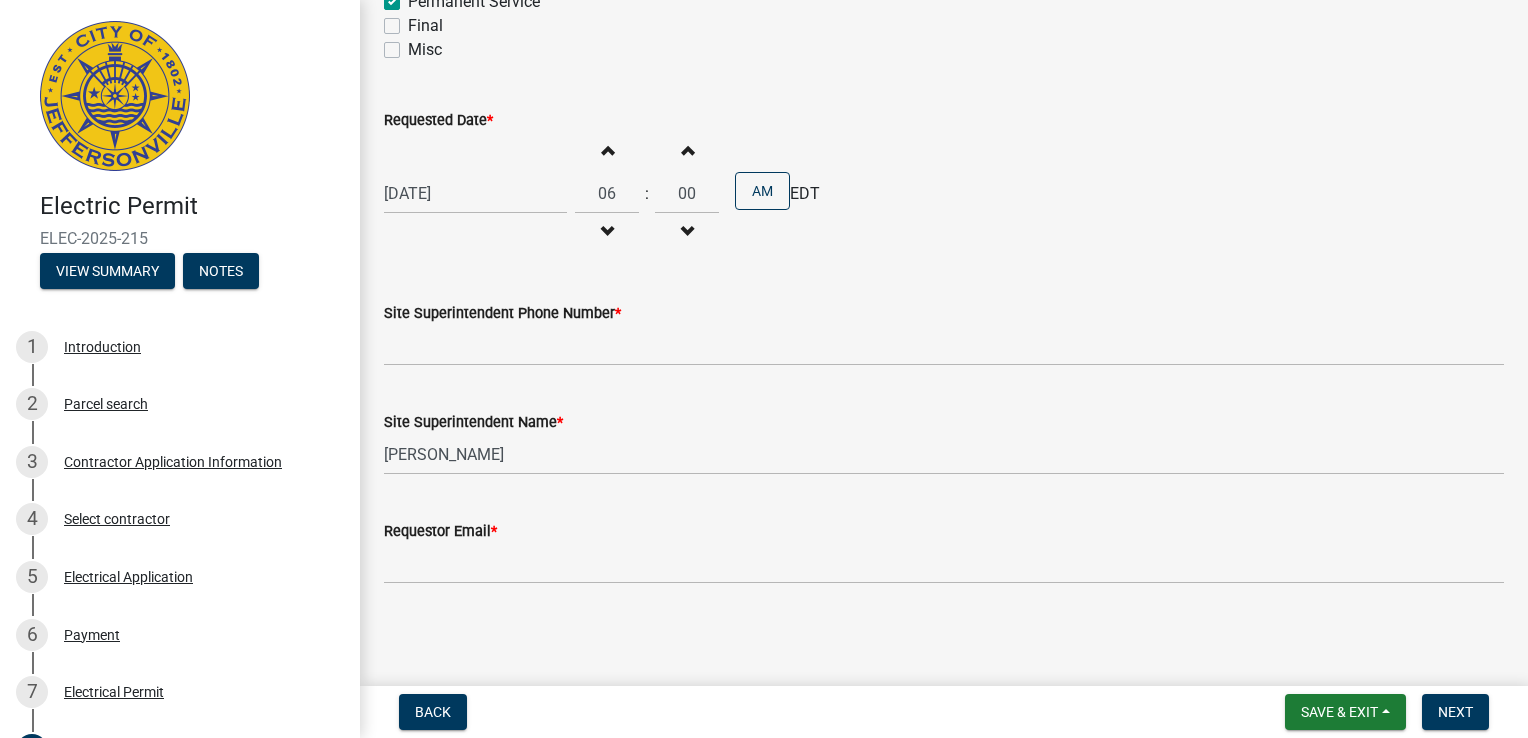 click at bounding box center (607, 150) 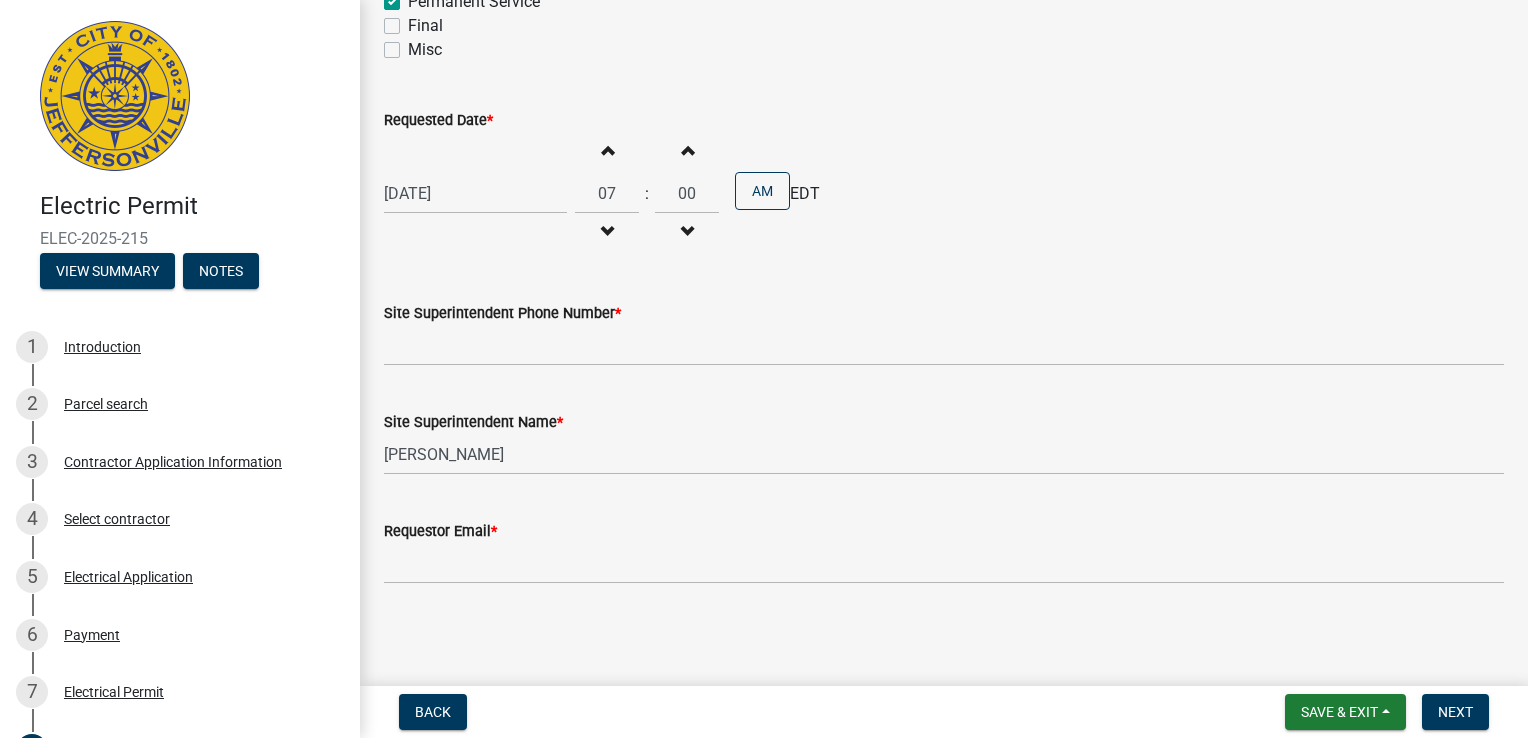 click at bounding box center (607, 150) 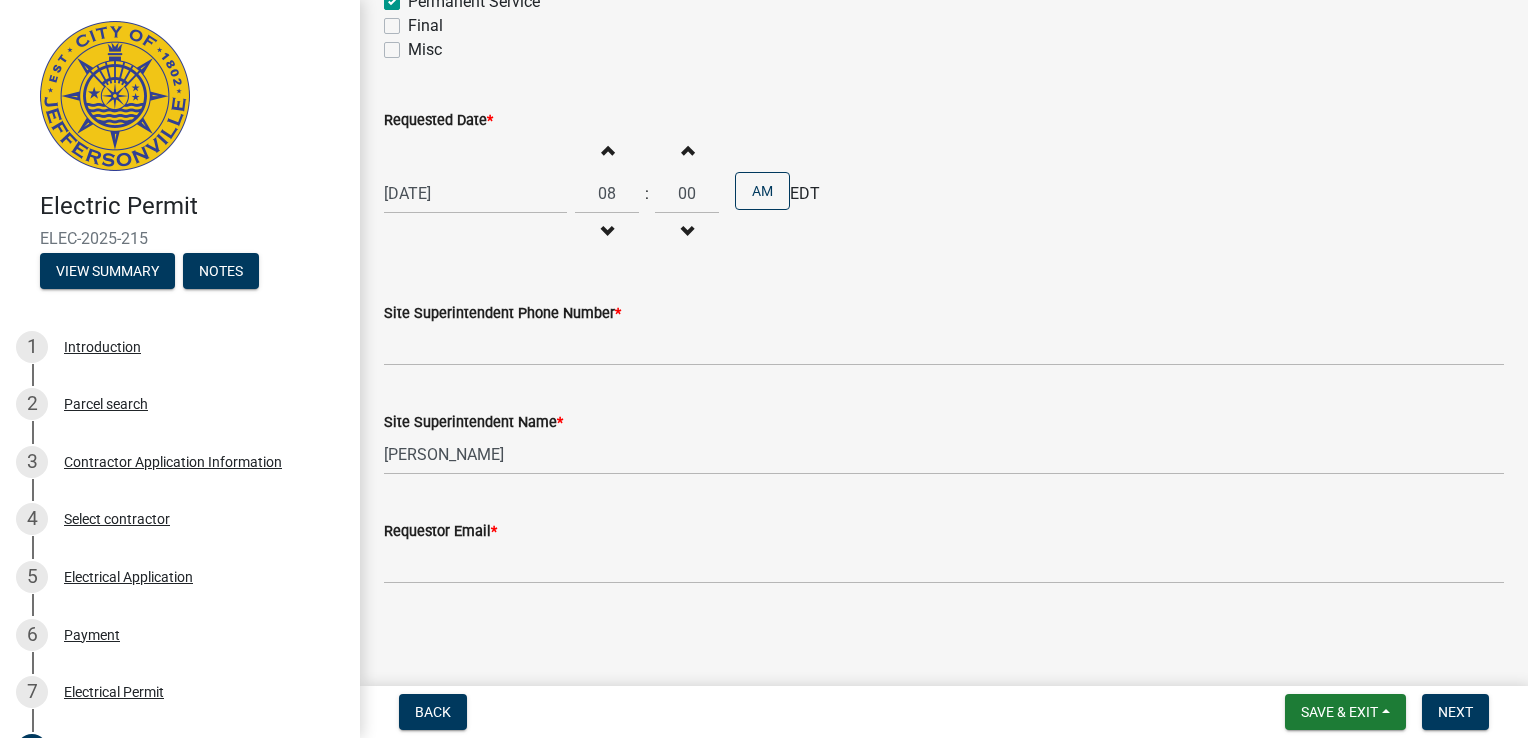 click at bounding box center [607, 150] 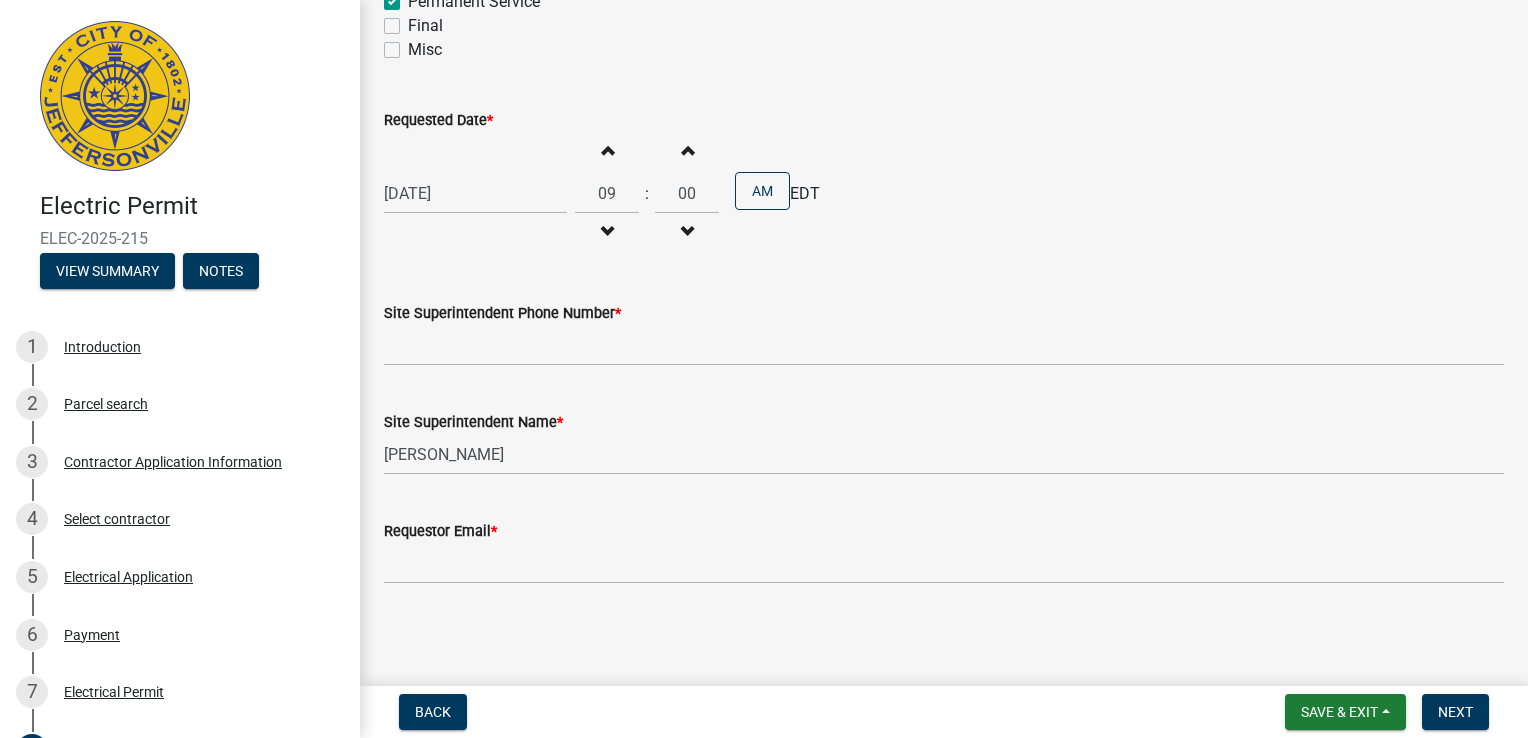 click at bounding box center (607, 150) 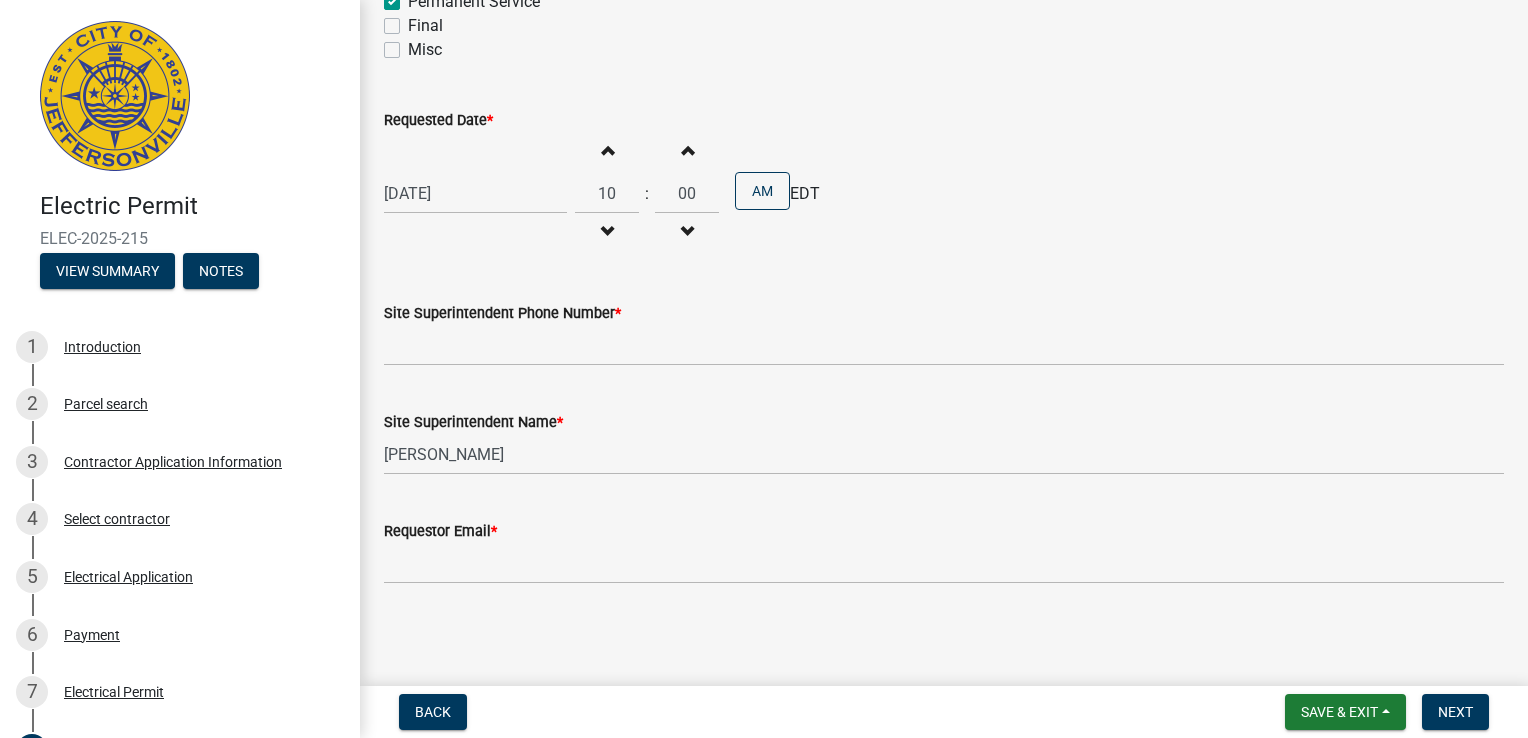 click on "Decrement hours" at bounding box center [607, 232] 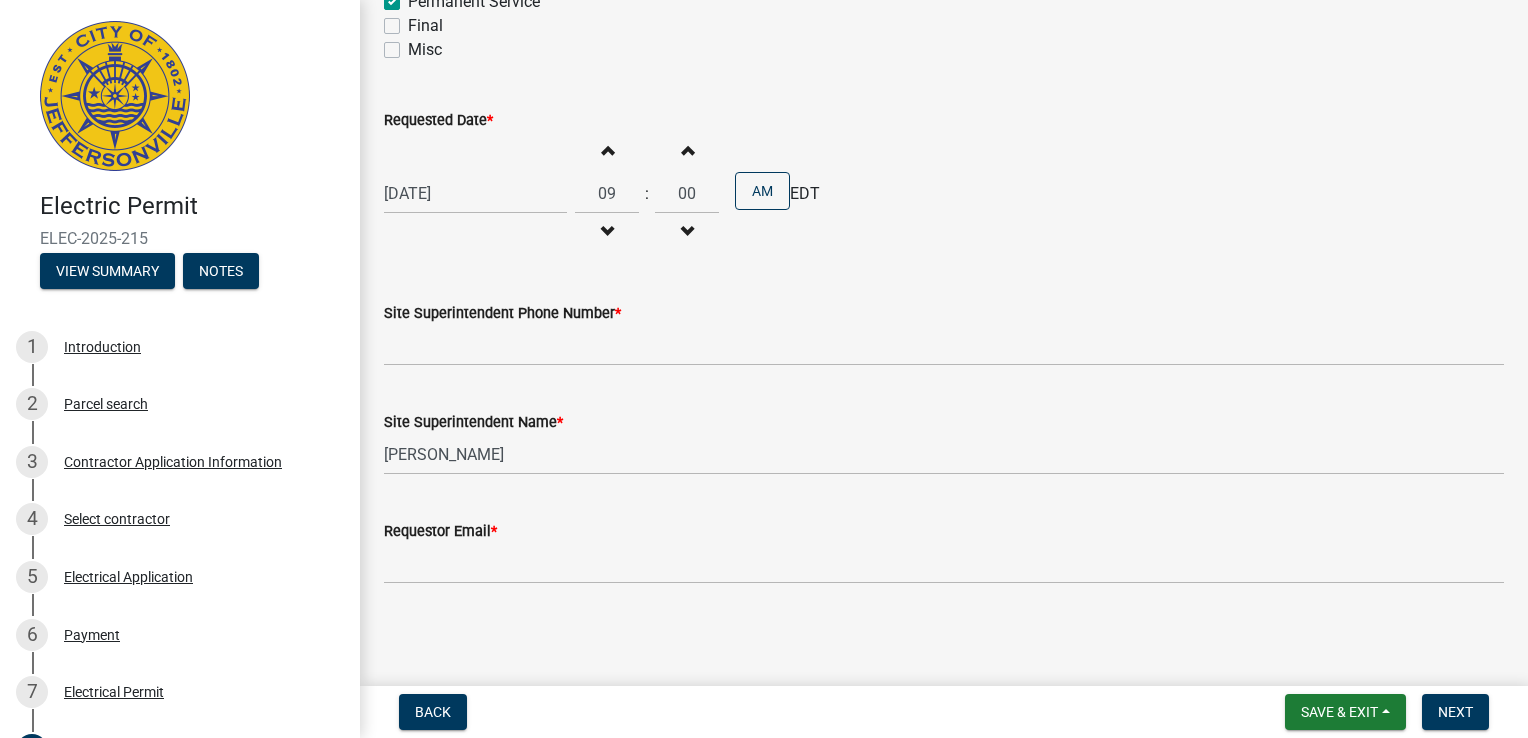 scroll, scrollTop: 28, scrollLeft: 0, axis: vertical 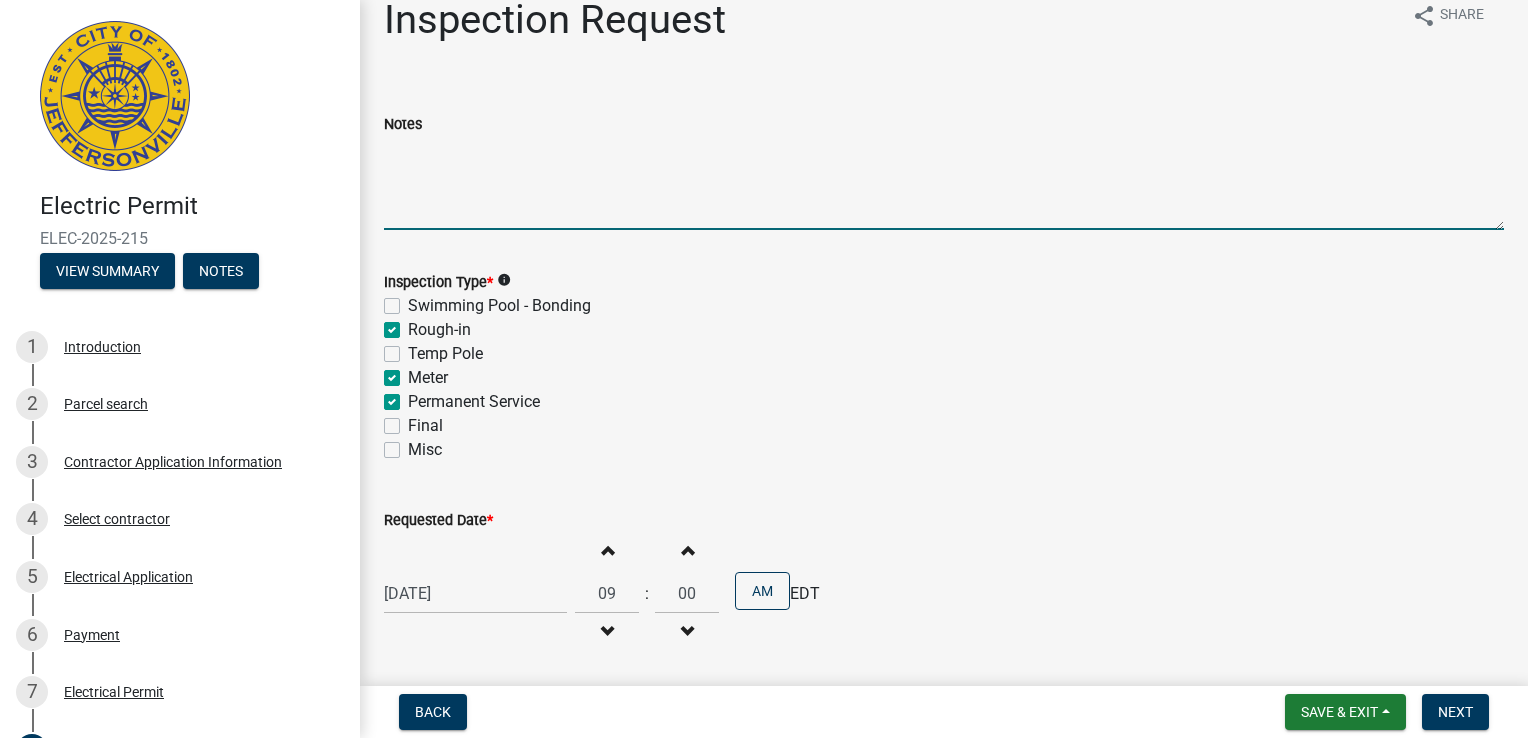 click on "Notes" at bounding box center [944, 183] 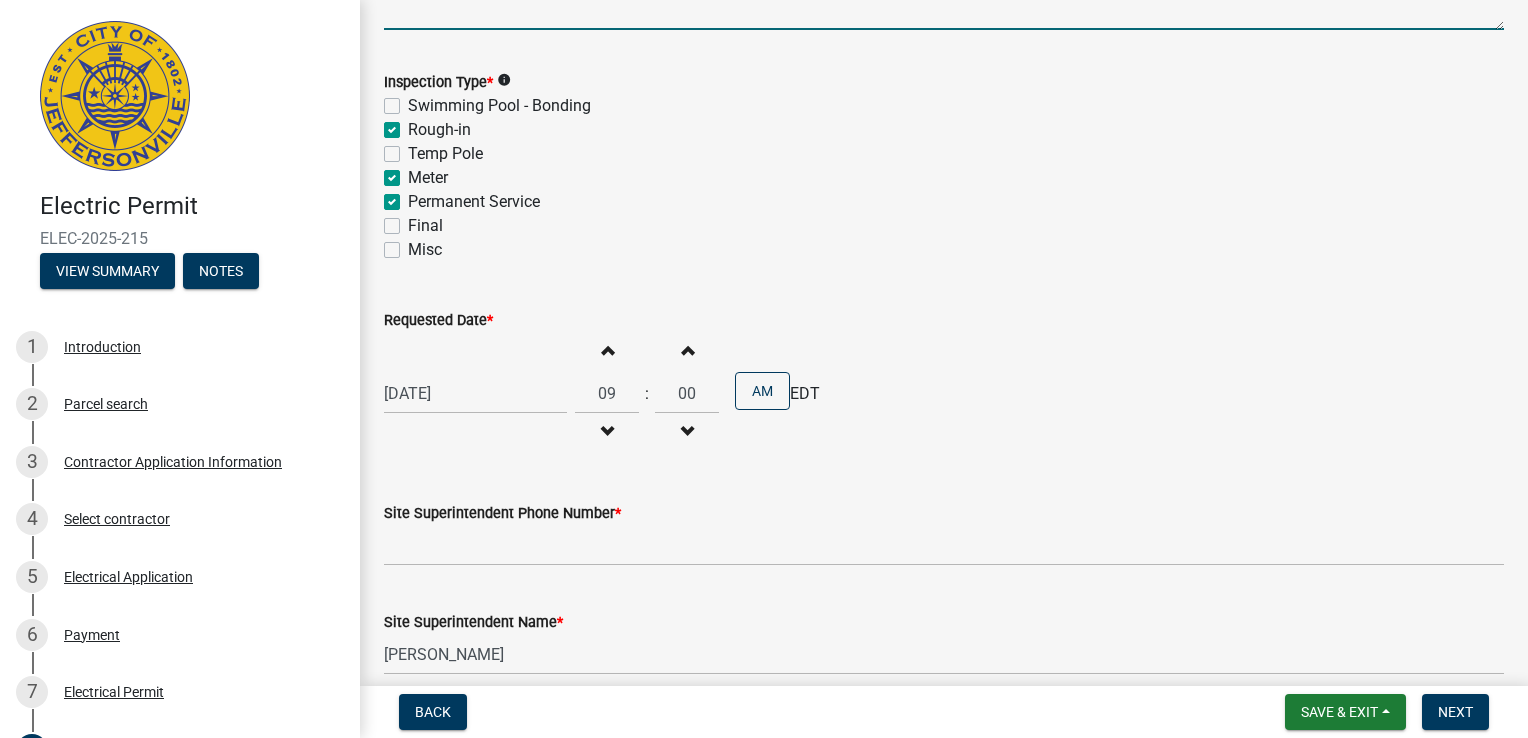 scroll, scrollTop: 0, scrollLeft: 0, axis: both 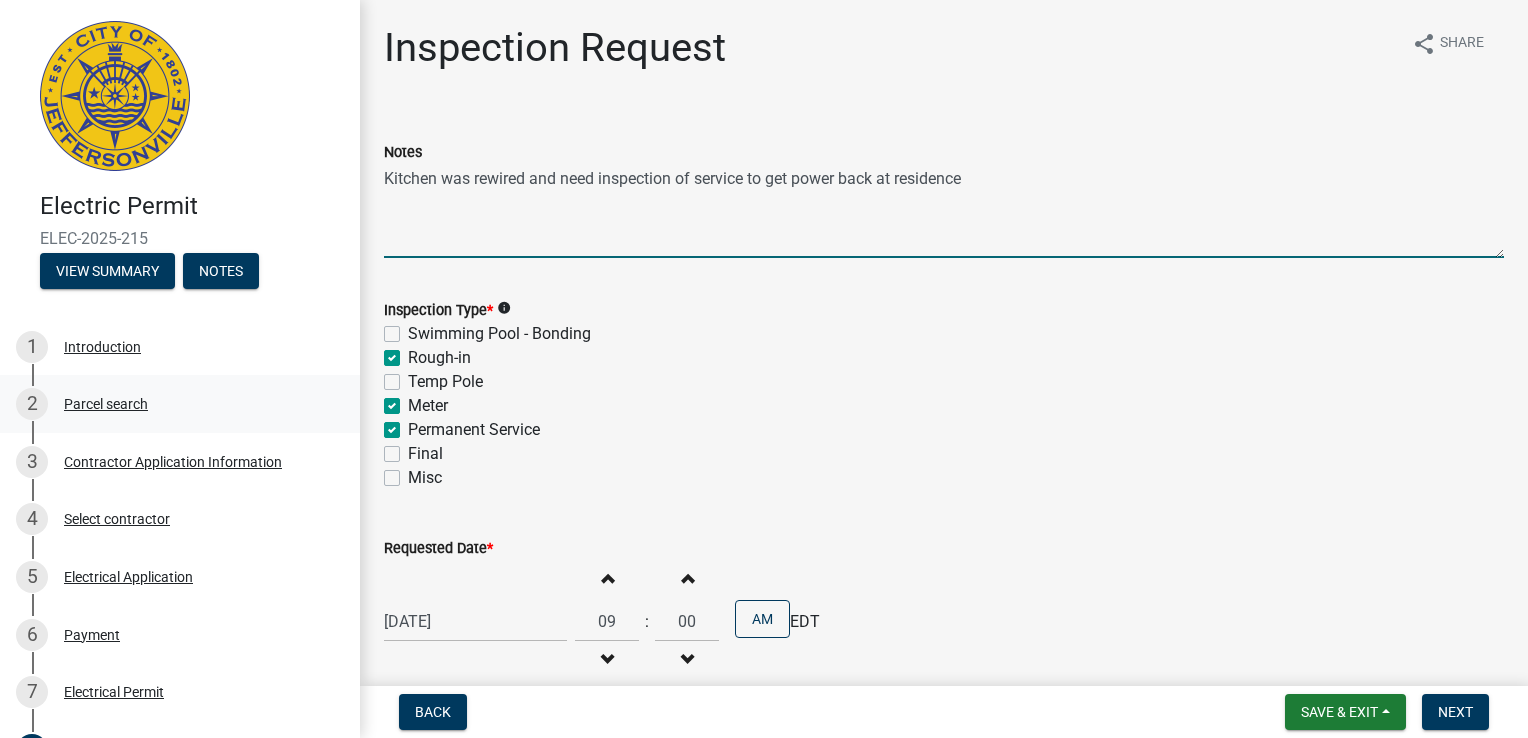 type on "Kitchen was rewired and need inspection of service to get power back at residence" 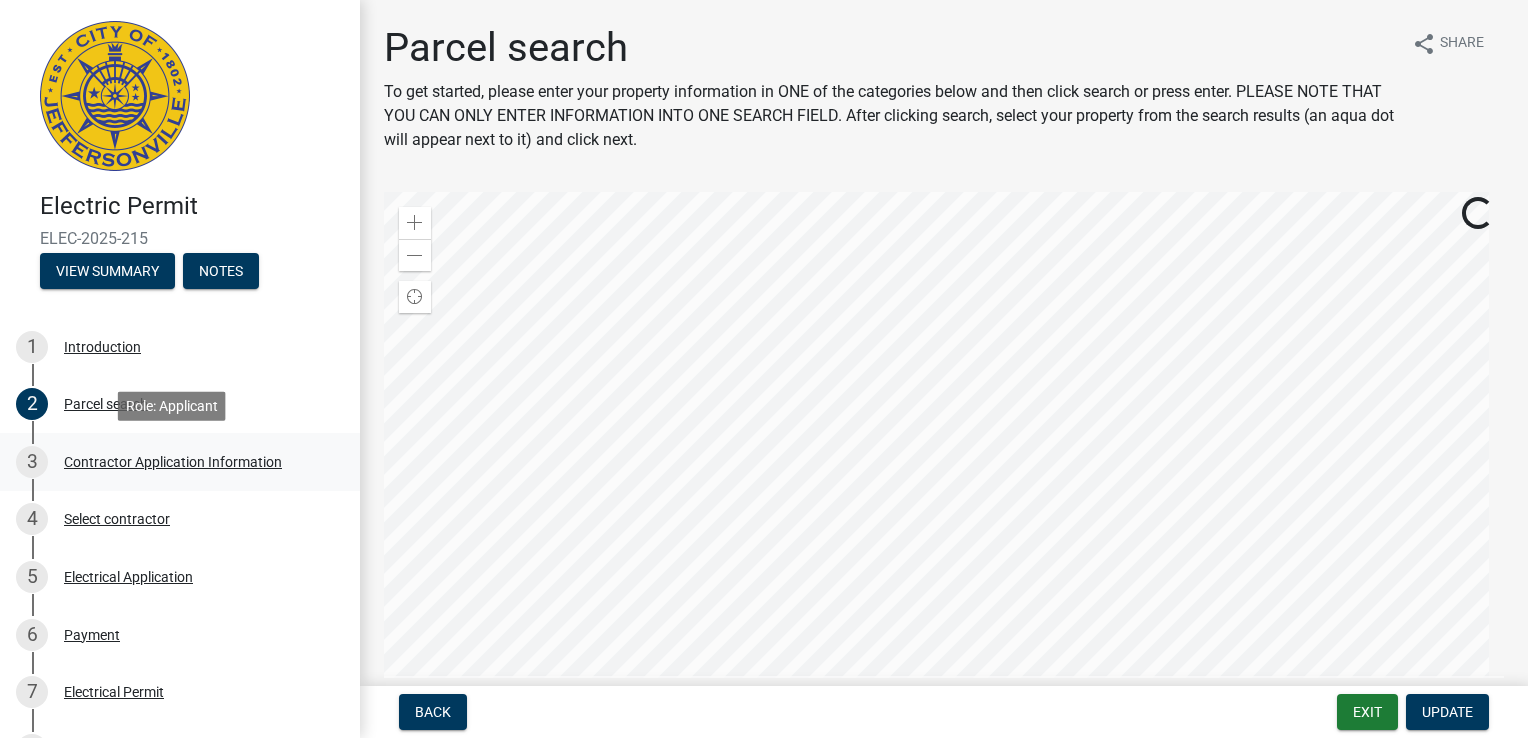 click on "3     Contractor Application Information" at bounding box center [172, 462] 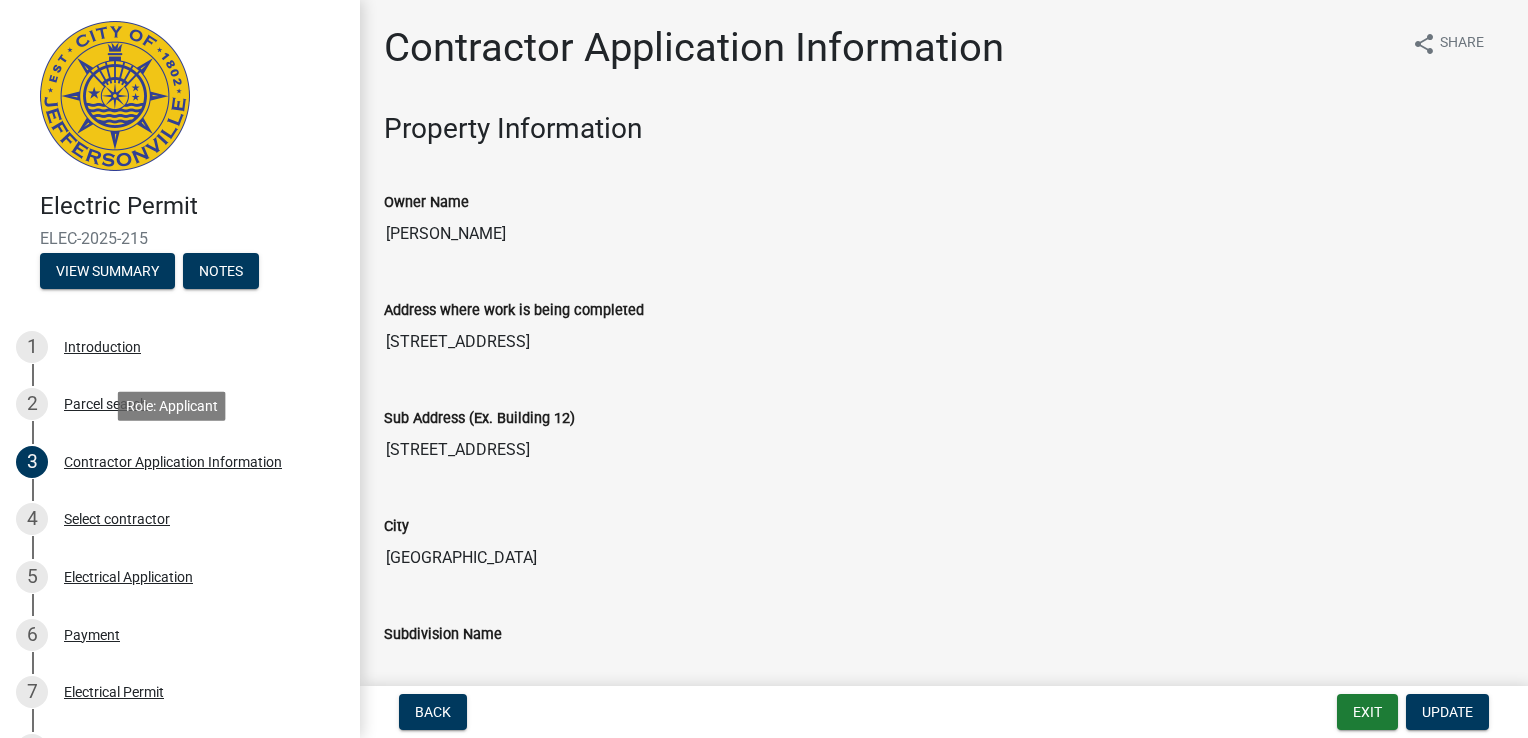 scroll, scrollTop: 284, scrollLeft: 0, axis: vertical 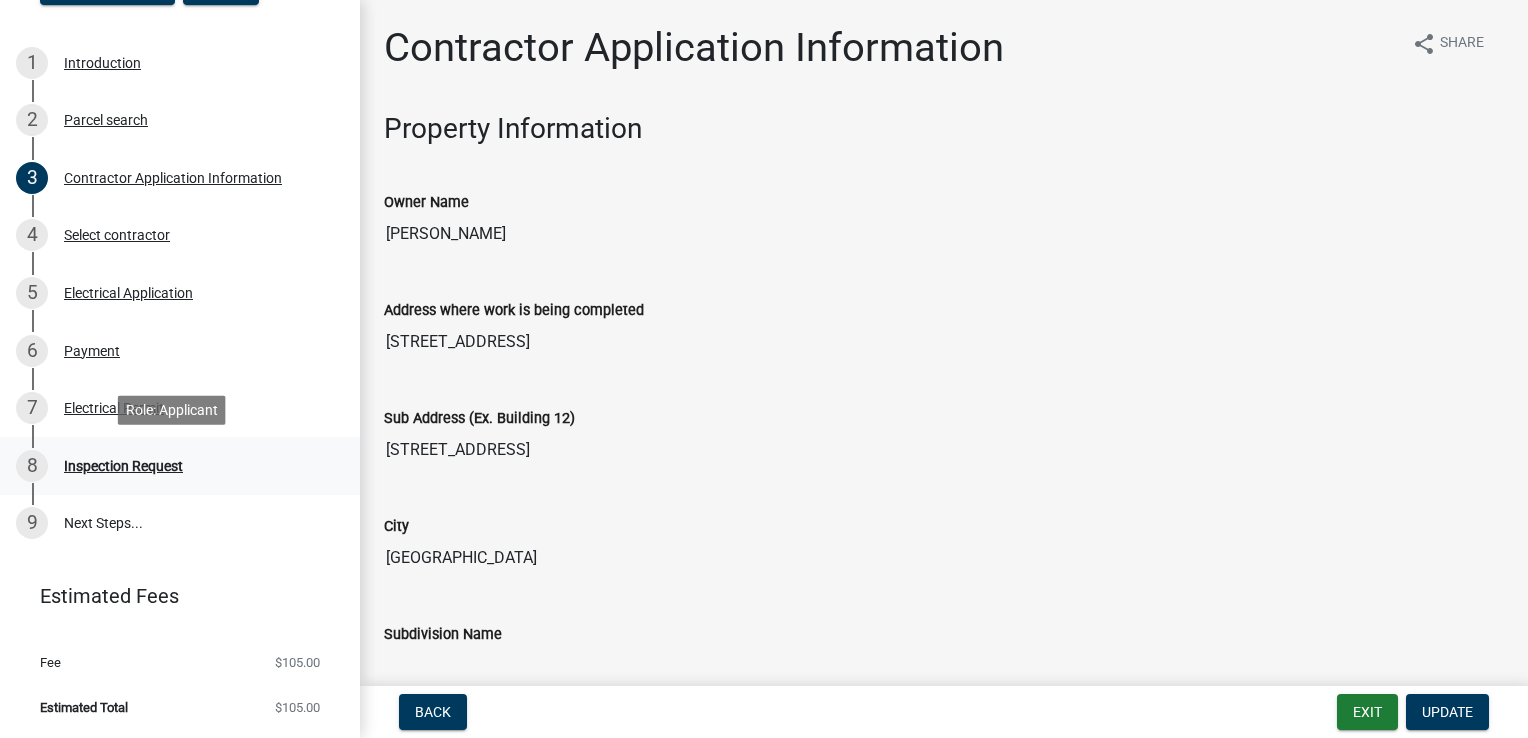 click on "8     Inspection Request" at bounding box center (180, 466) 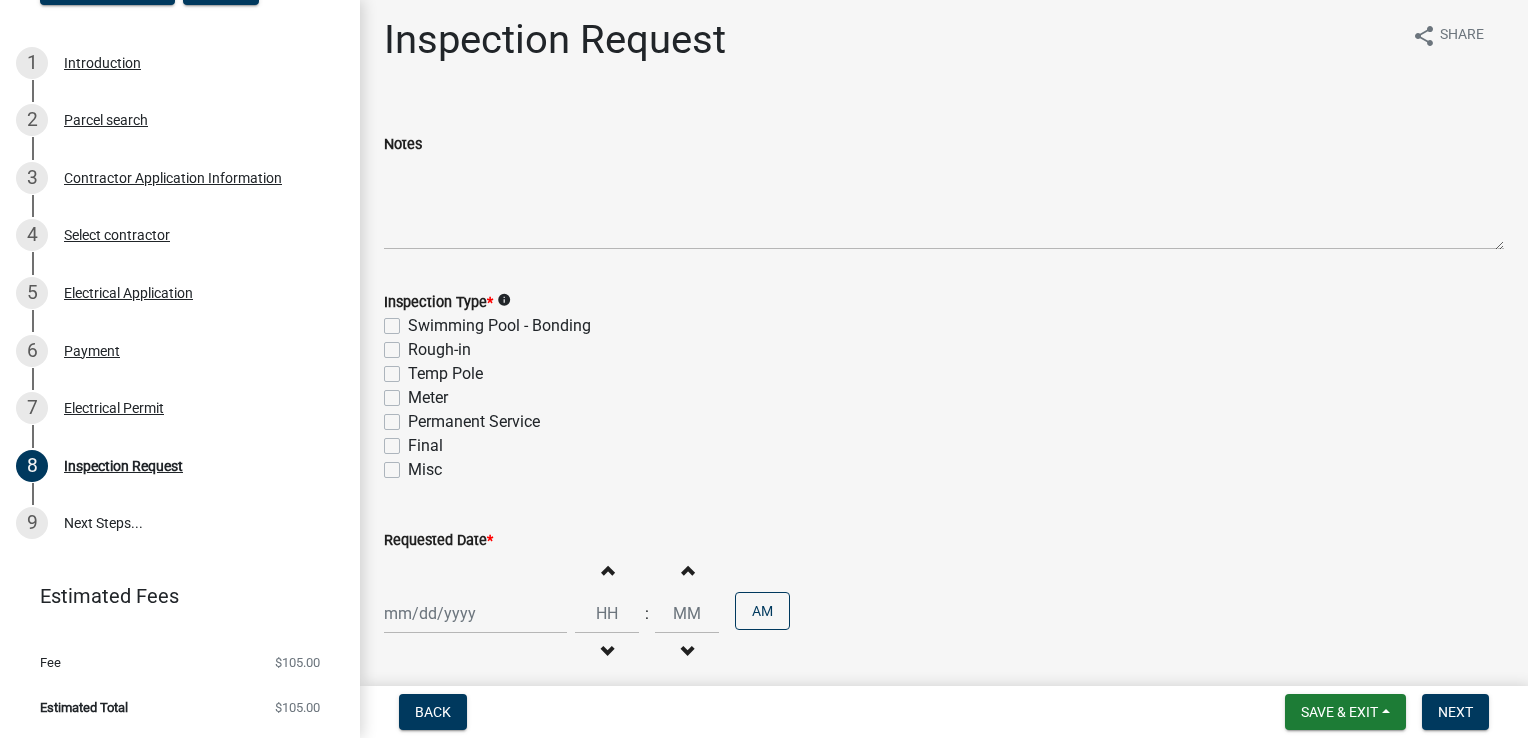 scroll, scrollTop: 0, scrollLeft: 0, axis: both 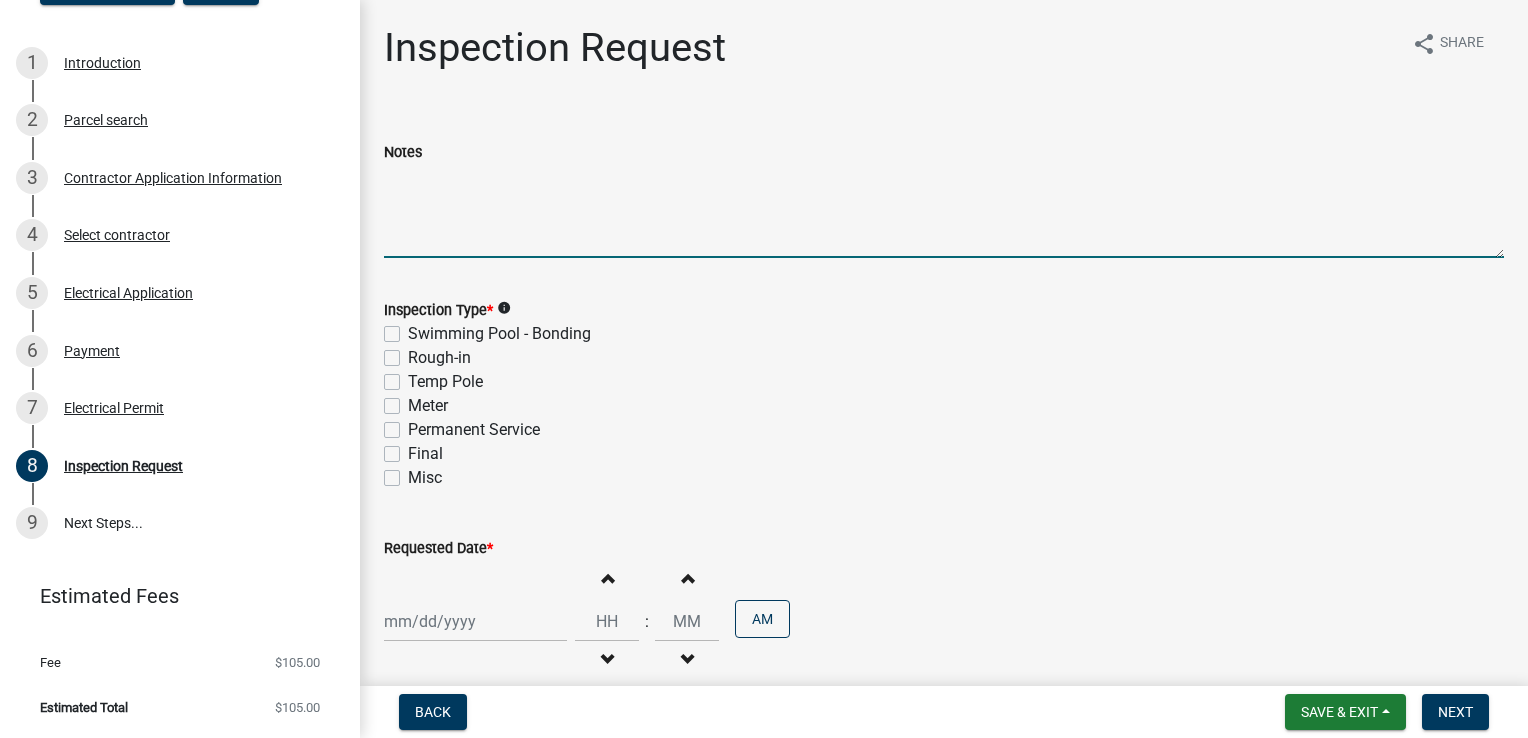 click on "Notes" at bounding box center (944, 211) 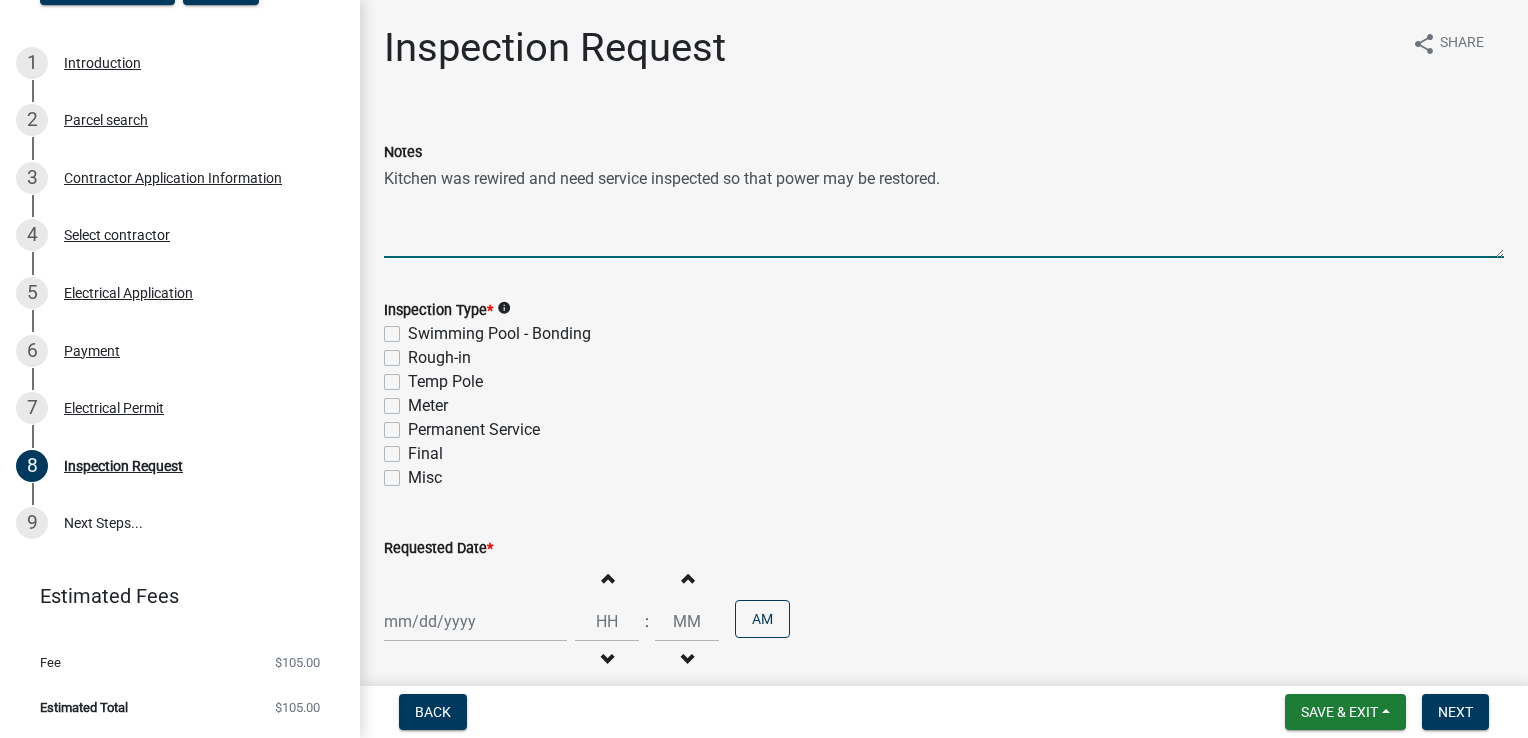 type on "Kitchen was rewired and need service inspected so that power may be restored." 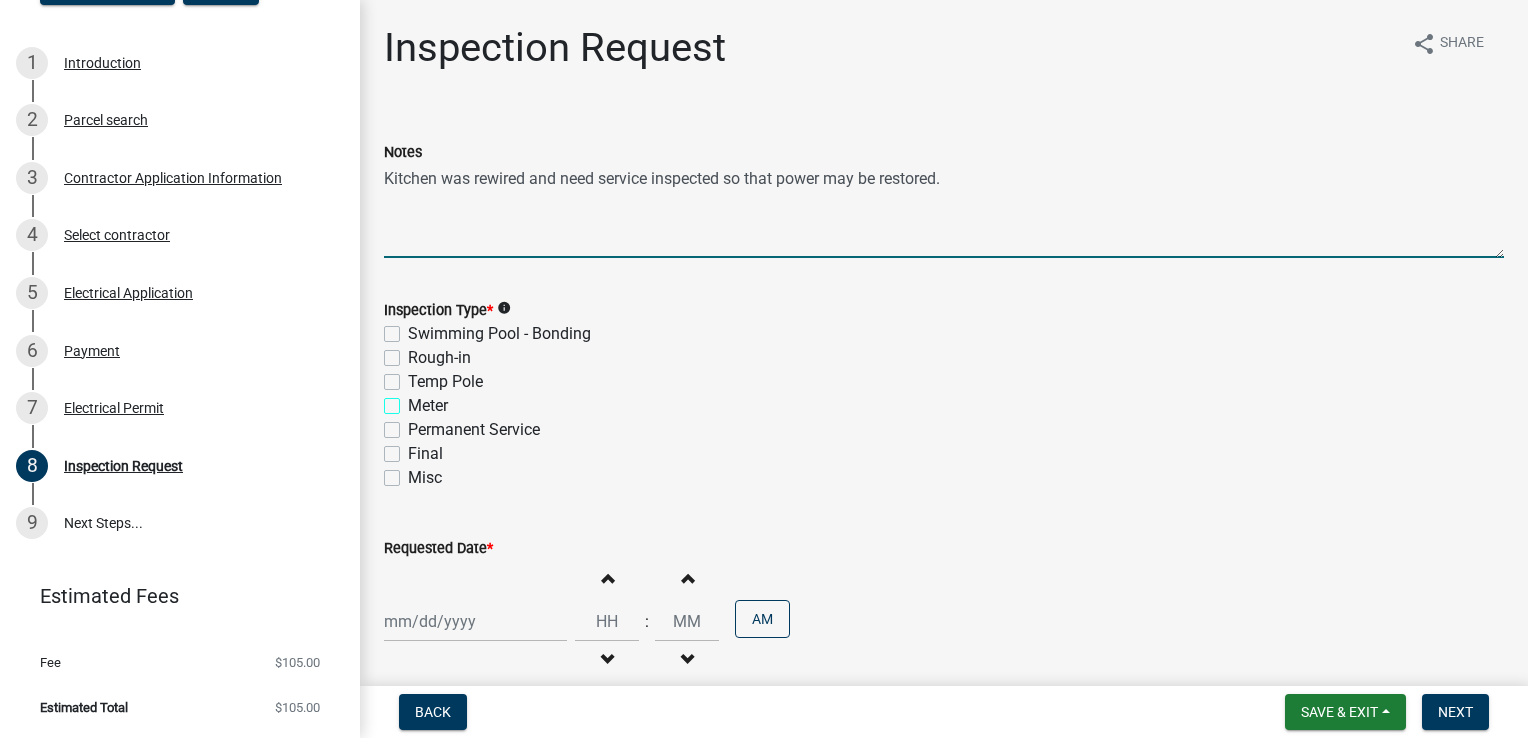 click on "Meter" at bounding box center [414, 400] 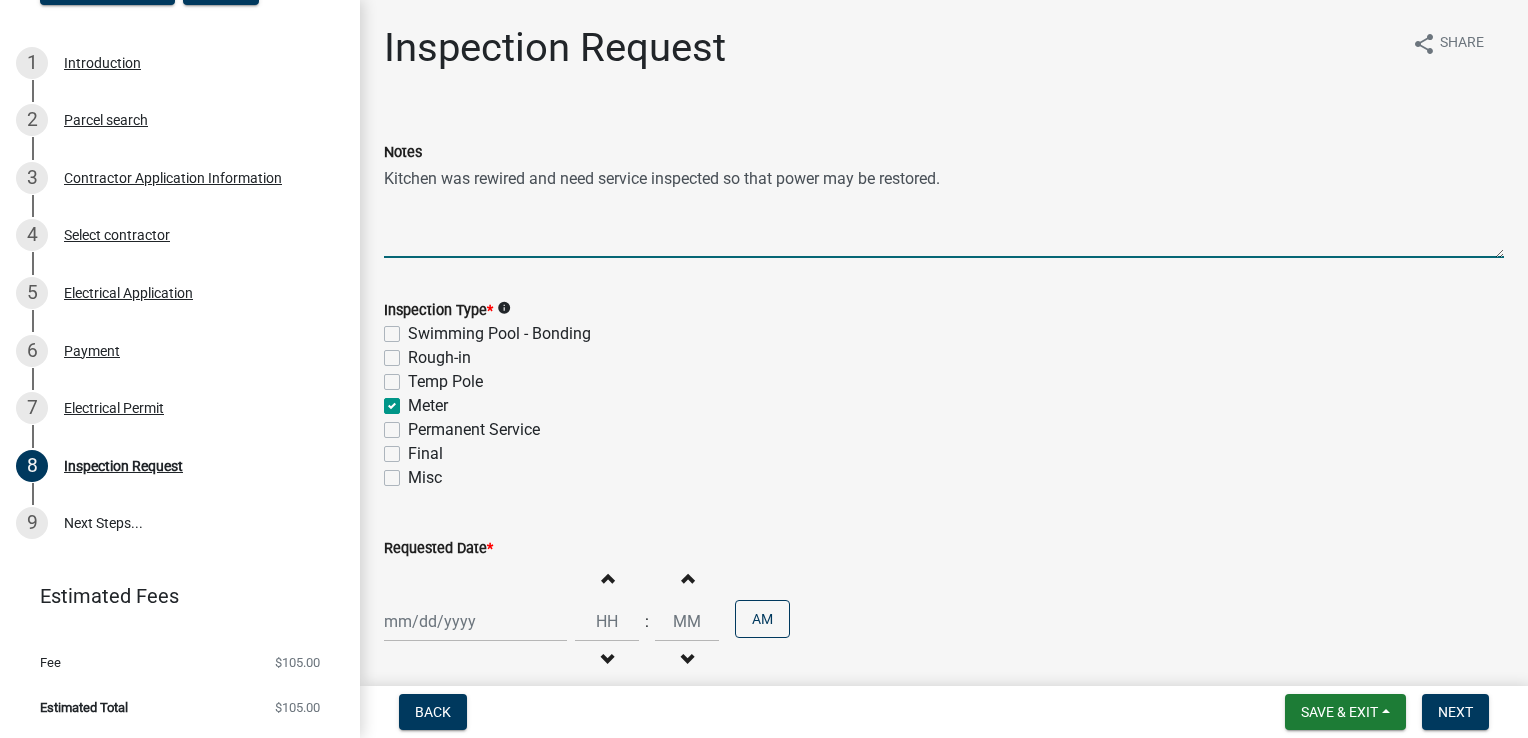 checkbox on "false" 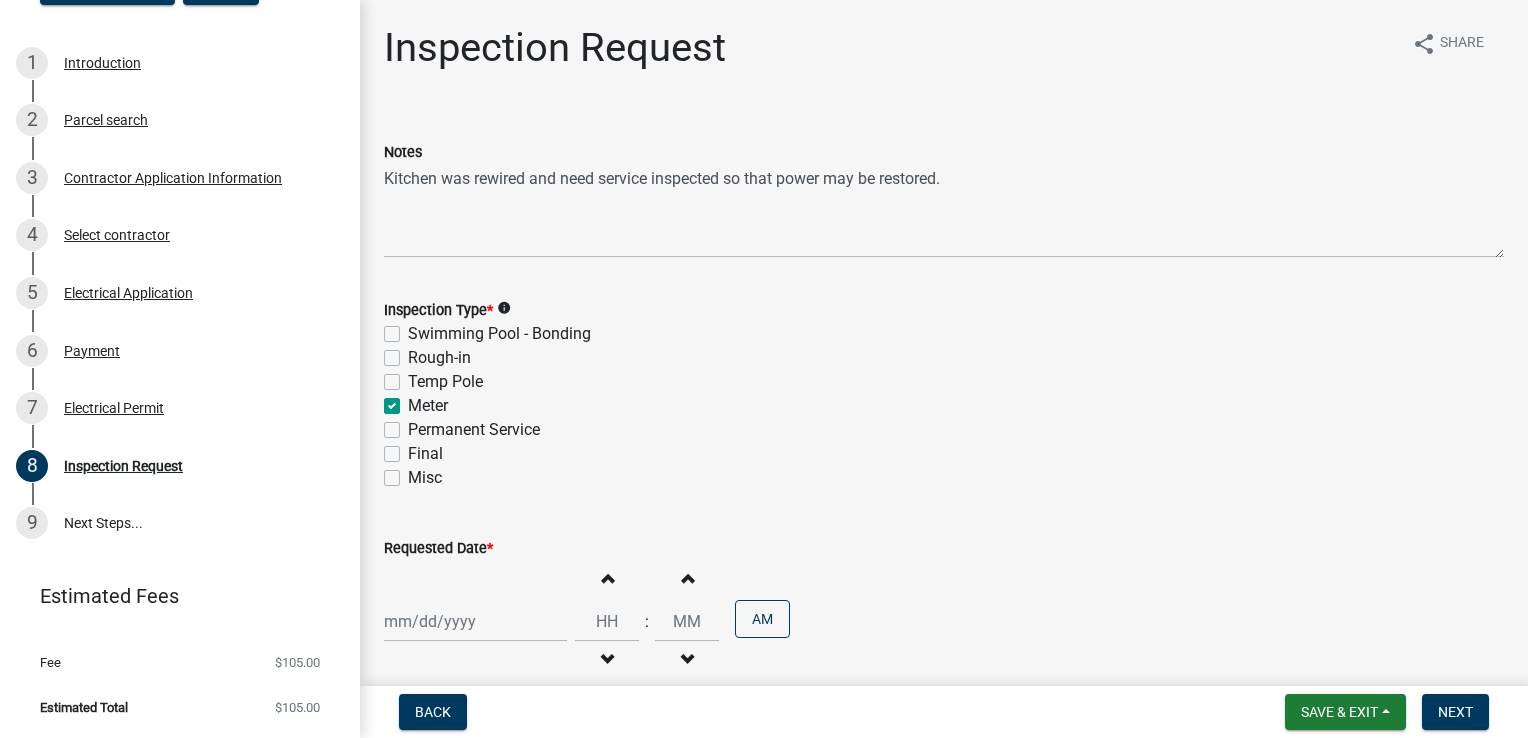 click on "Permanent Service" 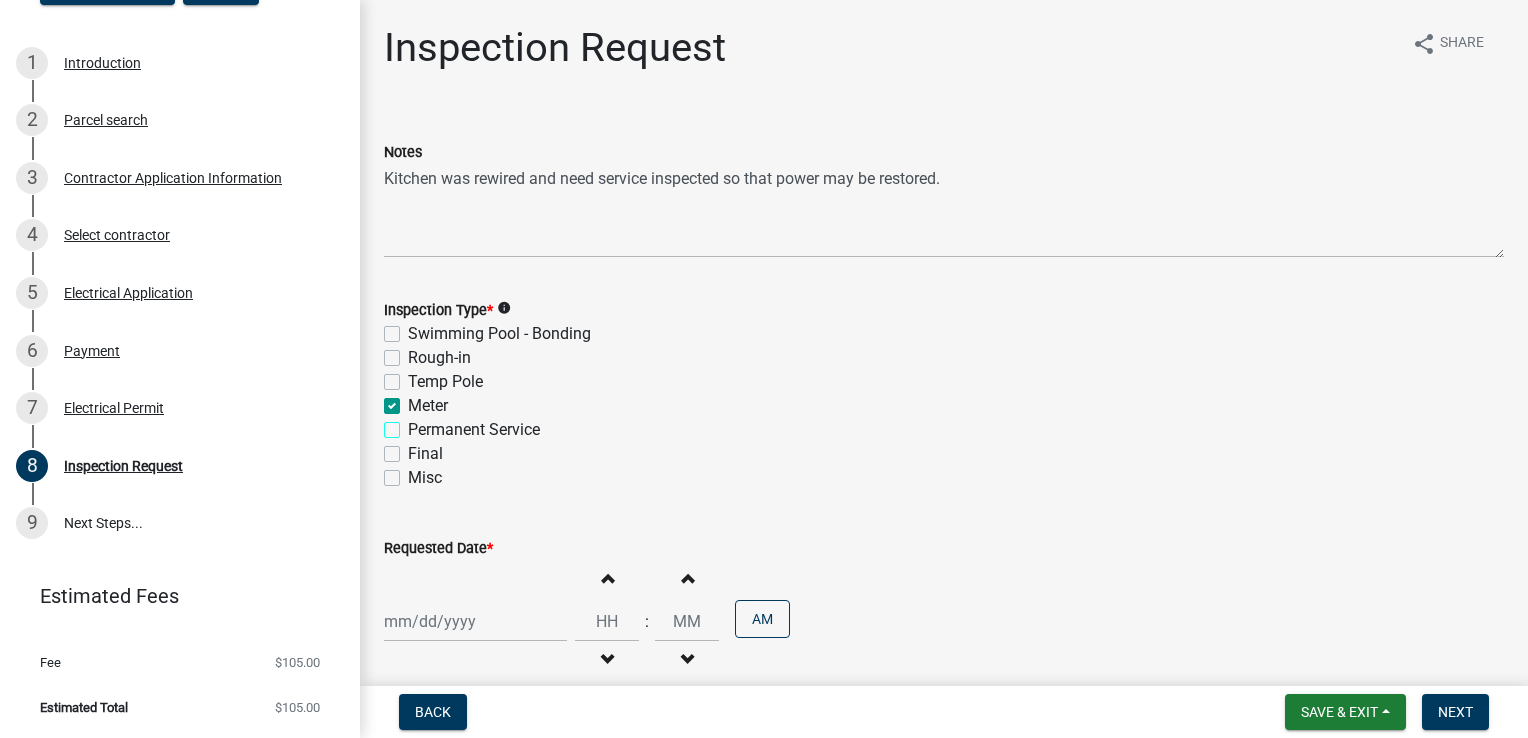 click on "Permanent Service" at bounding box center (414, 424) 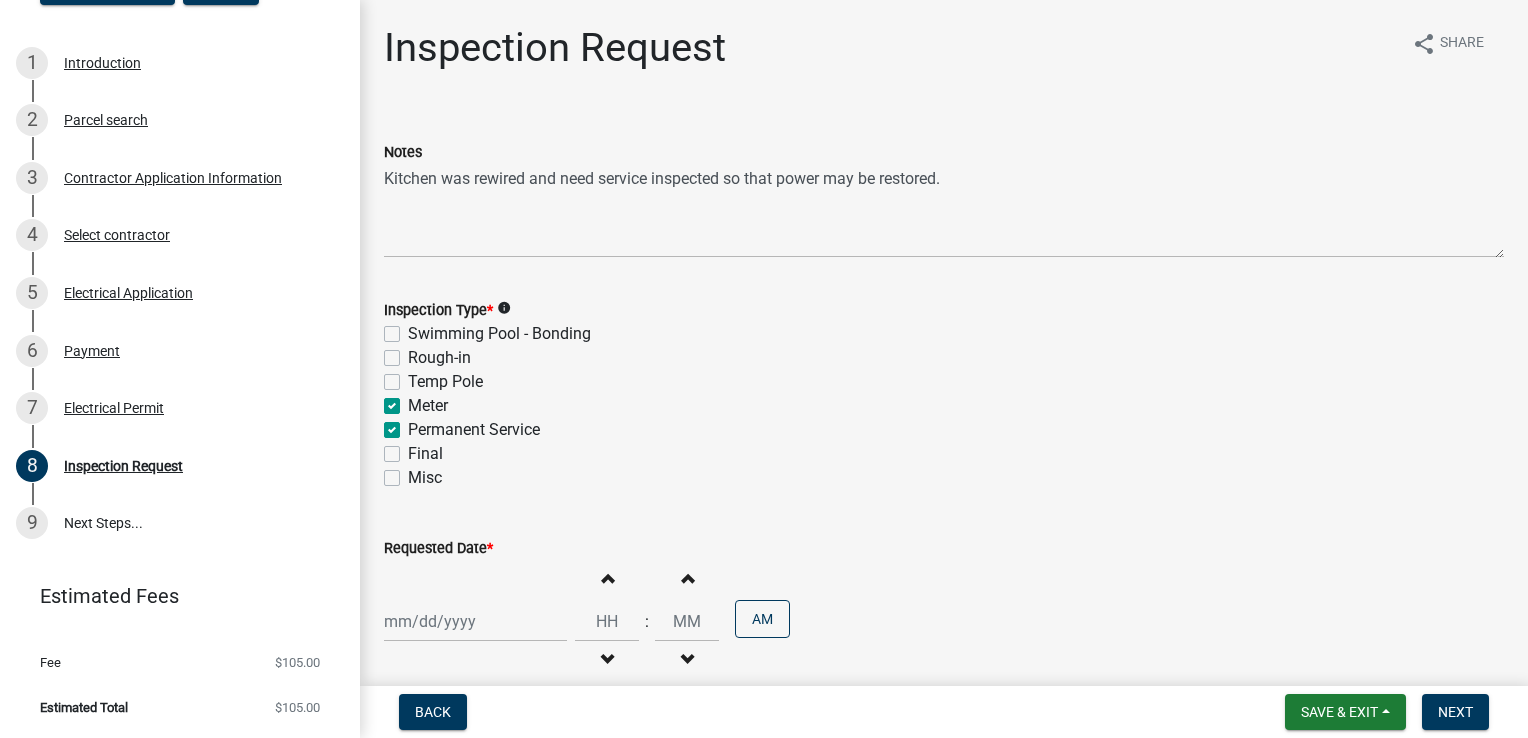 checkbox on "false" 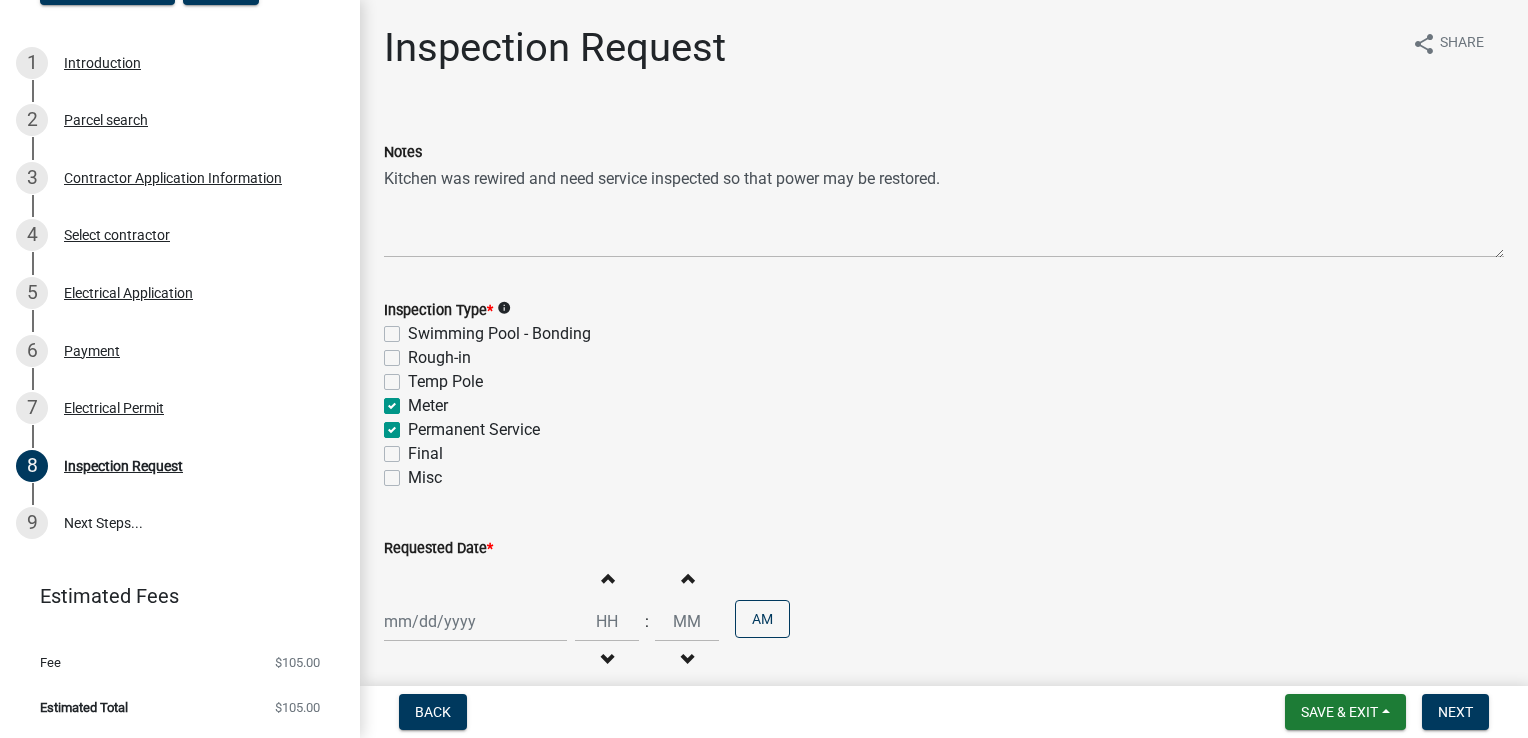 click on "Rough-in" 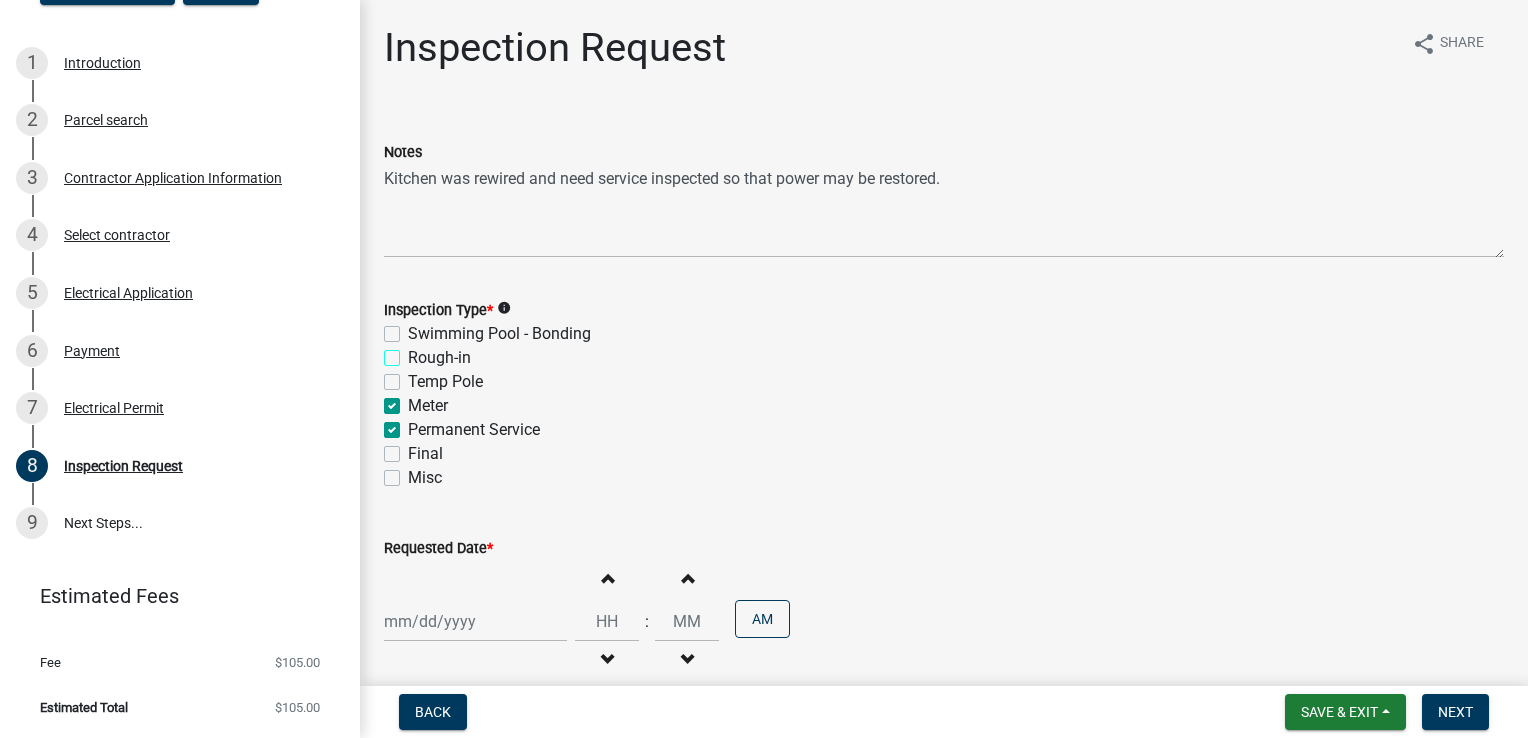 checkbox on "true" 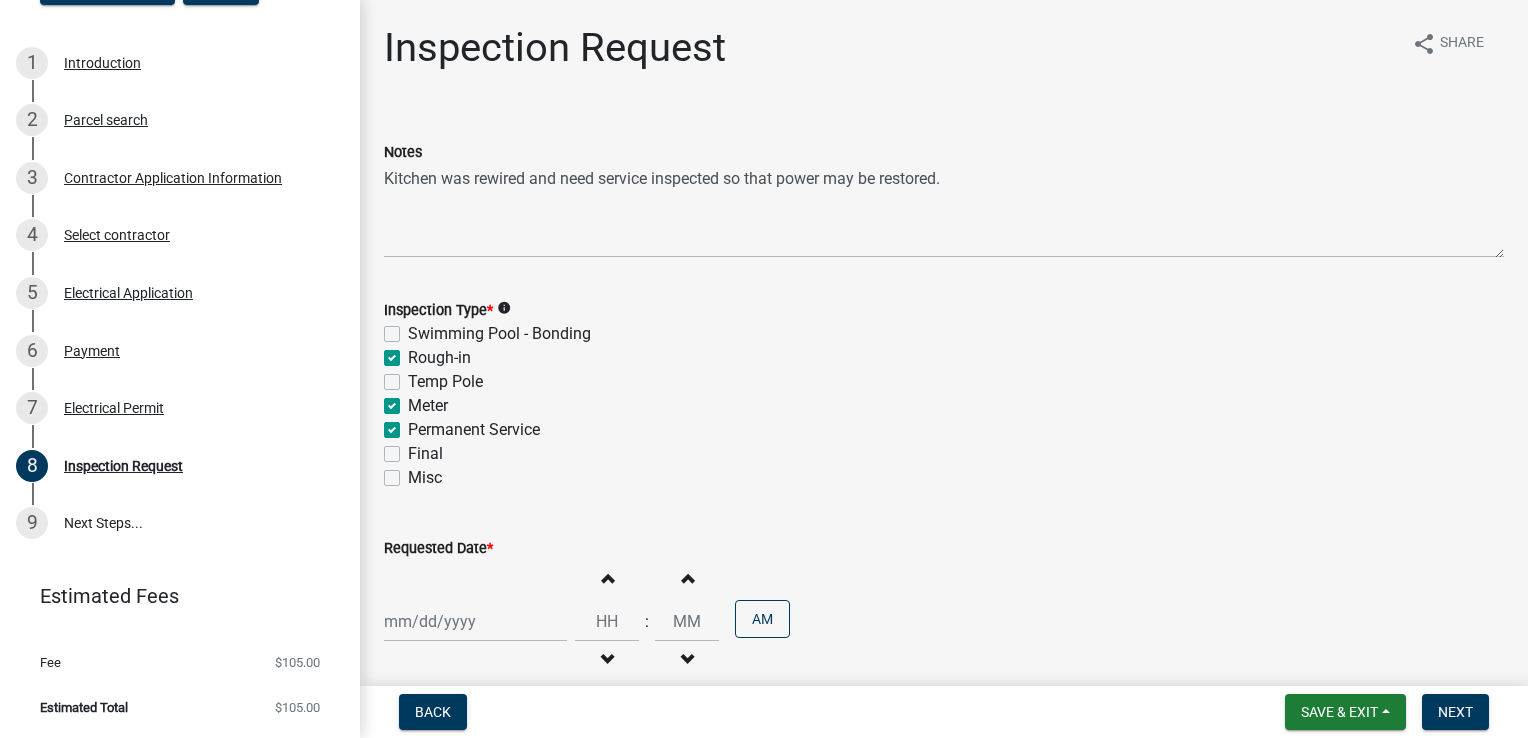checkbox on "false" 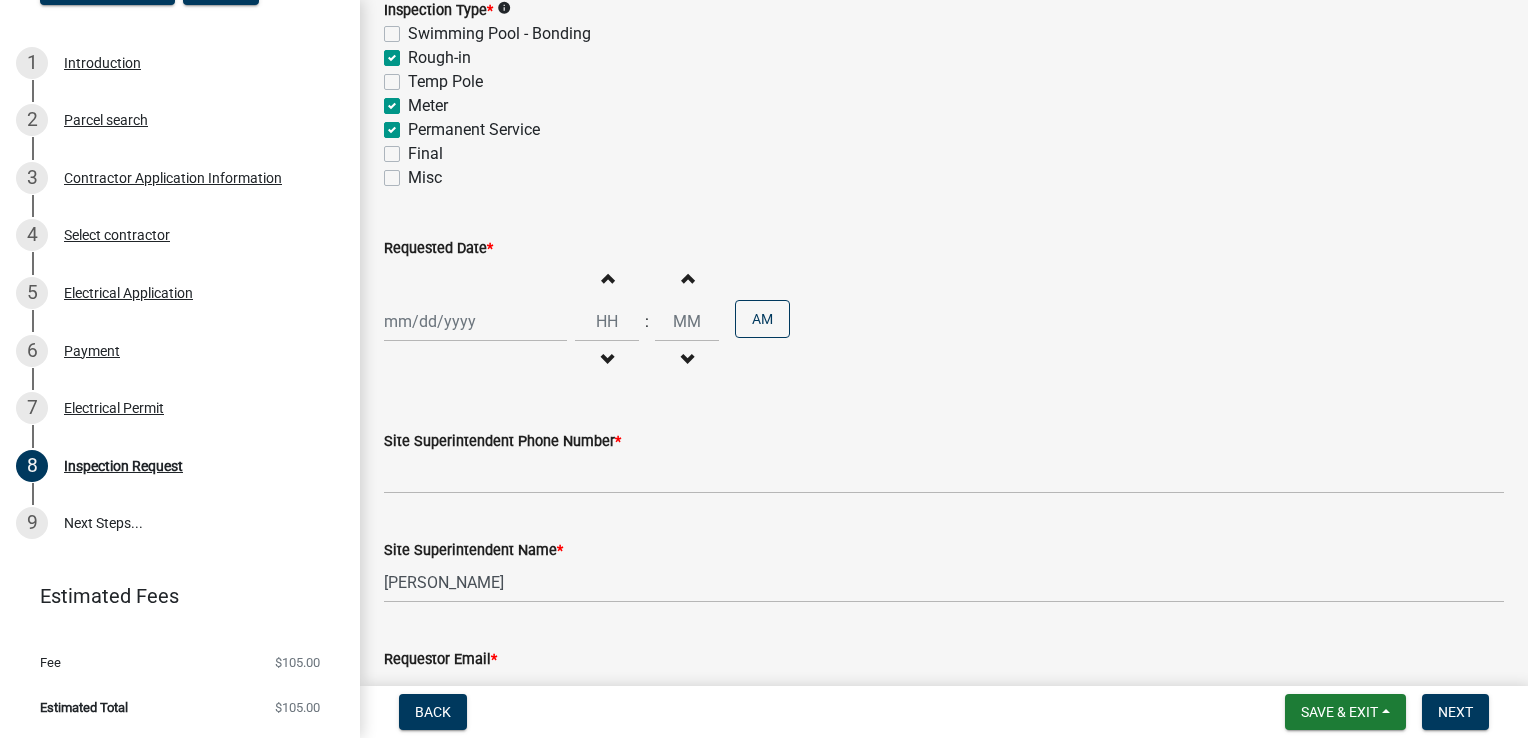 scroll, scrollTop: 400, scrollLeft: 0, axis: vertical 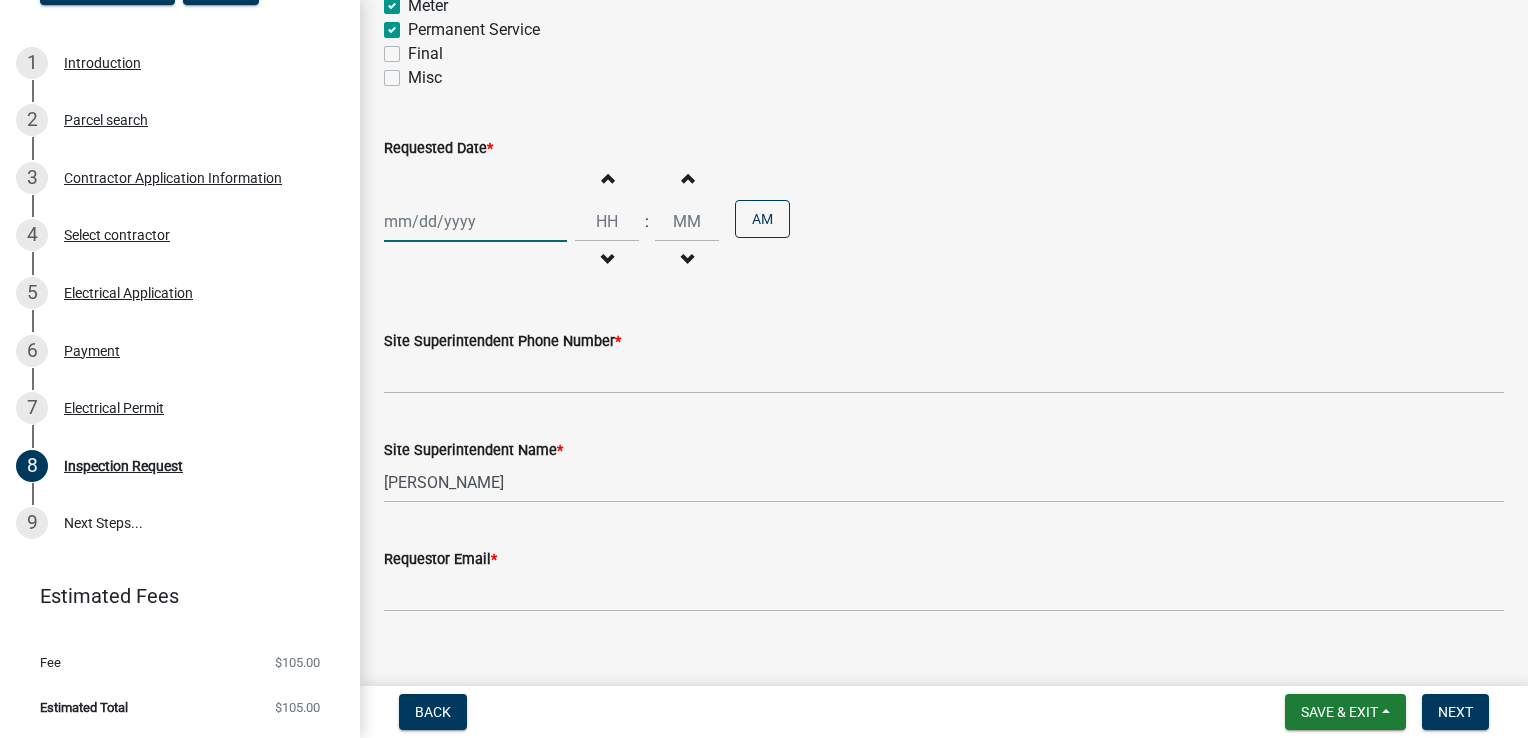 click 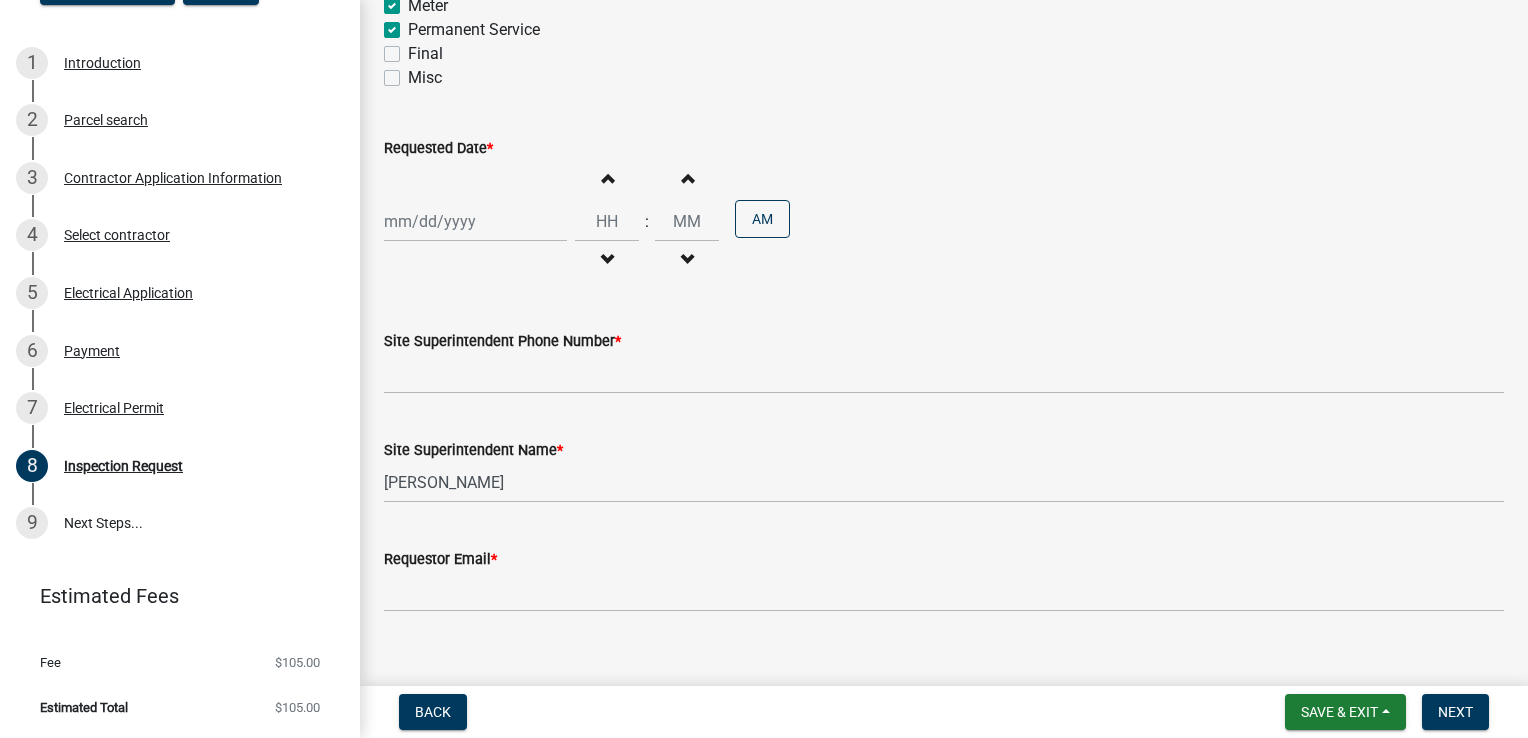 select on "7" 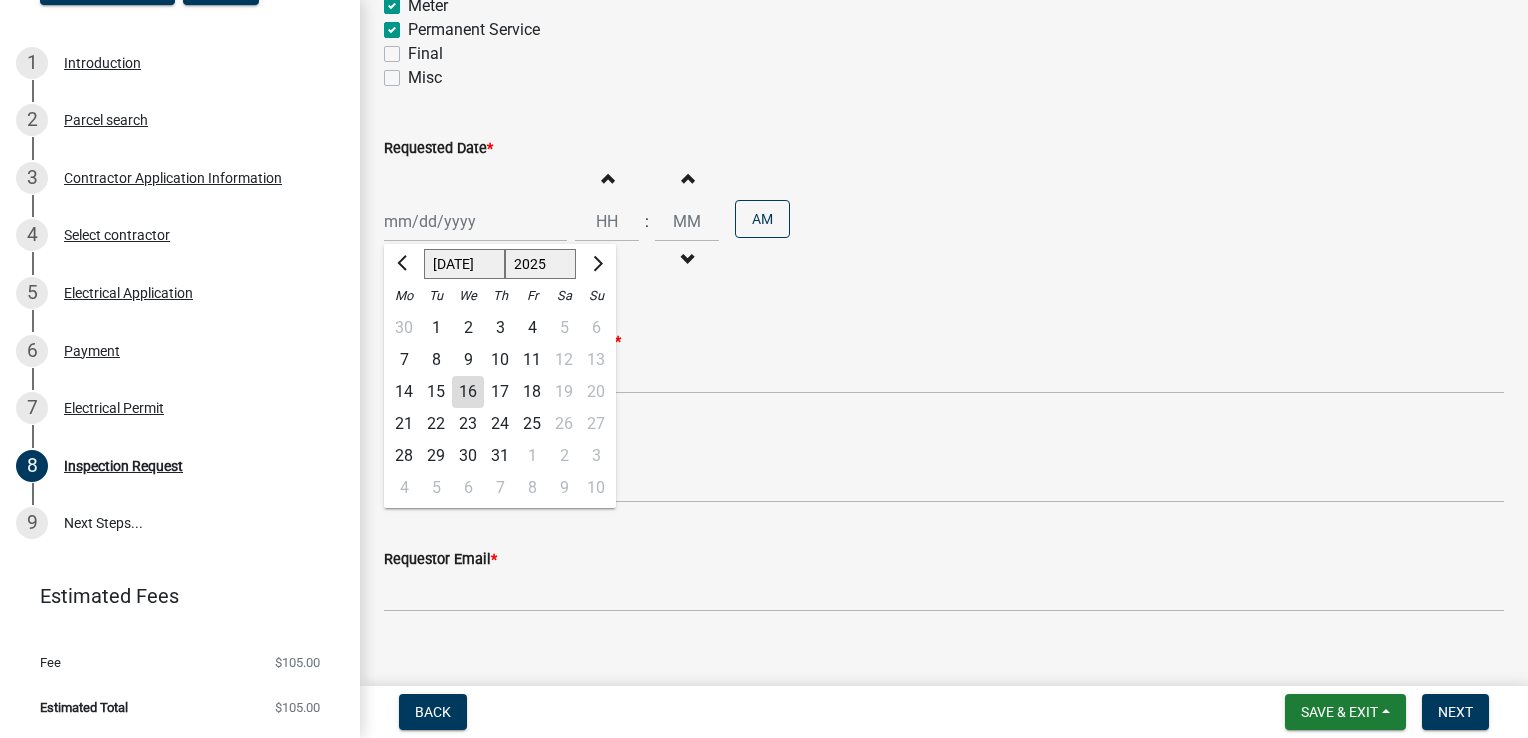 click on "17" 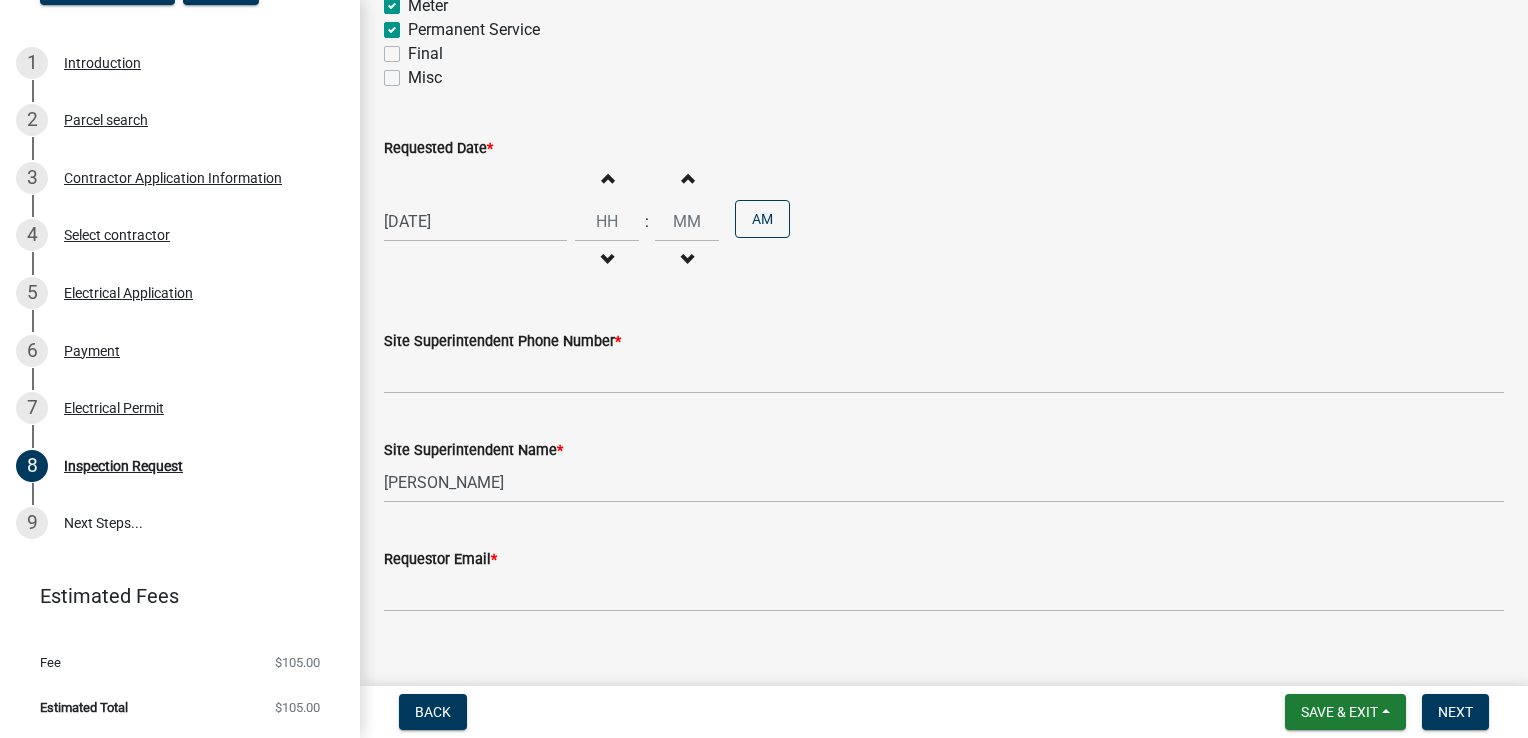 click on "Increment hours" at bounding box center (607, 178) 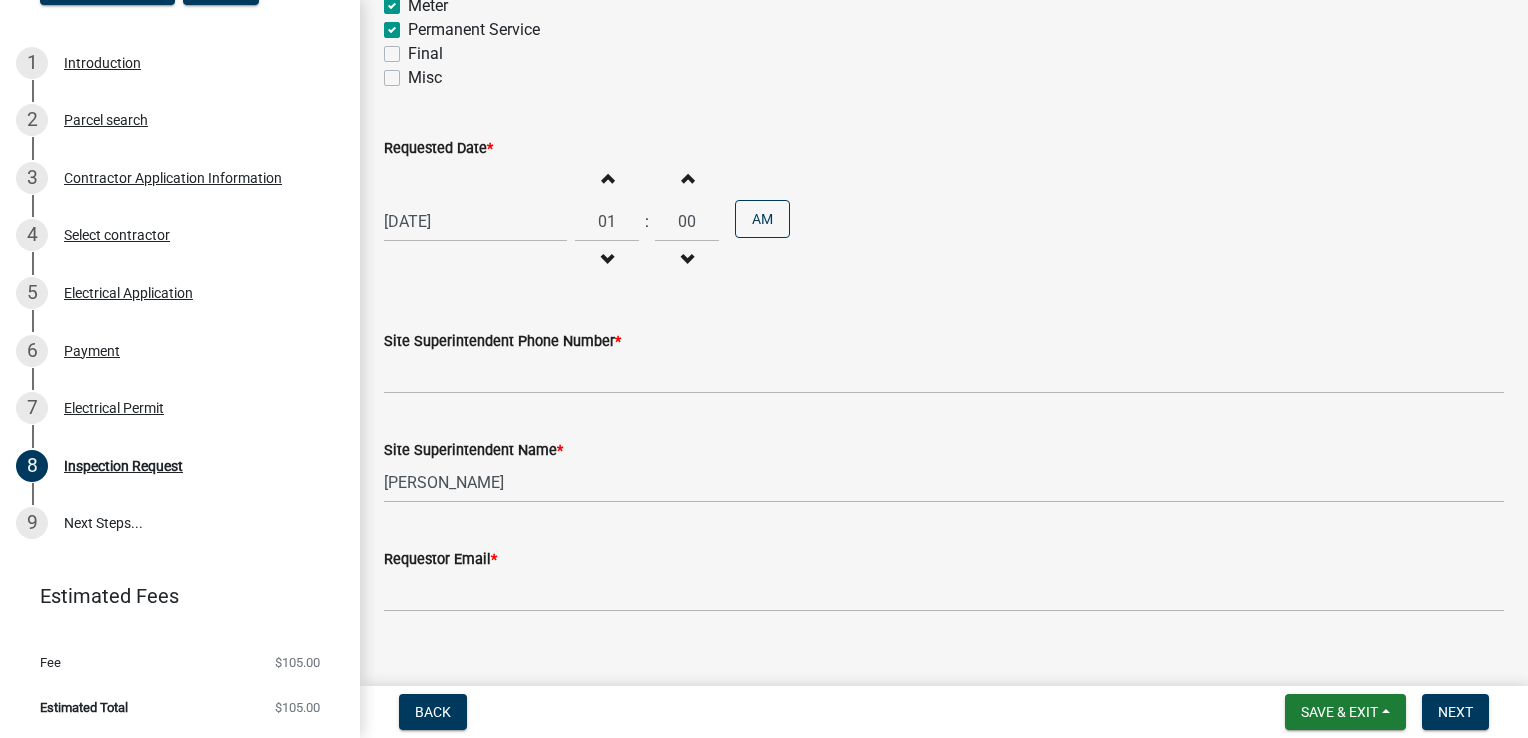 click on "Increment hours" at bounding box center [607, 178] 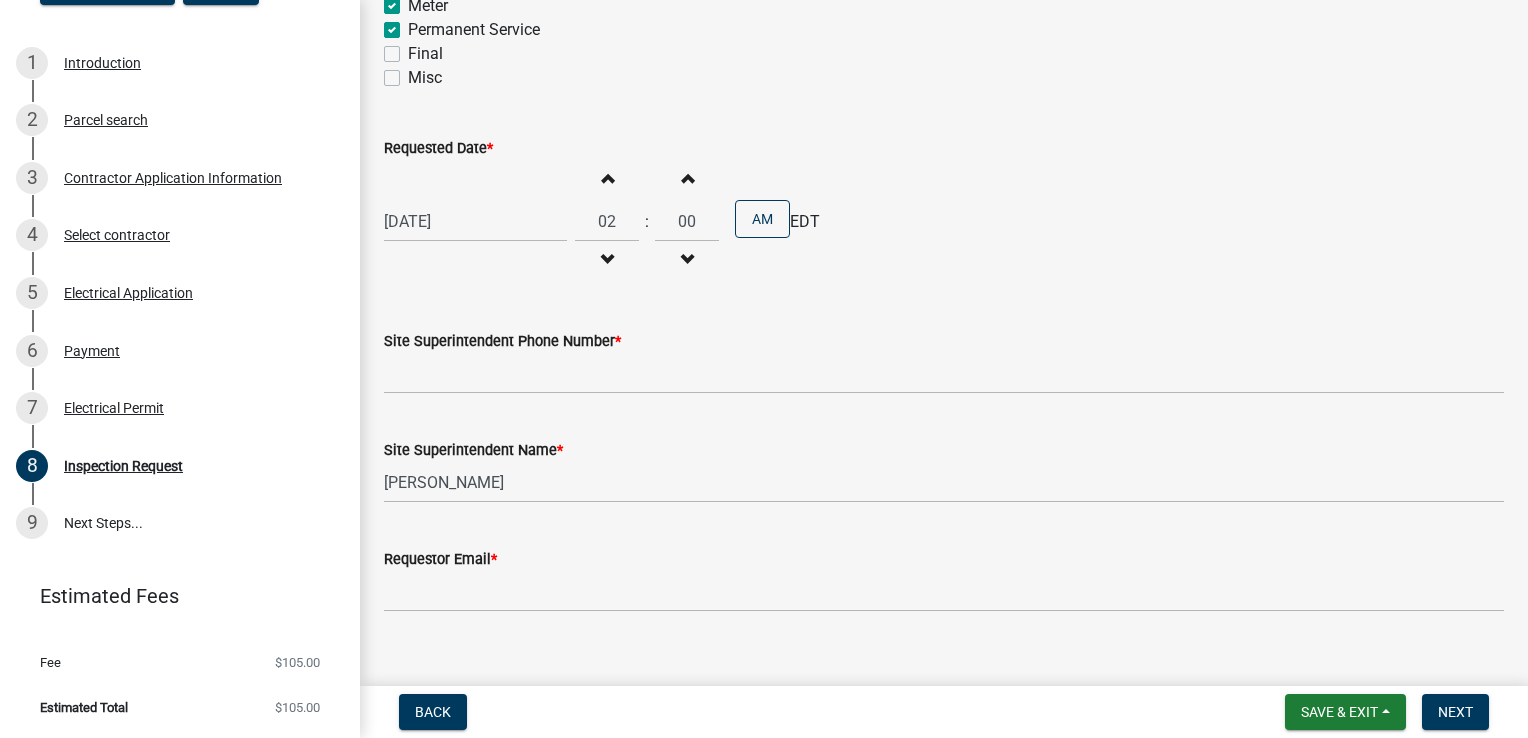 click on "Increment hours" at bounding box center [607, 178] 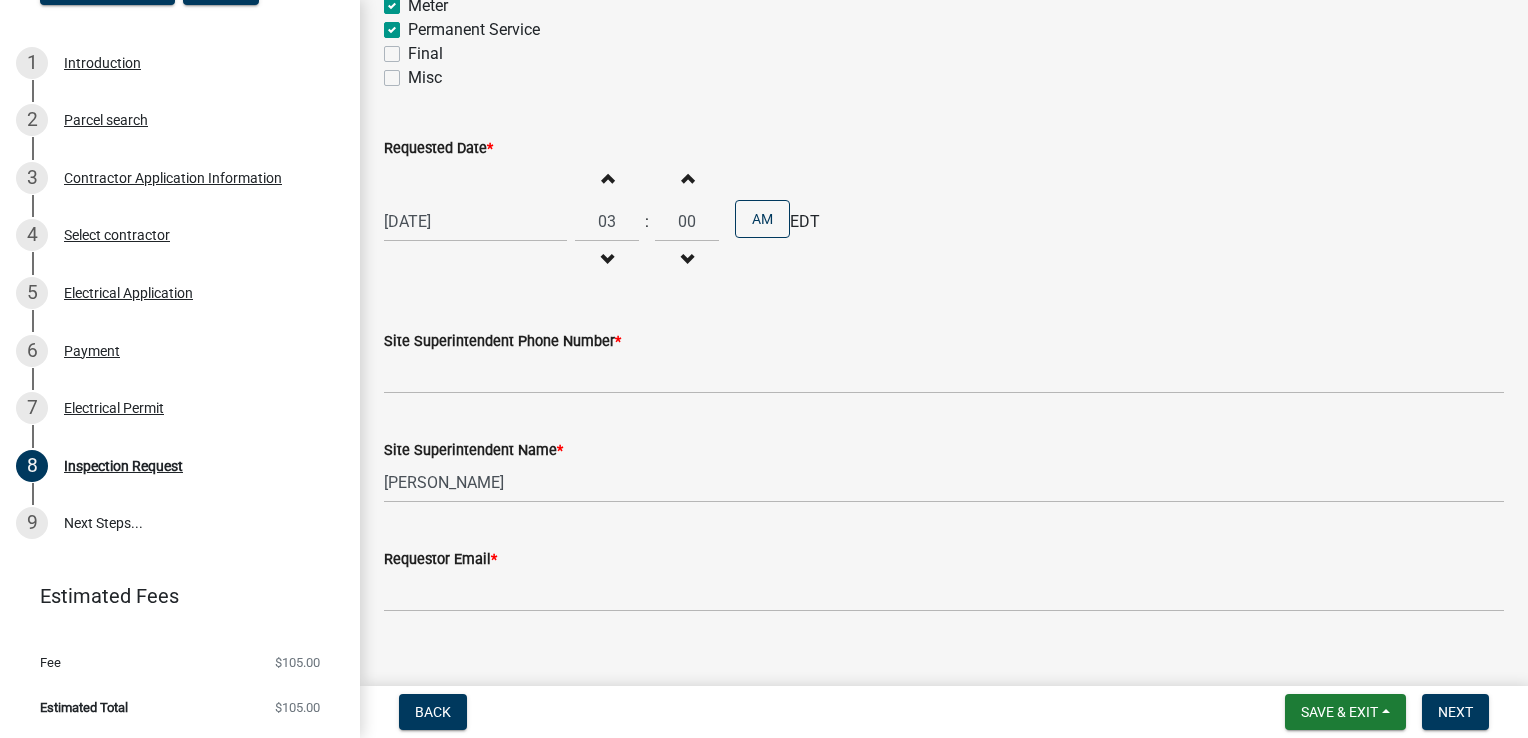click on "Increment hours" at bounding box center [607, 178] 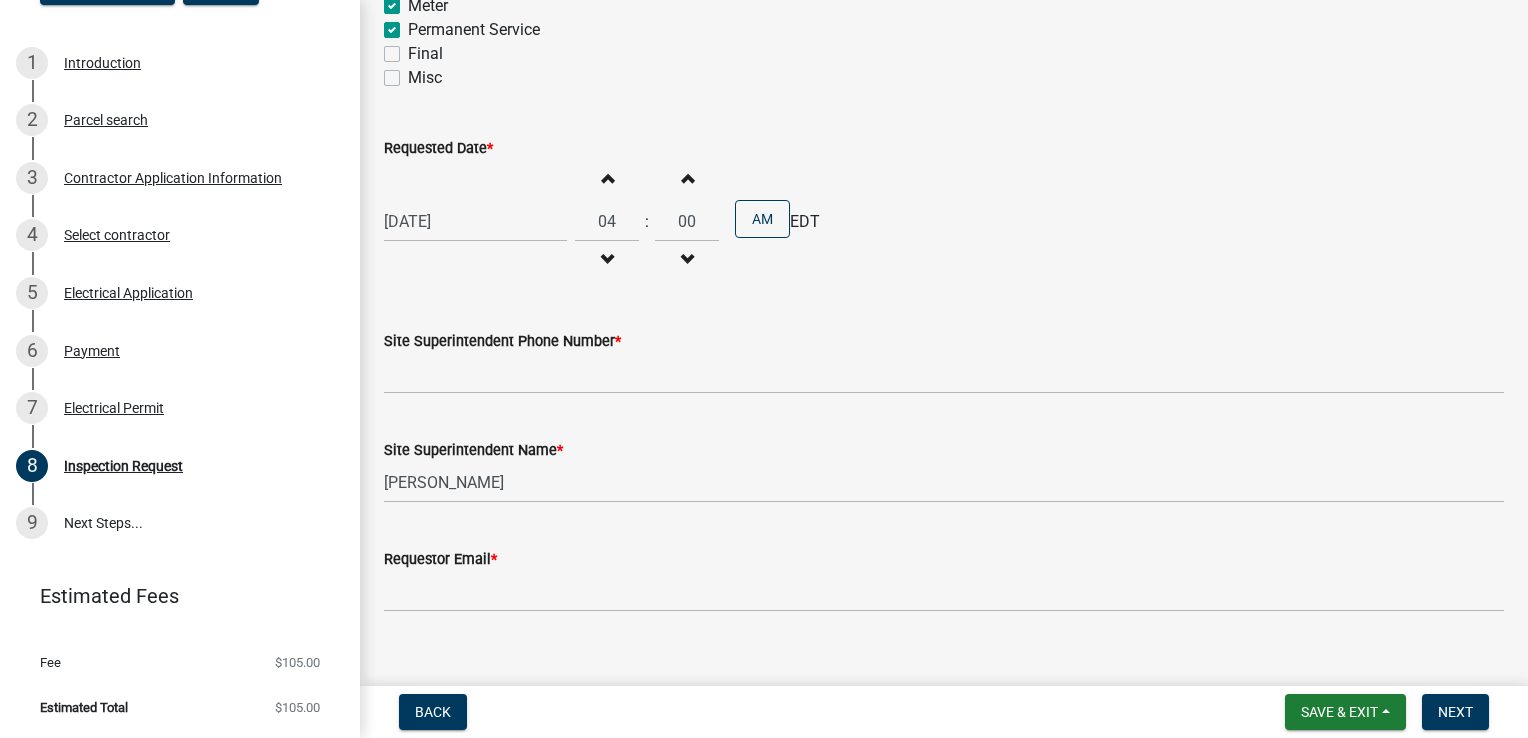 click on "Increment hours" at bounding box center [607, 178] 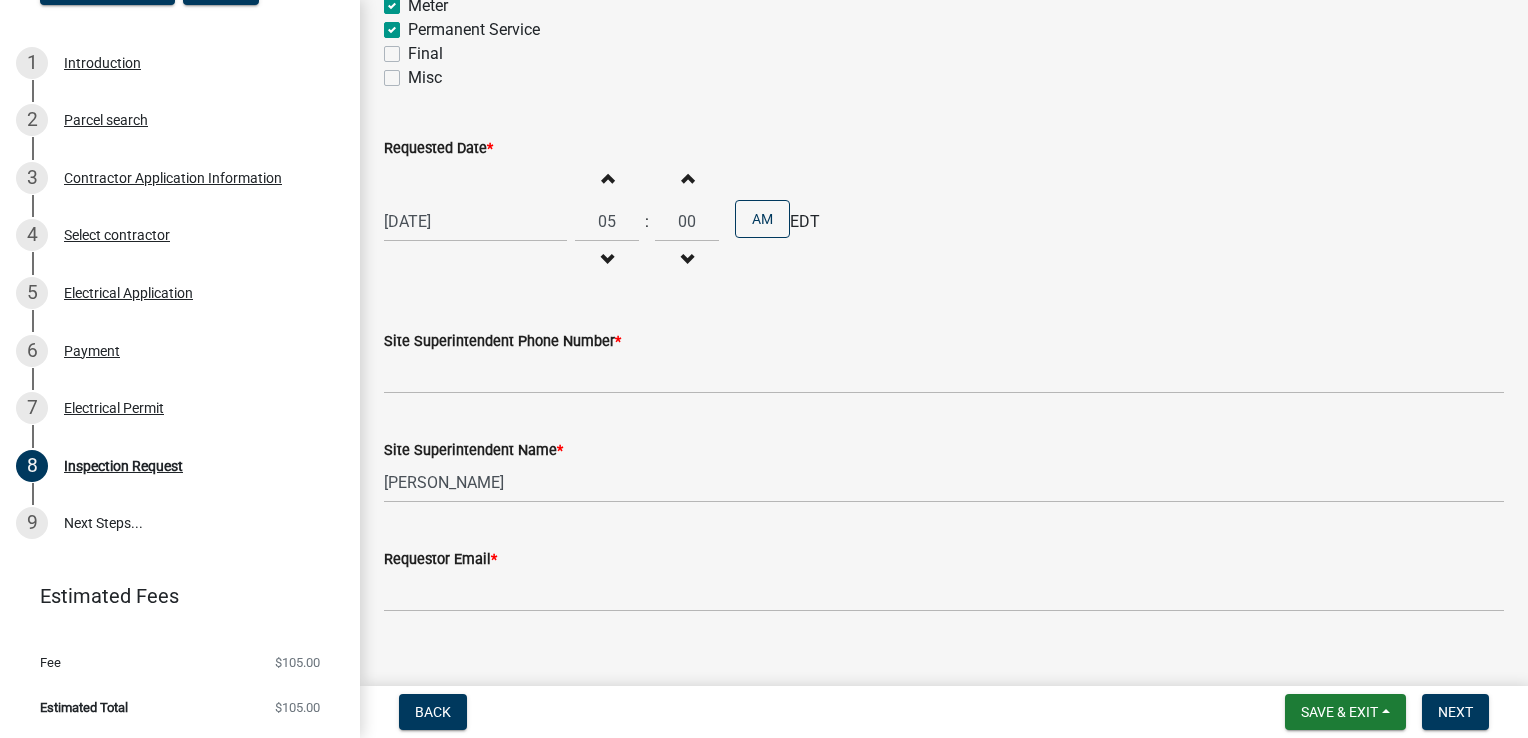 click on "Increment hours" at bounding box center (607, 178) 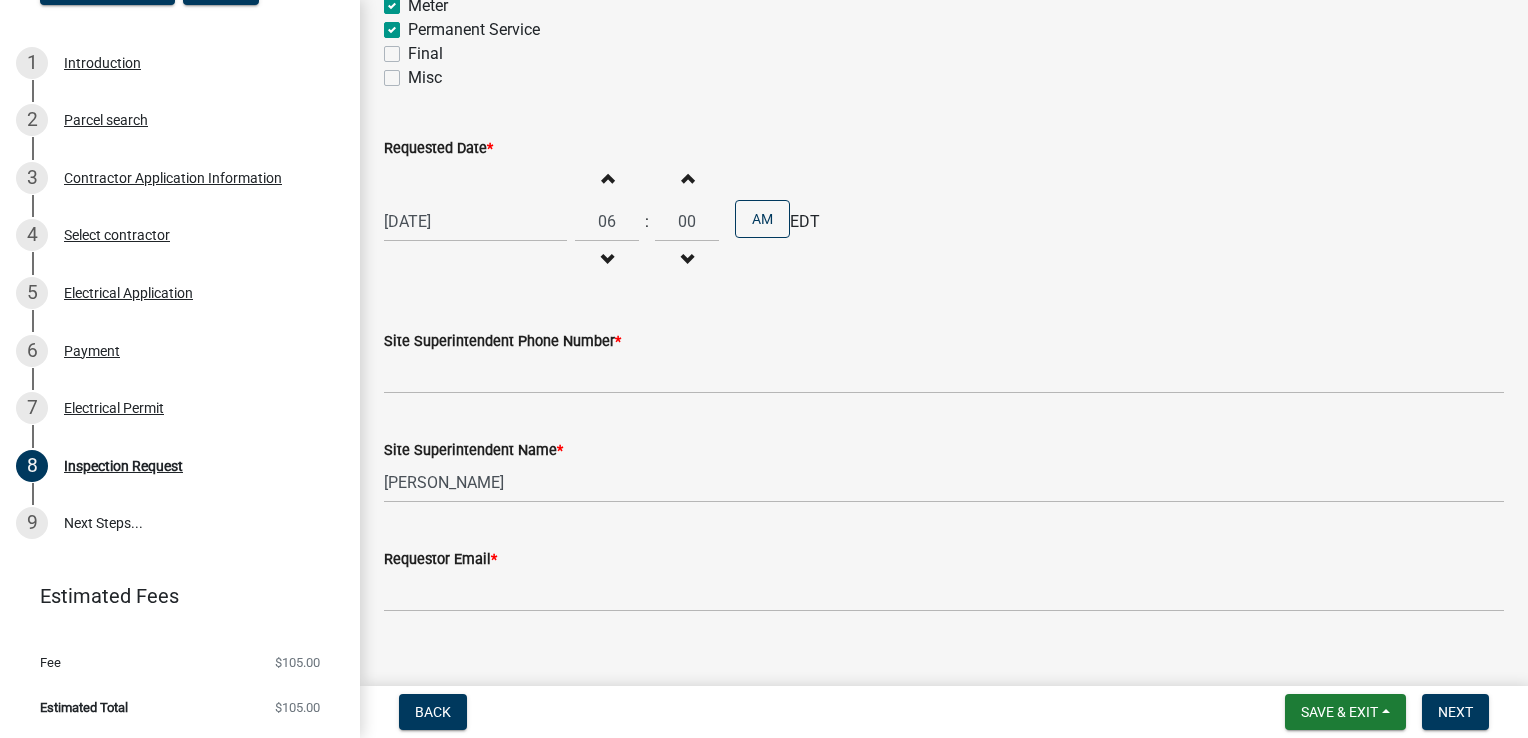 click on "Increment hours" at bounding box center (607, 178) 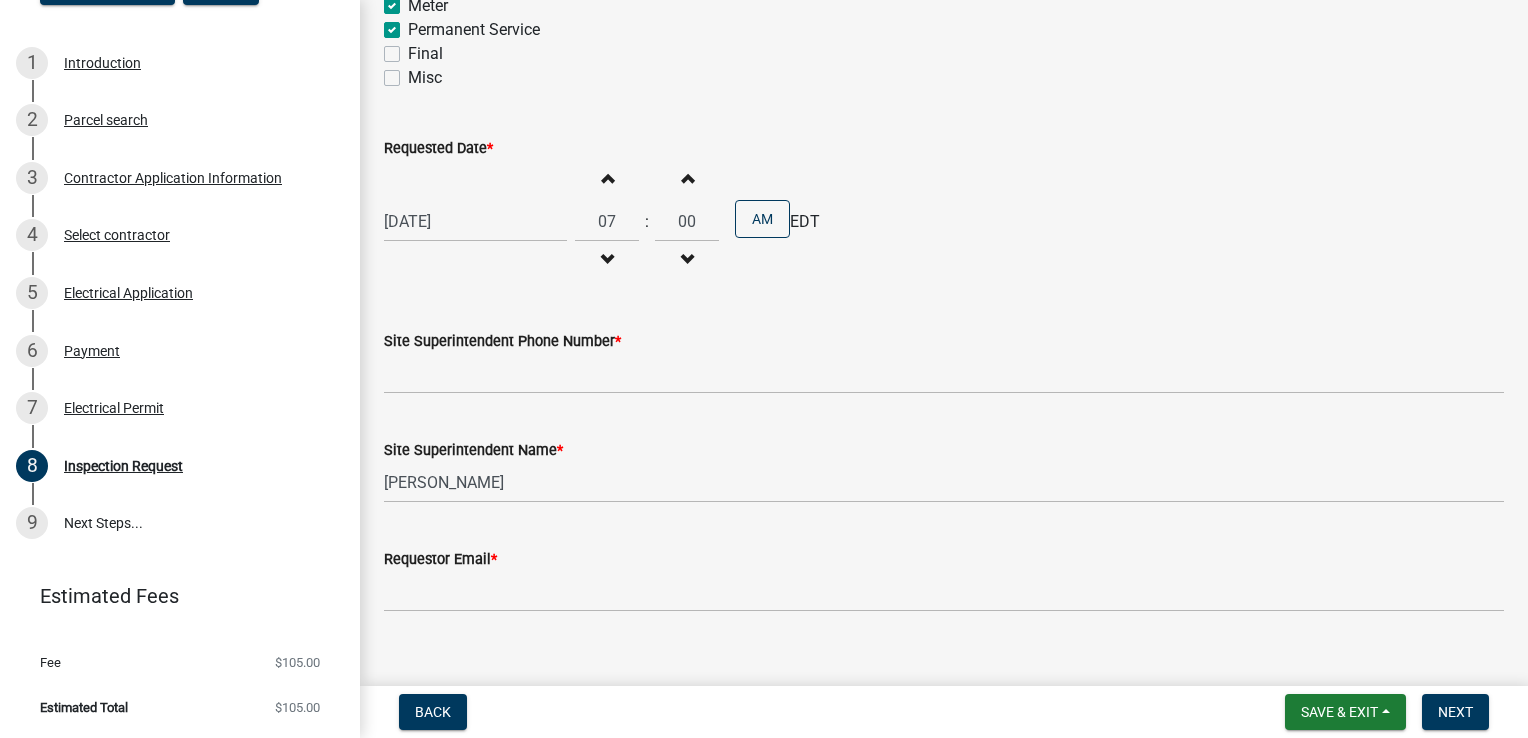 click on "Increment hours" at bounding box center (607, 178) 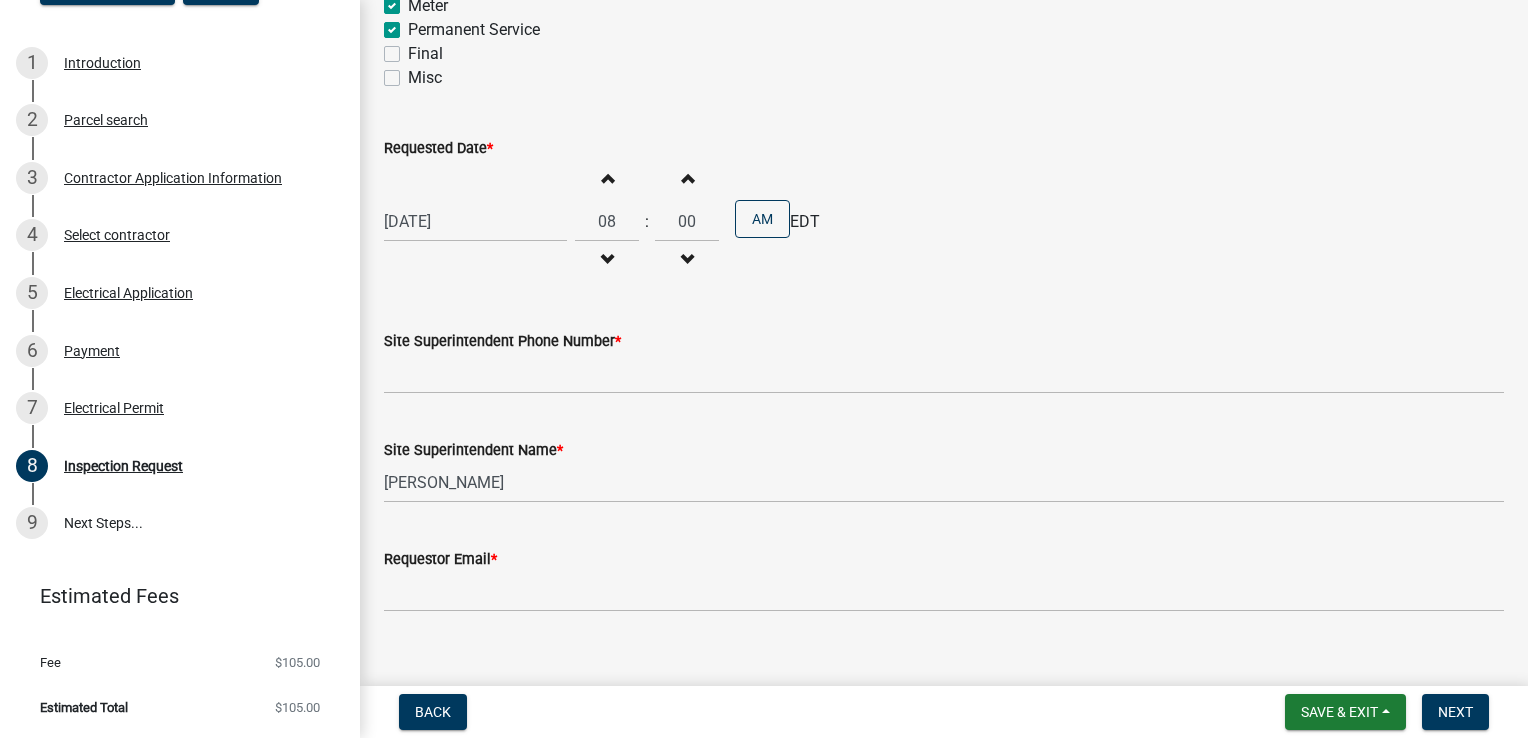 click on "Increment hours" at bounding box center [607, 178] 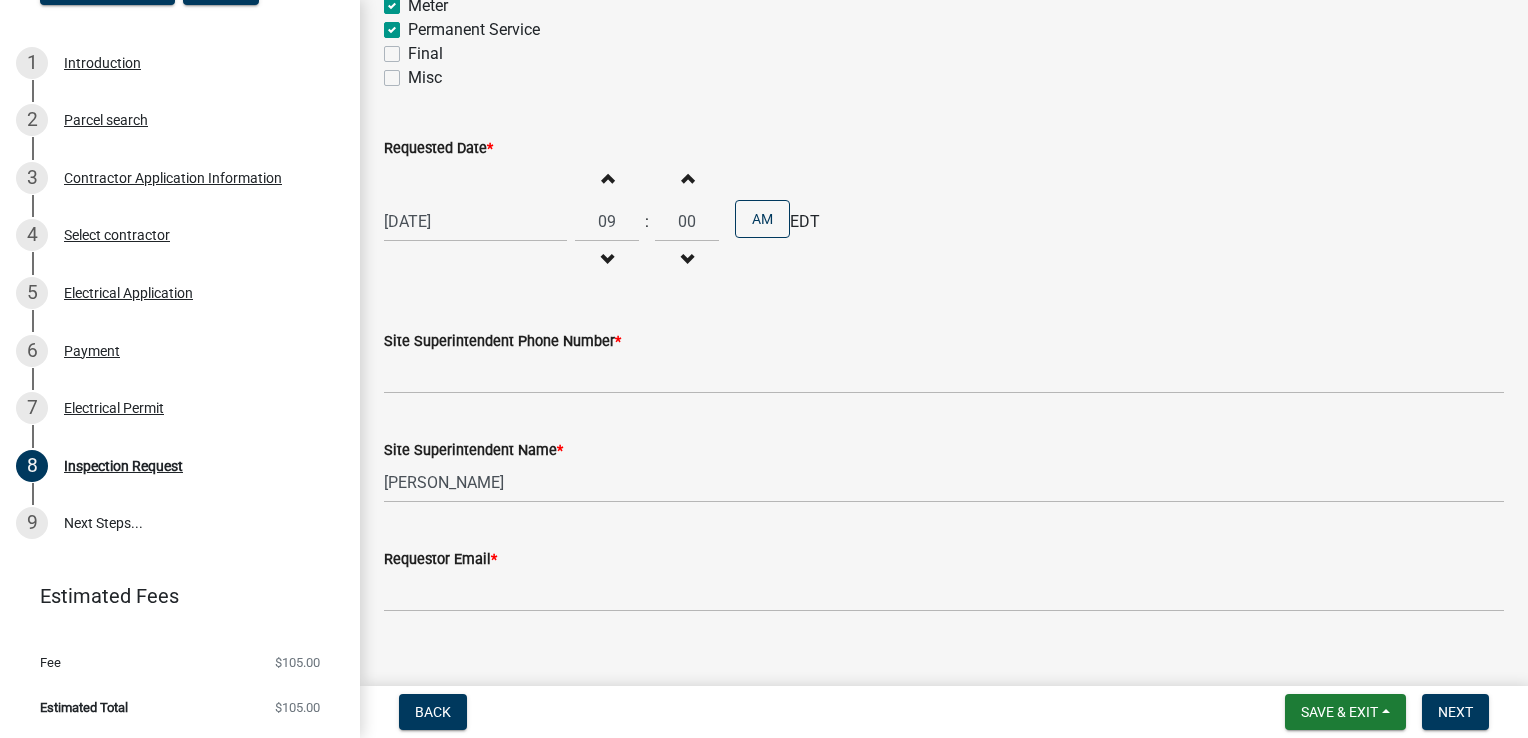 click on "Increment hours" at bounding box center (607, 178) 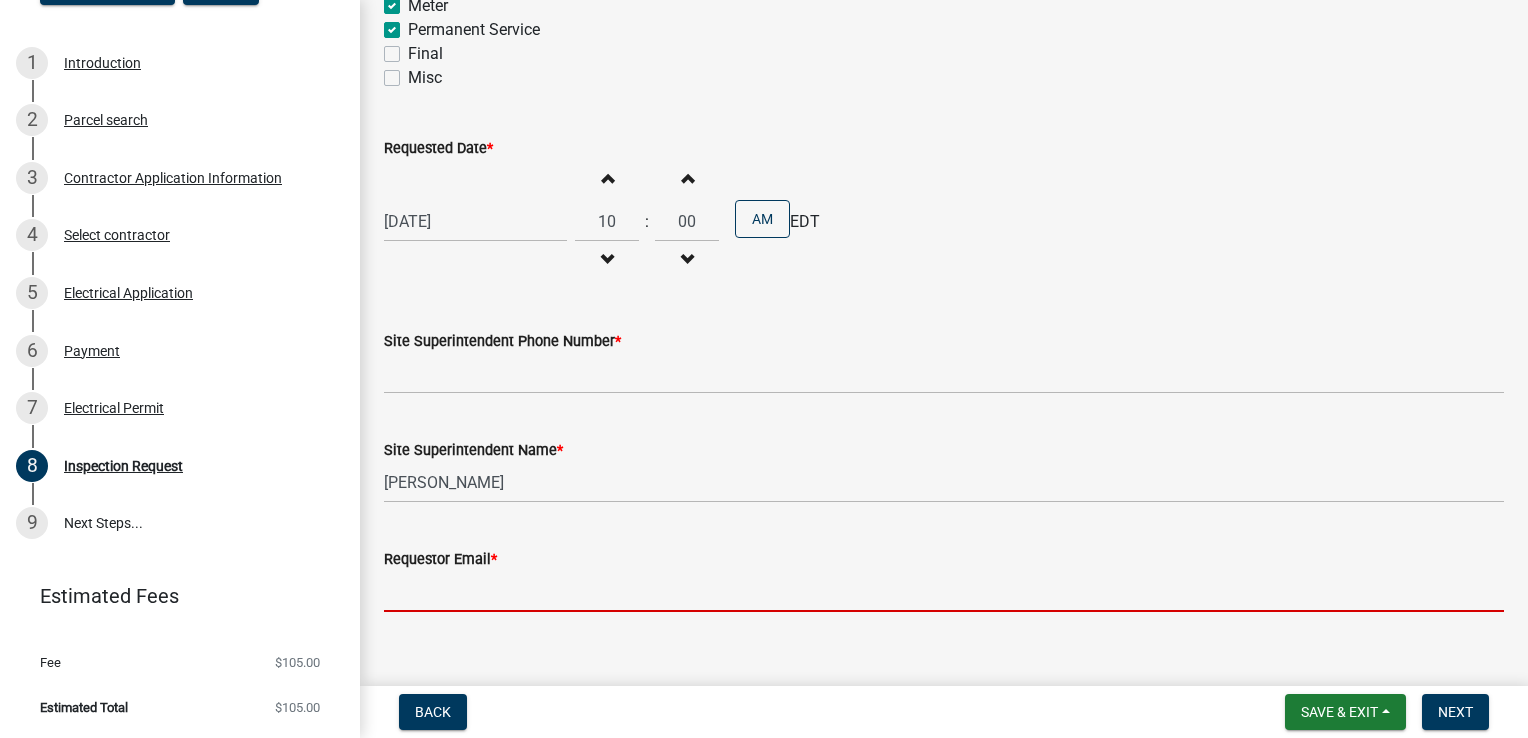 click on "Requestor Email  *" at bounding box center (944, 591) 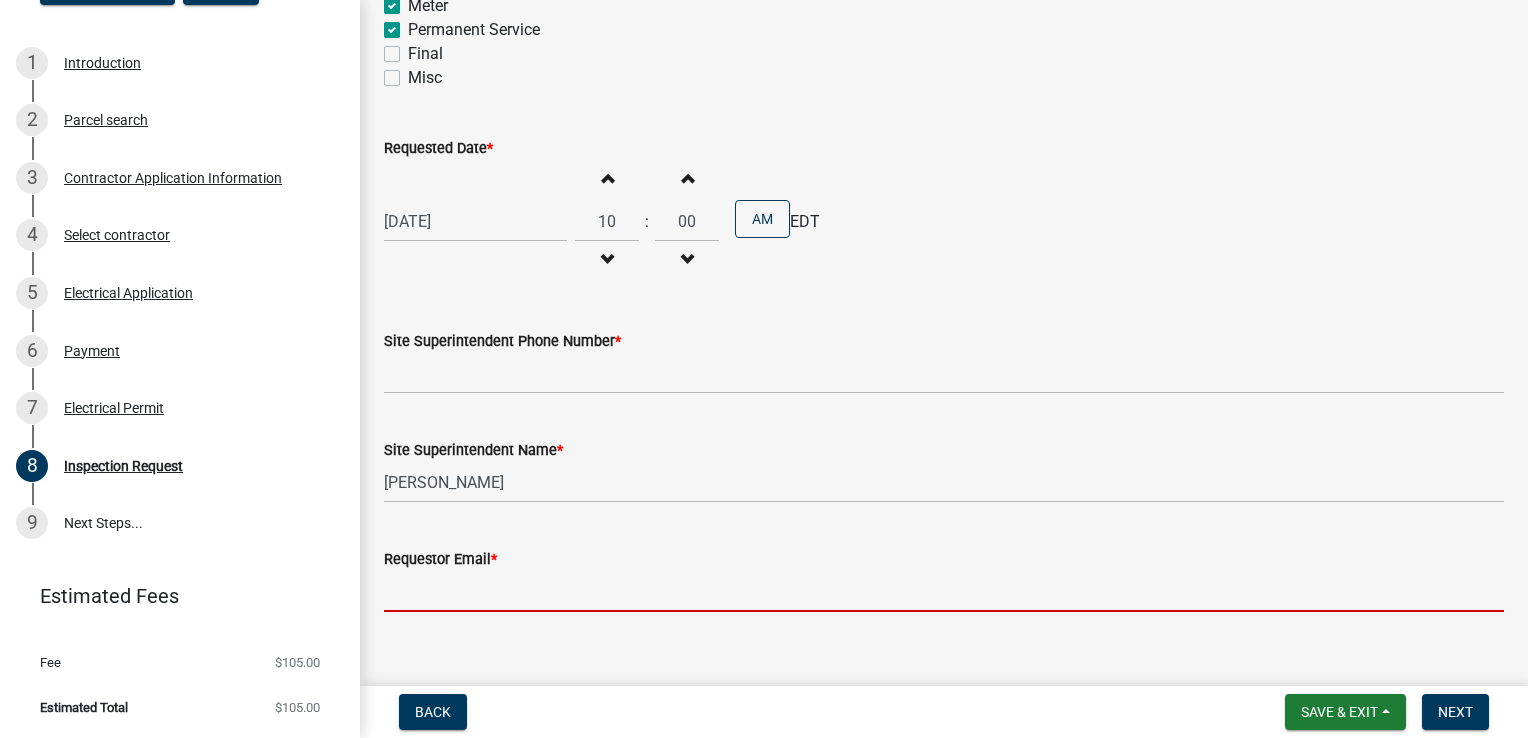 type on "[EMAIL_ADDRESS][DOMAIN_NAME]" 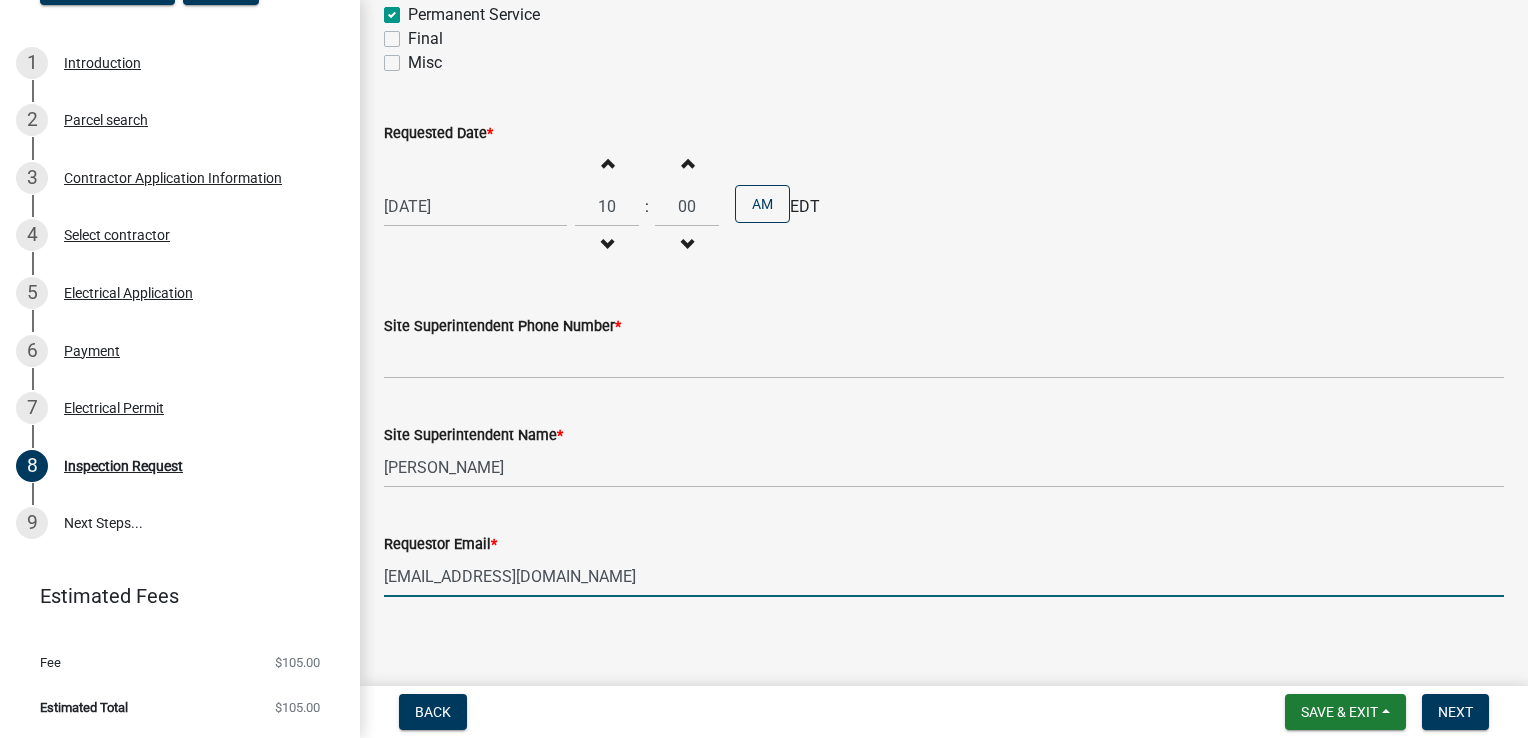 scroll, scrollTop: 428, scrollLeft: 0, axis: vertical 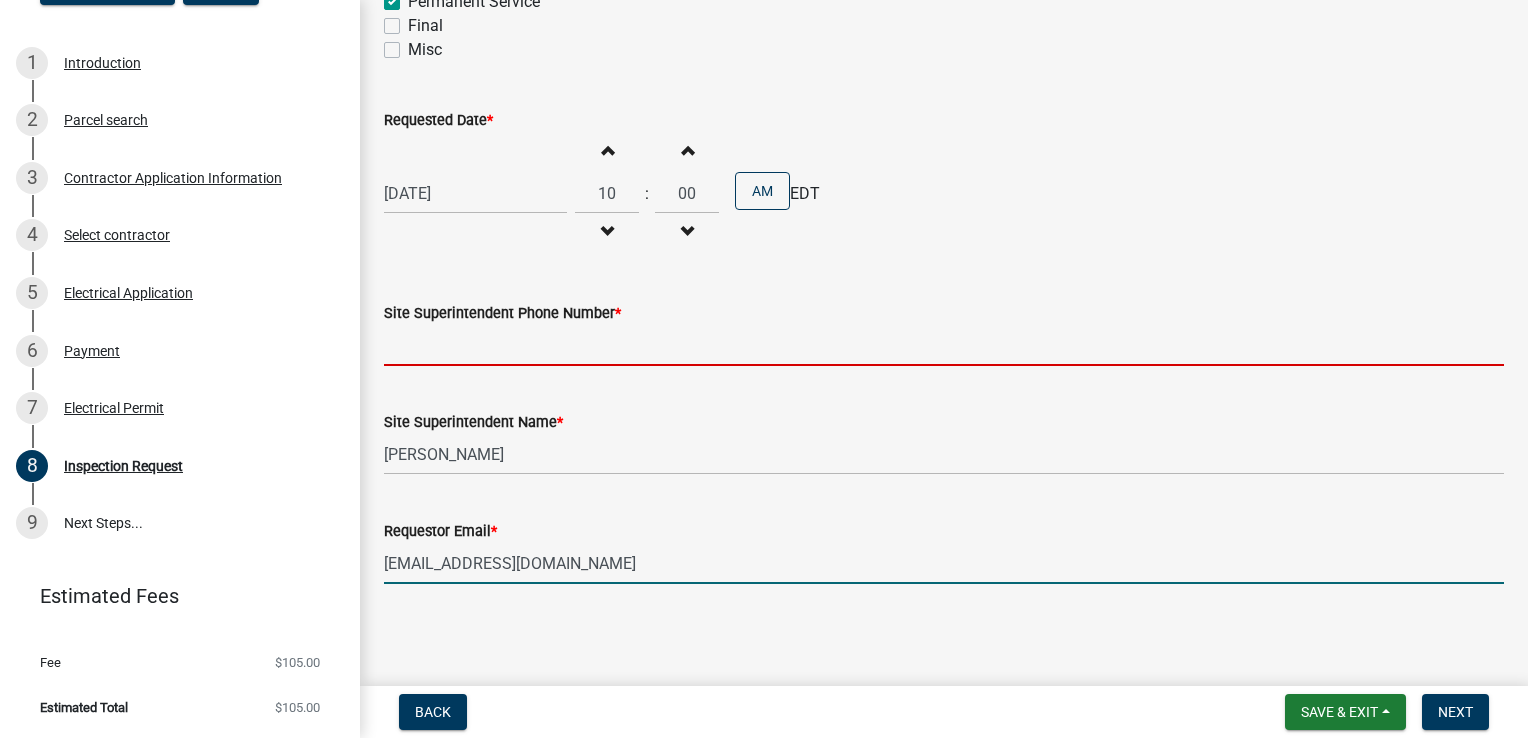 click on "Site Superintendent Phone Number  *" at bounding box center [944, 345] 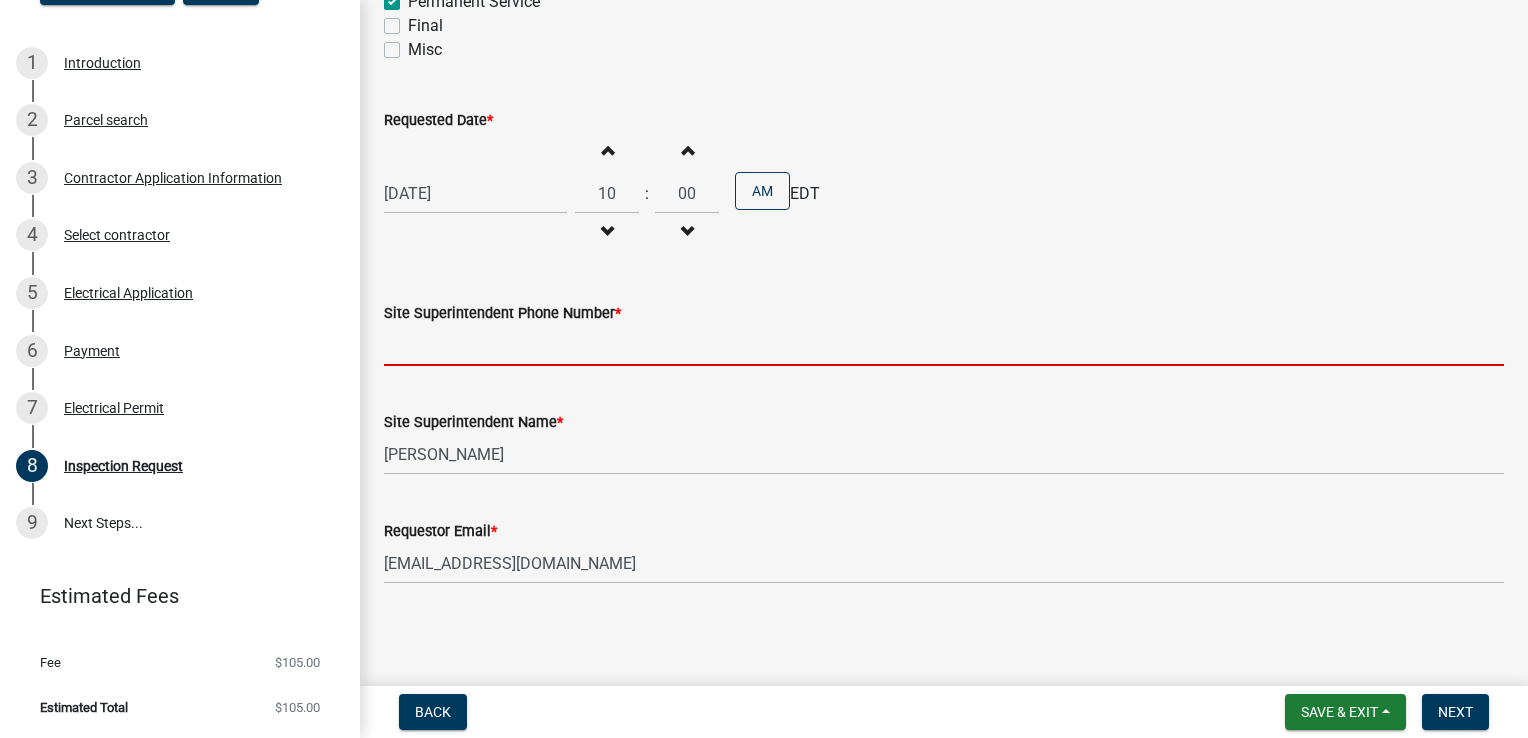 type on "[PHONE_NUMBER]" 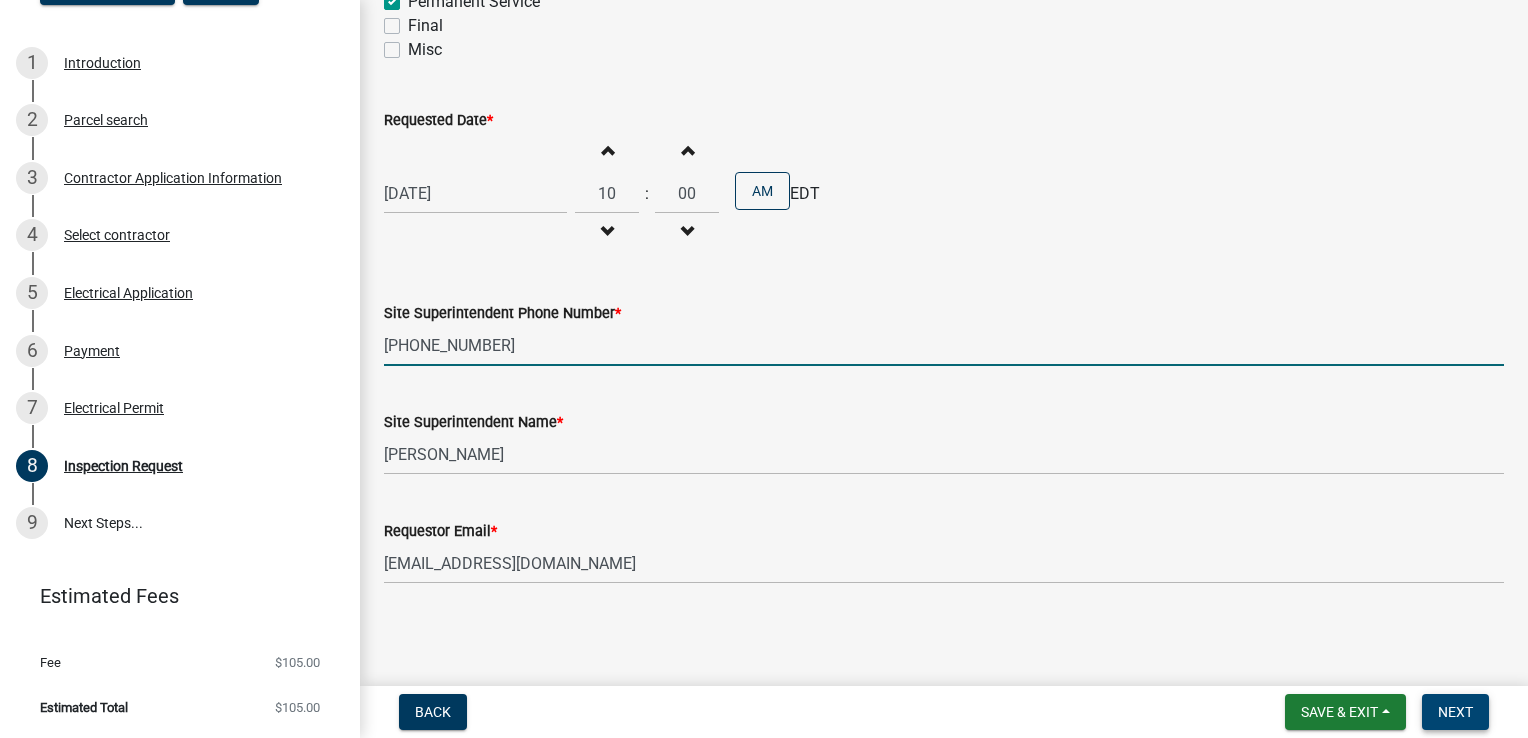 click on "Next" at bounding box center [1455, 712] 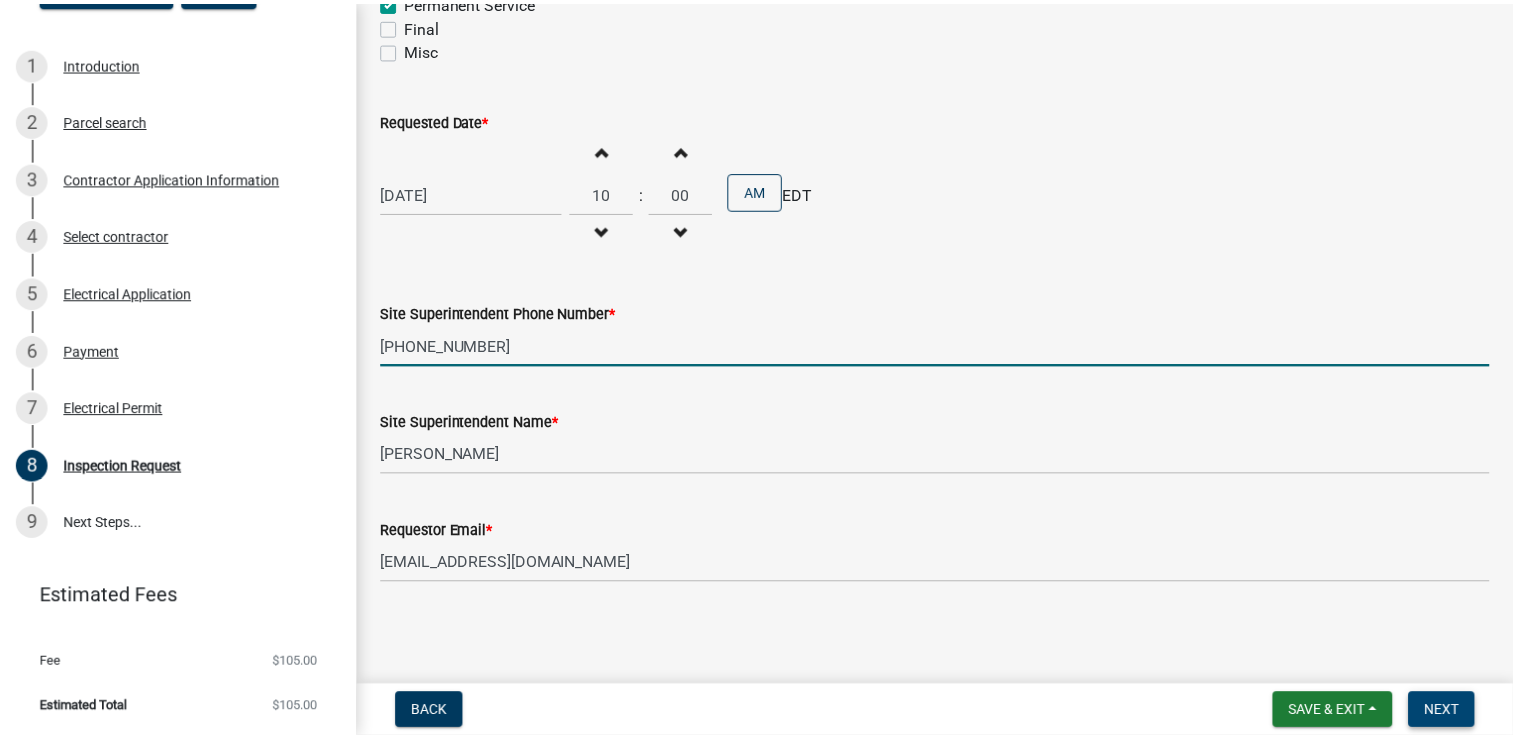 scroll, scrollTop: 0, scrollLeft: 0, axis: both 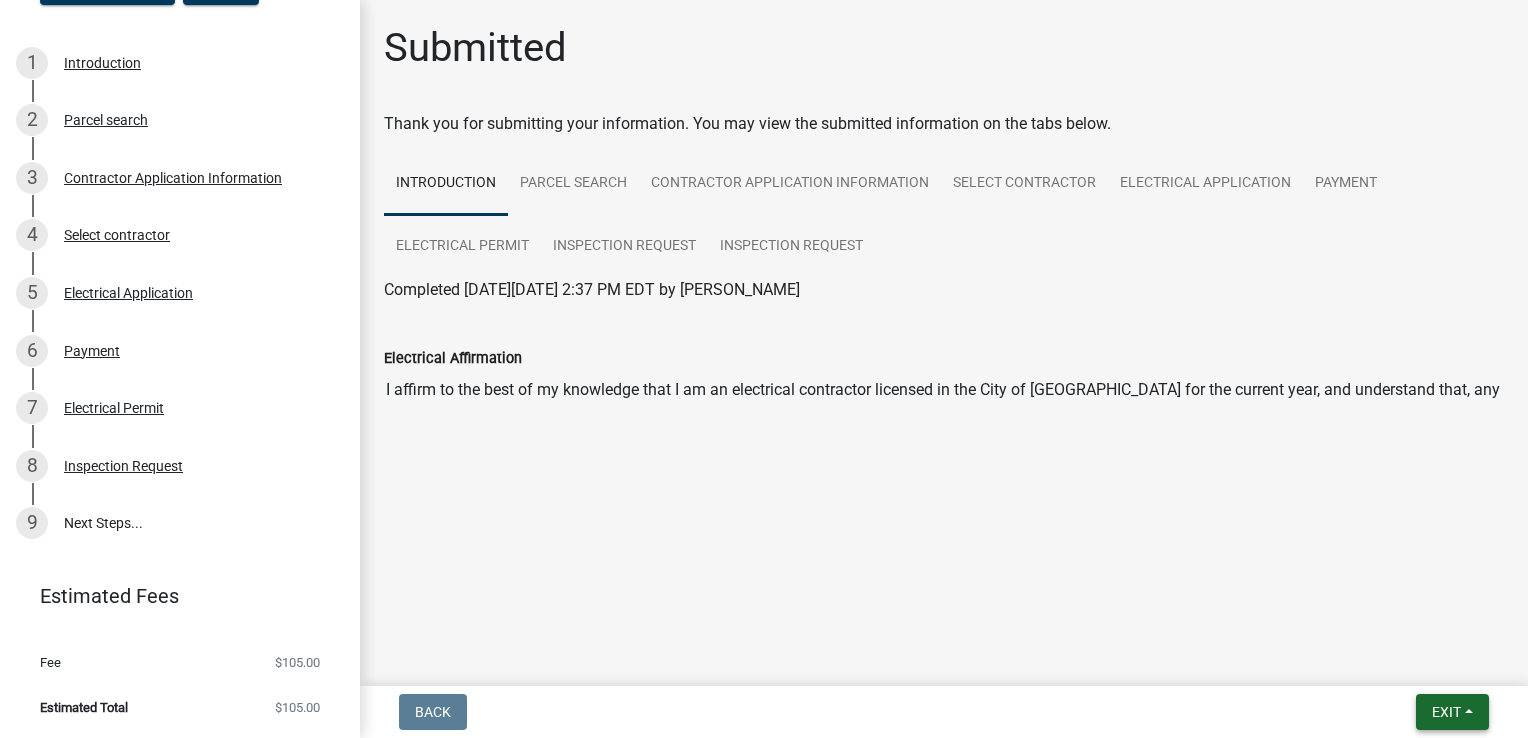 click on "Exit" at bounding box center [1452, 712] 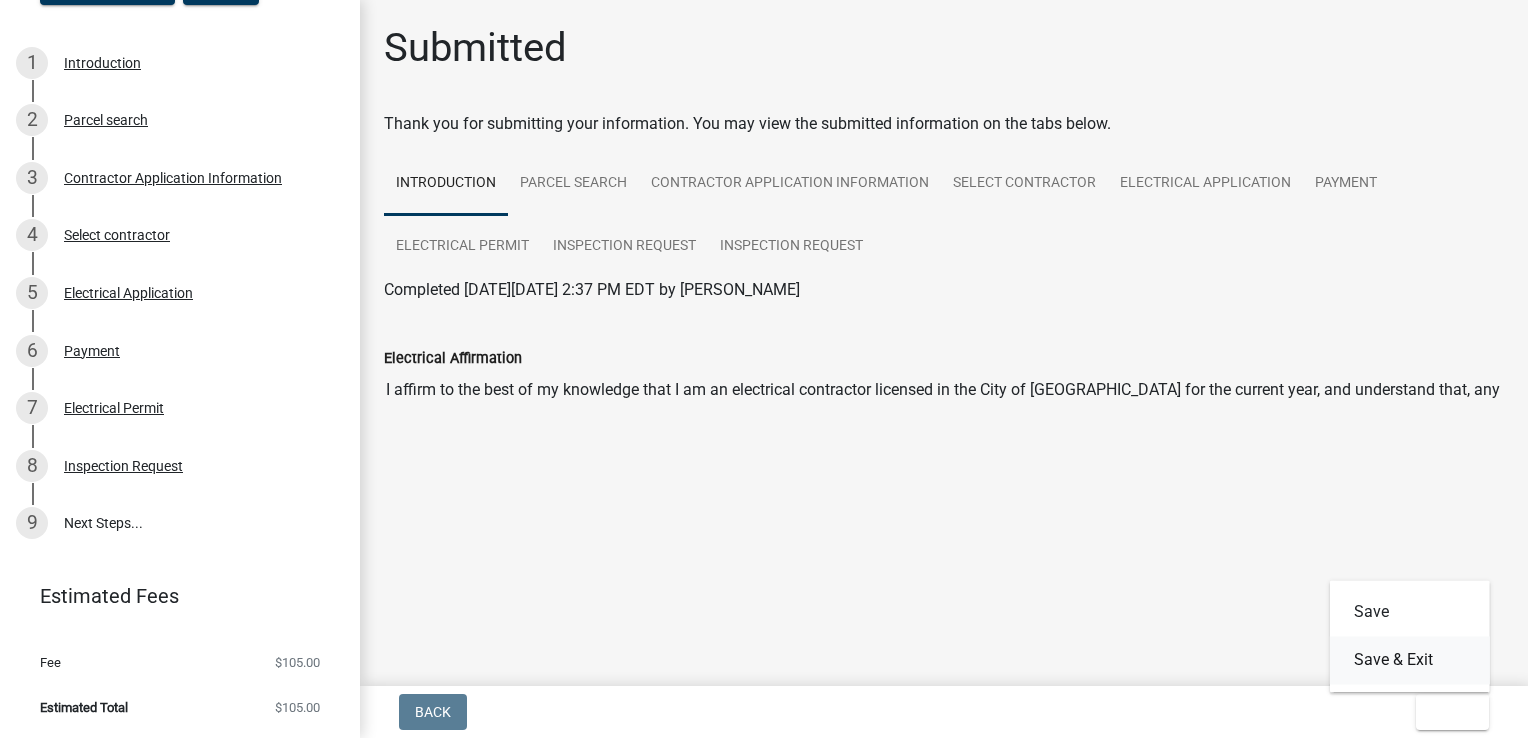 click on "Save & Exit" at bounding box center (1410, 660) 